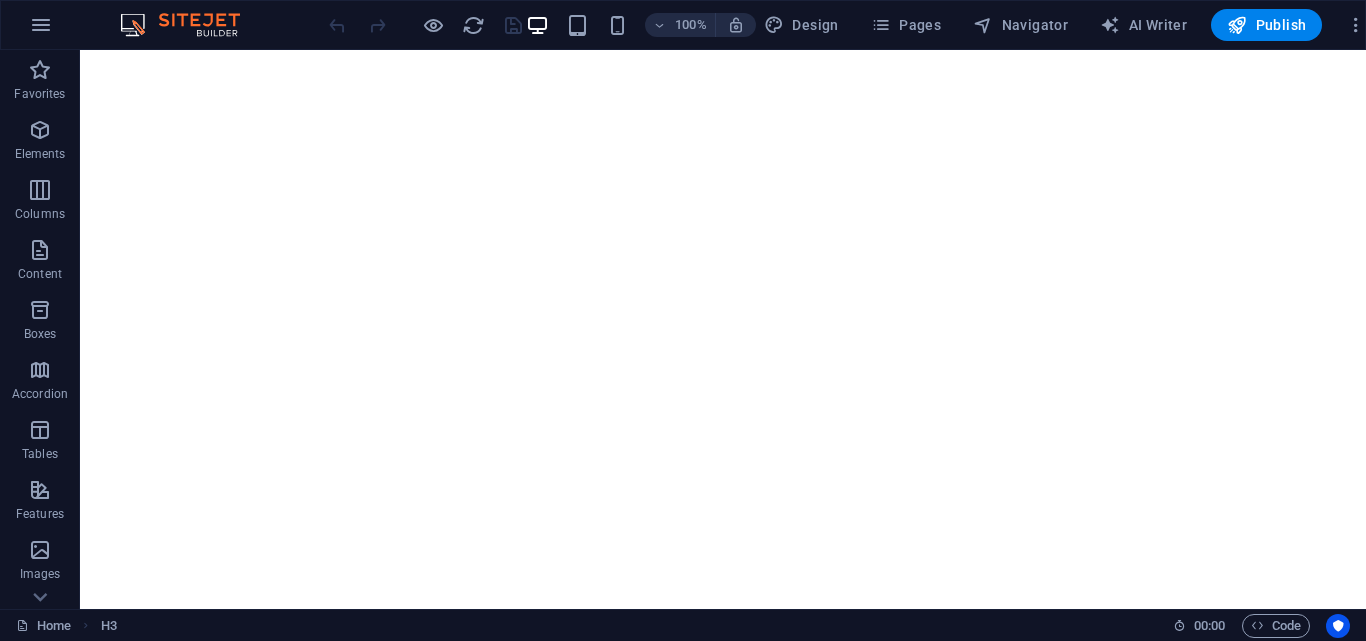 scroll, scrollTop: 0, scrollLeft: 0, axis: both 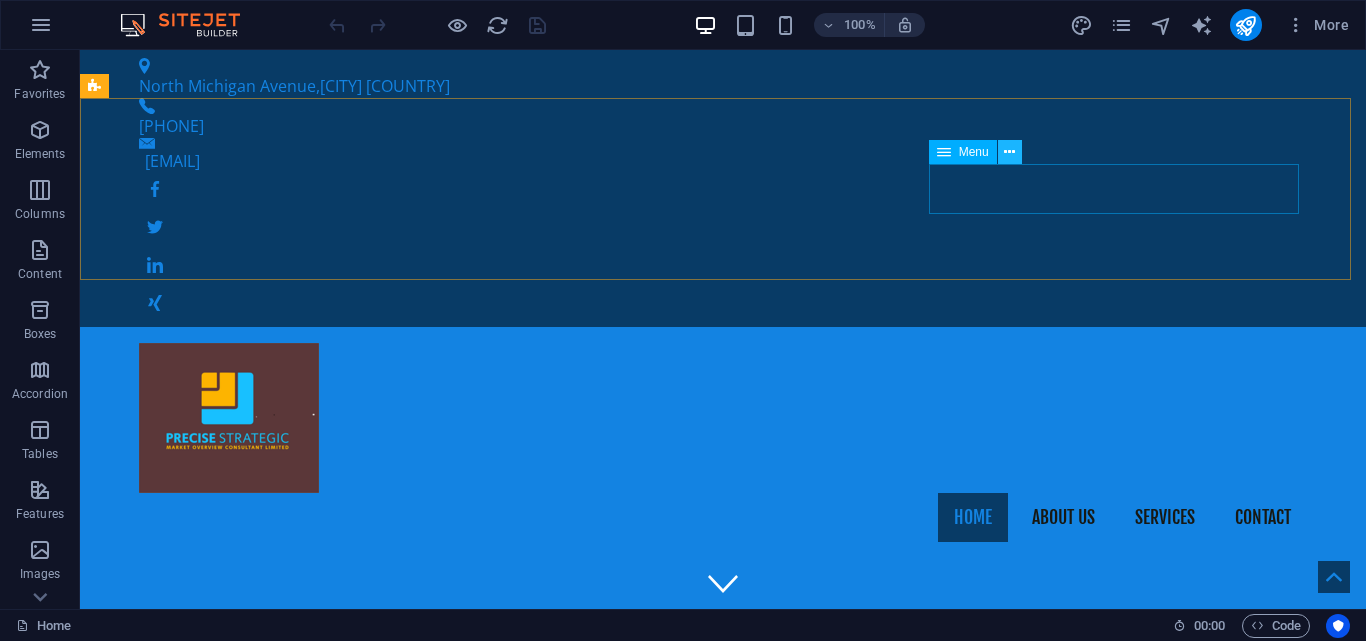 click at bounding box center [1009, 152] 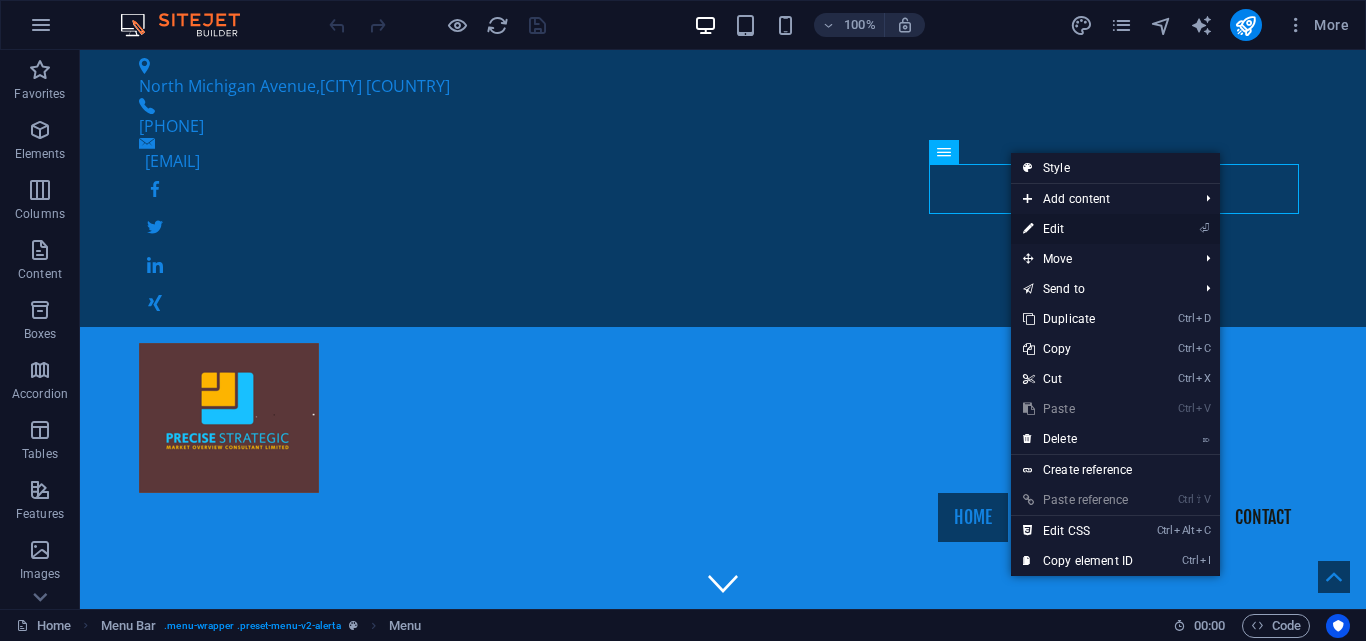 click on "⏎  Edit" at bounding box center (1078, 229) 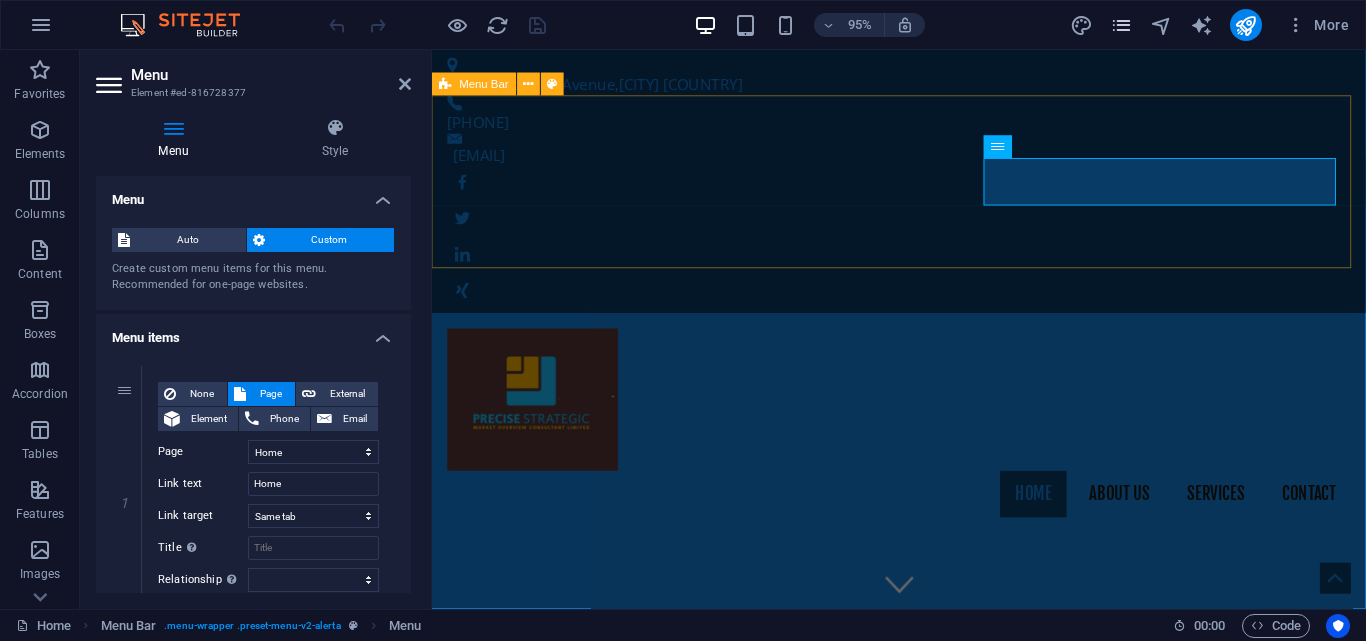 click at bounding box center (1121, 25) 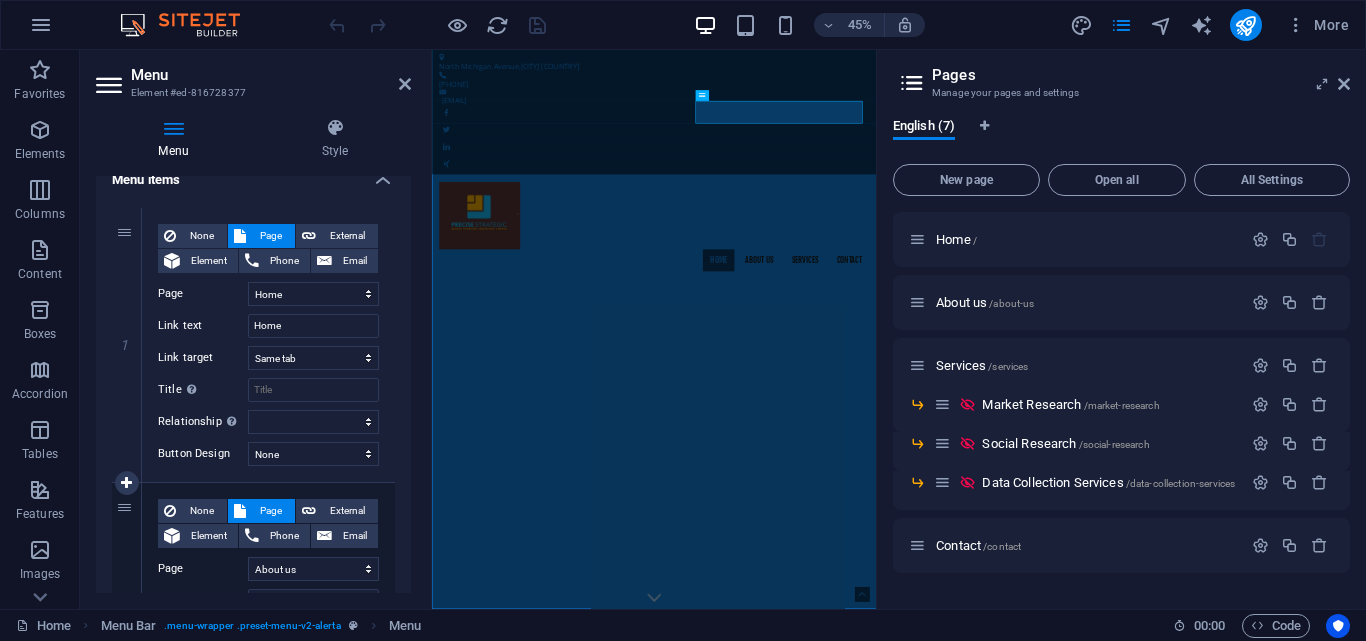 scroll, scrollTop: 200, scrollLeft: 0, axis: vertical 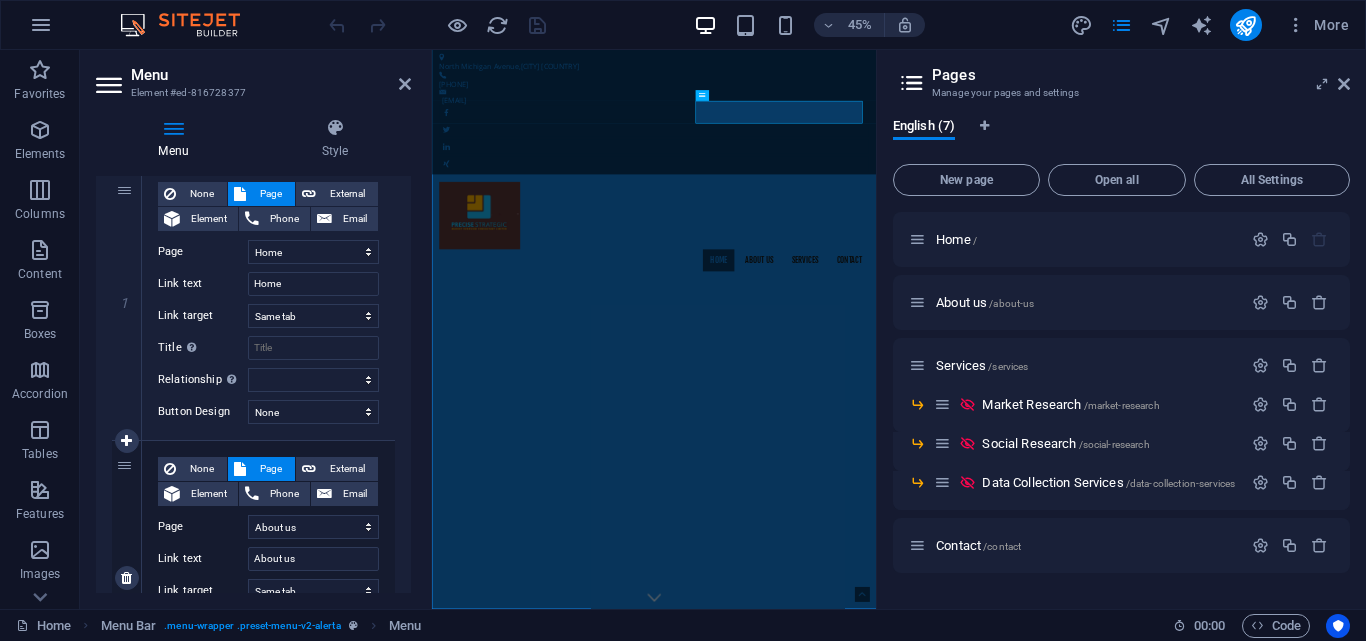 drag, startPoint x: 154, startPoint y: 432, endPoint x: 115, endPoint y: 446, distance: 41.4367 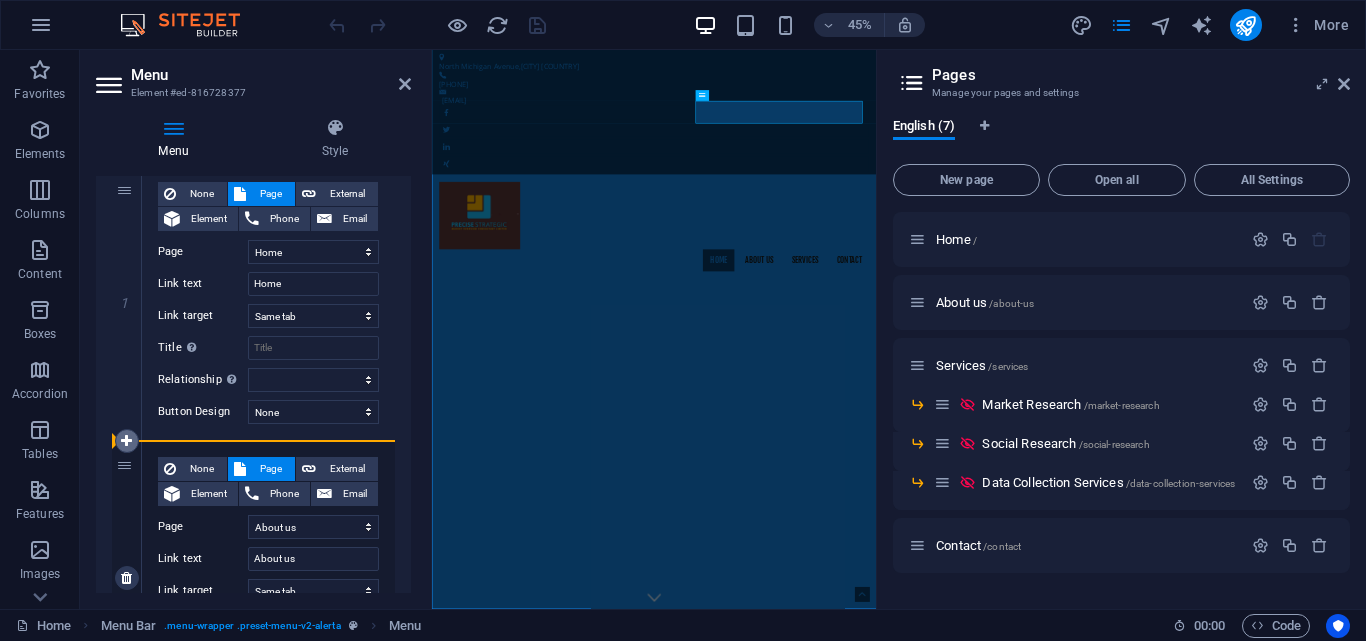 drag, startPoint x: 122, startPoint y: 454, endPoint x: 127, endPoint y: 431, distance: 23.537205 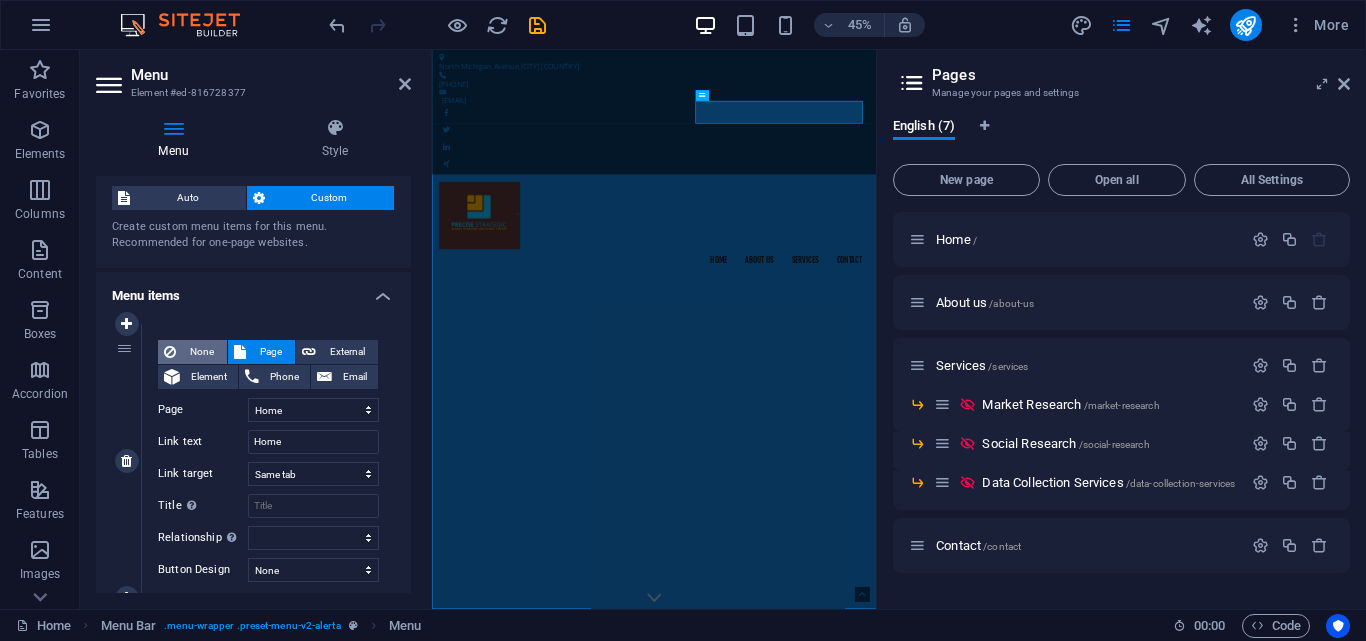 scroll, scrollTop: 0, scrollLeft: 0, axis: both 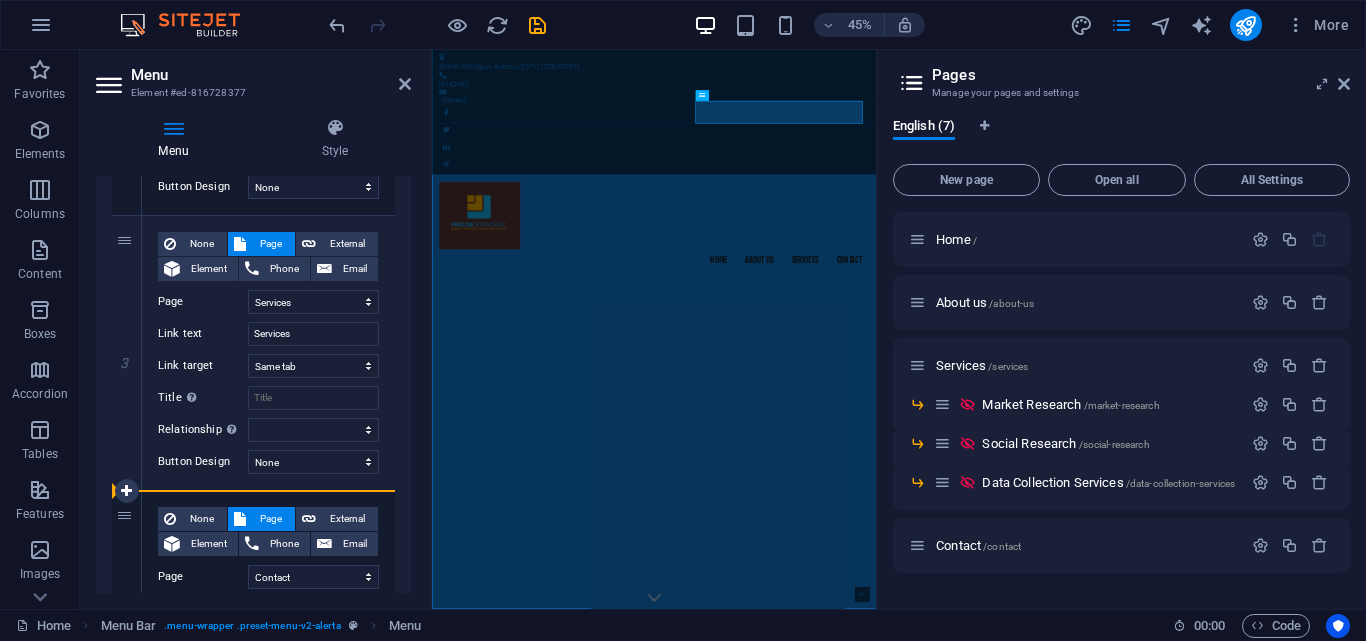click on "2 None Page External Element Phone Email Page Home About us Services -- Market Research -- Social Research  -- Data Collection Services  Contact Element
URL /15732493 Phone Email Link text About us Link target New tab Same tab Overlay Title Additional link description, should not be the same as the link text. The title is most often shown as a tooltip text when the mouse moves over the element. Leave empty if uncertain. Relationship Sets the  relationship of this link to the link target . For example, the value "nofollow" instructs search engines not to follow the link. Can be left empty. alternate author bookmark external help license next nofollow noreferrer noopener prev search tag Button Design None Default Primary Secondary 2 None Page External Element Phone Email Page Home About us Services -- Market Research -- Social Research  -- Data Collection Services  Contact Element
URL /15732493 Phone Email Link text About us Link target New tab Same tab Overlay Title" at bounding box center [253, 216] 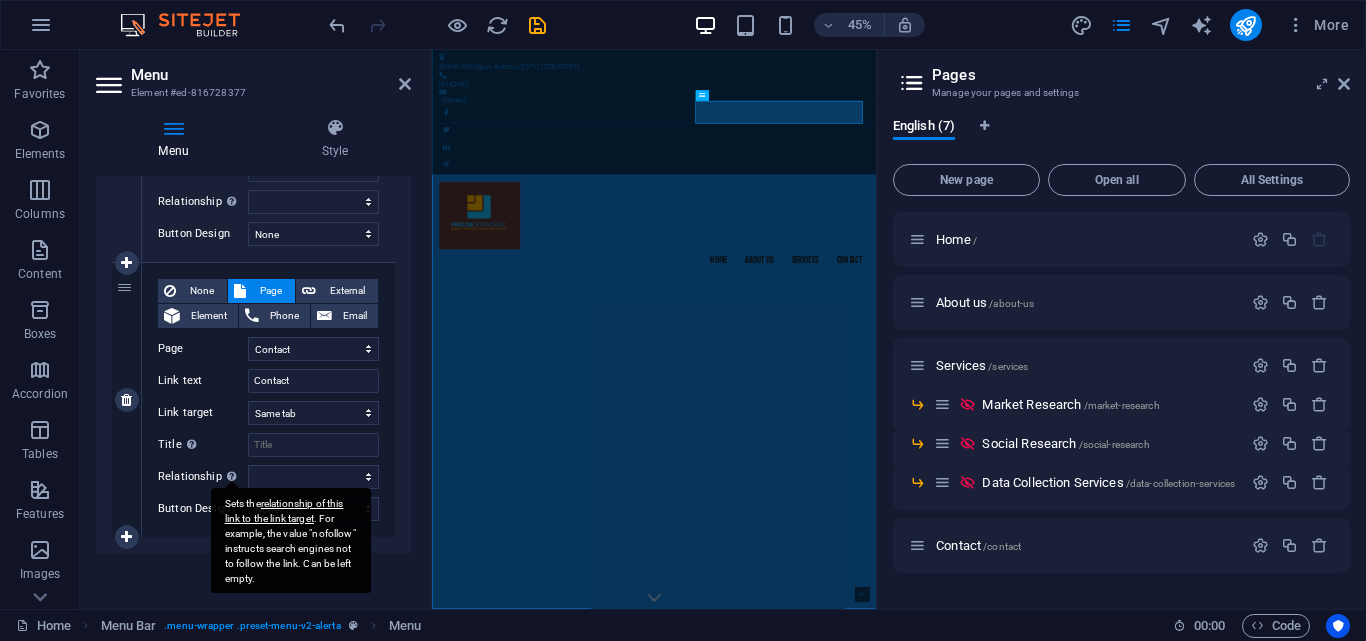 scroll, scrollTop: 728, scrollLeft: 0, axis: vertical 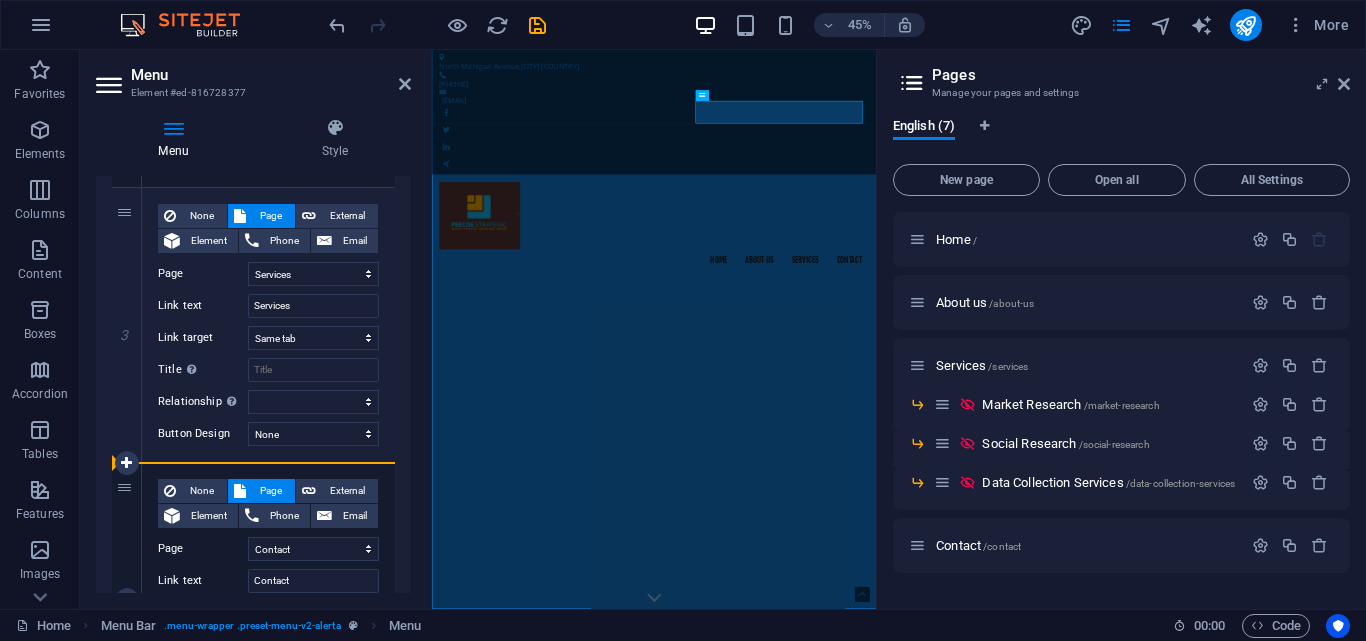 drag, startPoint x: 139, startPoint y: 461, endPoint x: 244, endPoint y: 467, distance: 105.17129 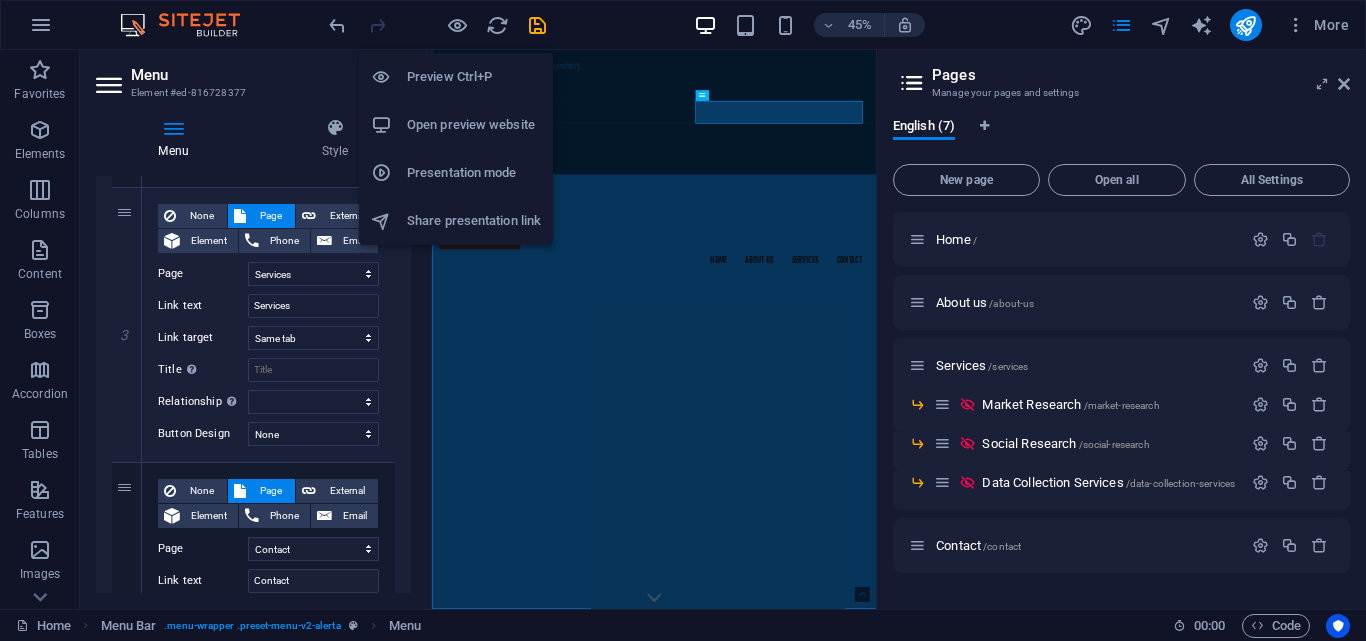 click on "Preview Ctrl+P" at bounding box center (474, 77) 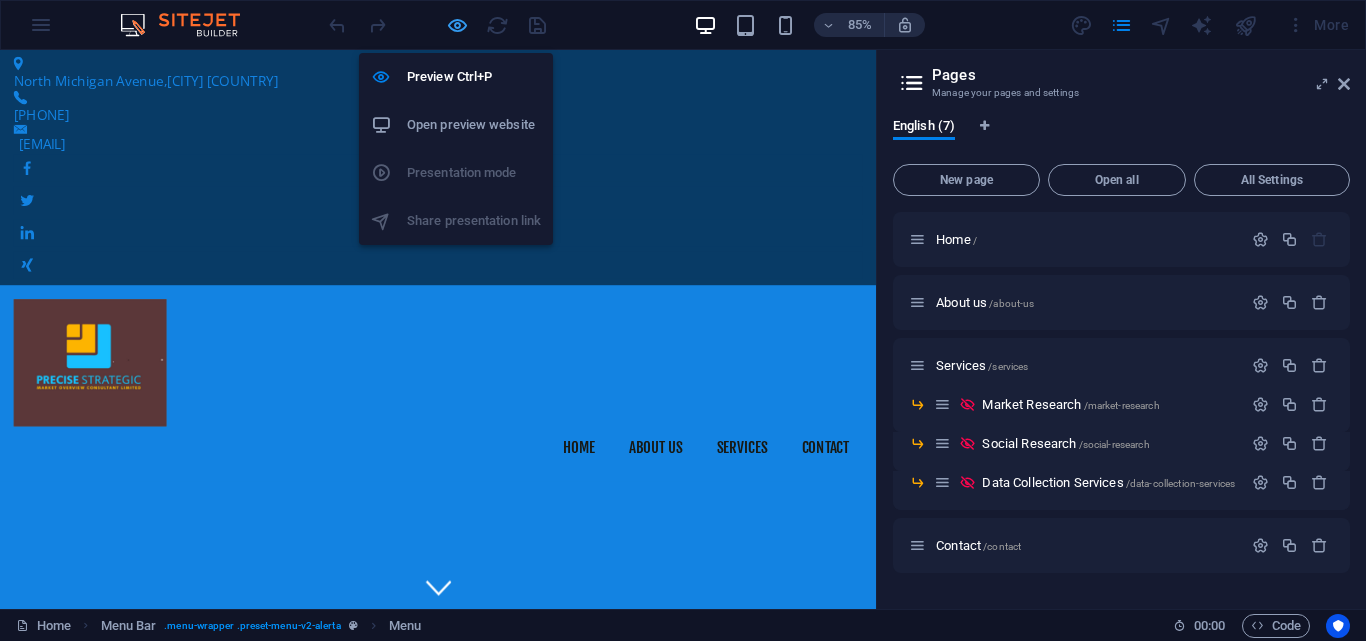 click at bounding box center [457, 25] 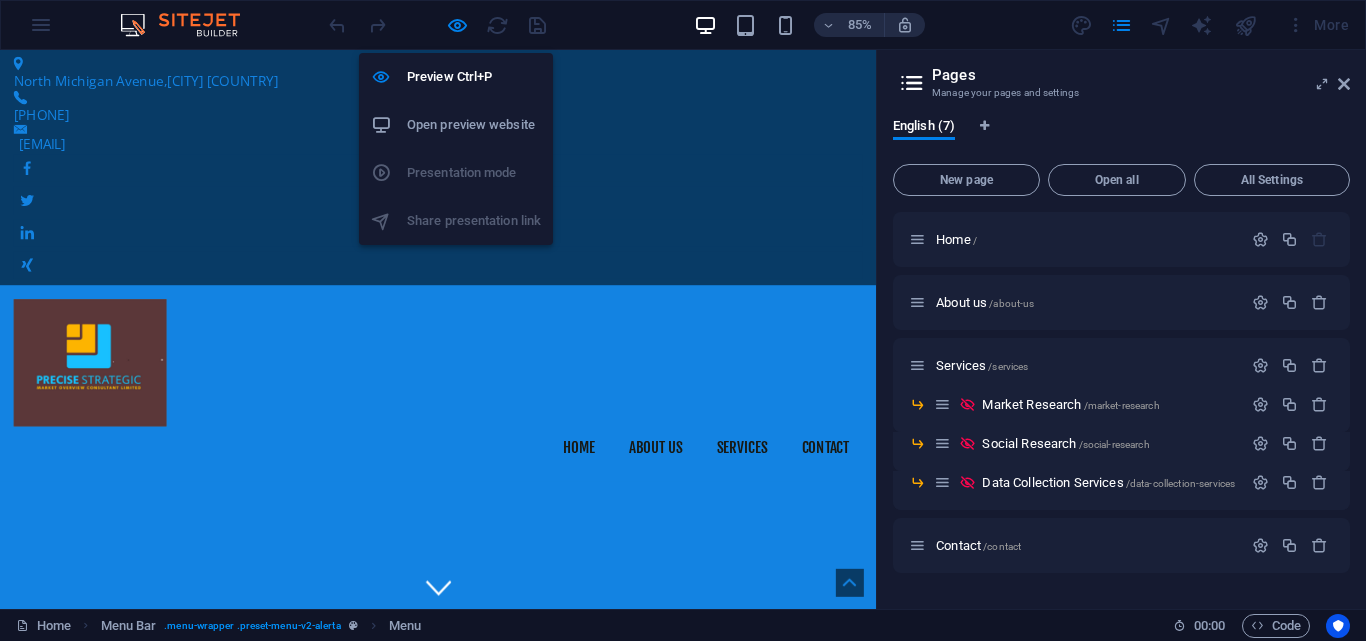 select 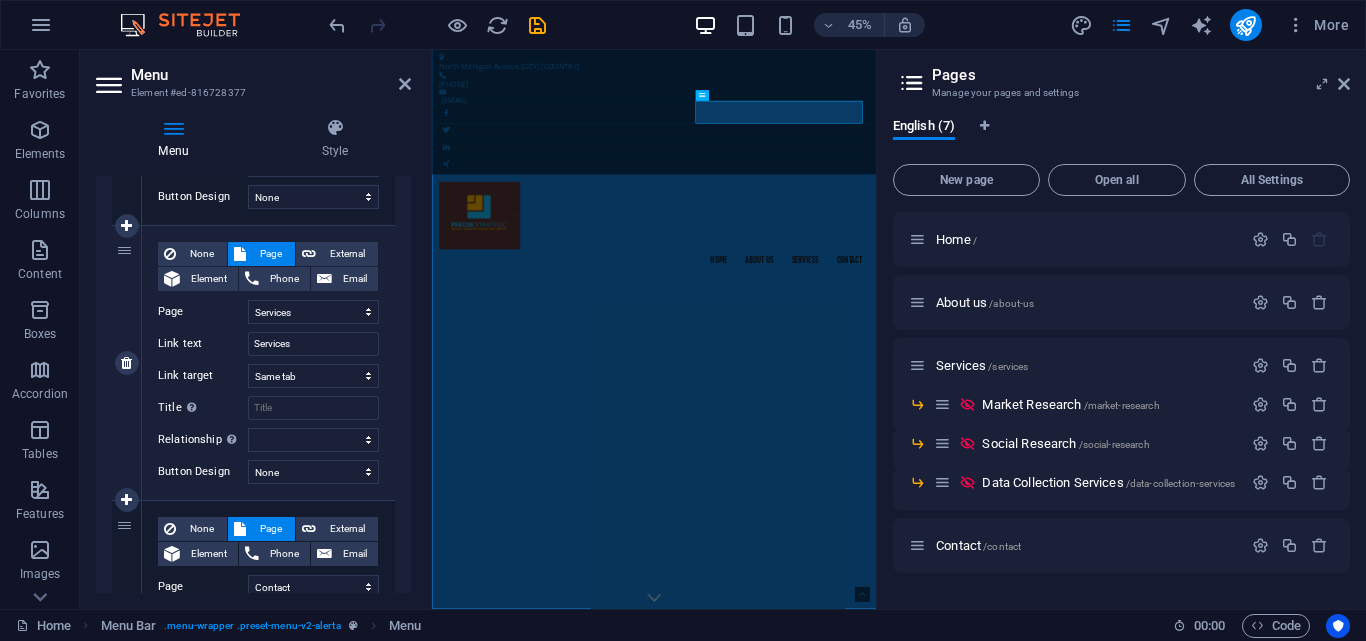 scroll, scrollTop: 700, scrollLeft: 0, axis: vertical 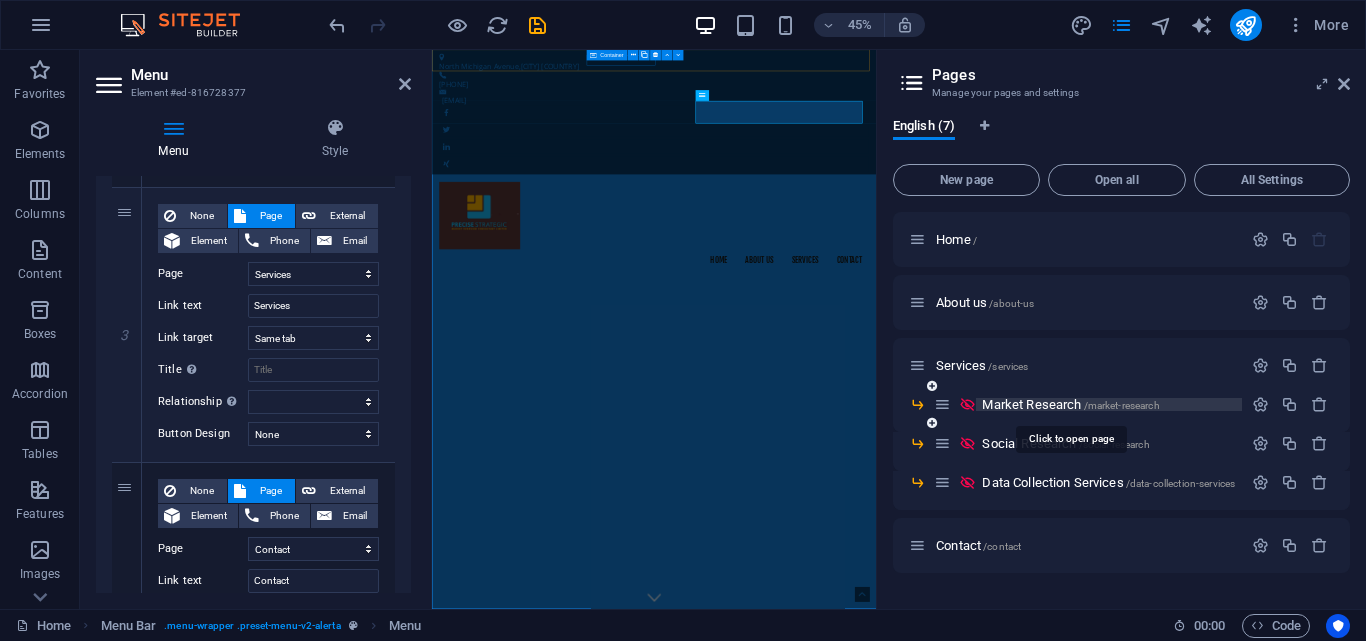 click on "Market Research /market-research" at bounding box center [1070, 404] 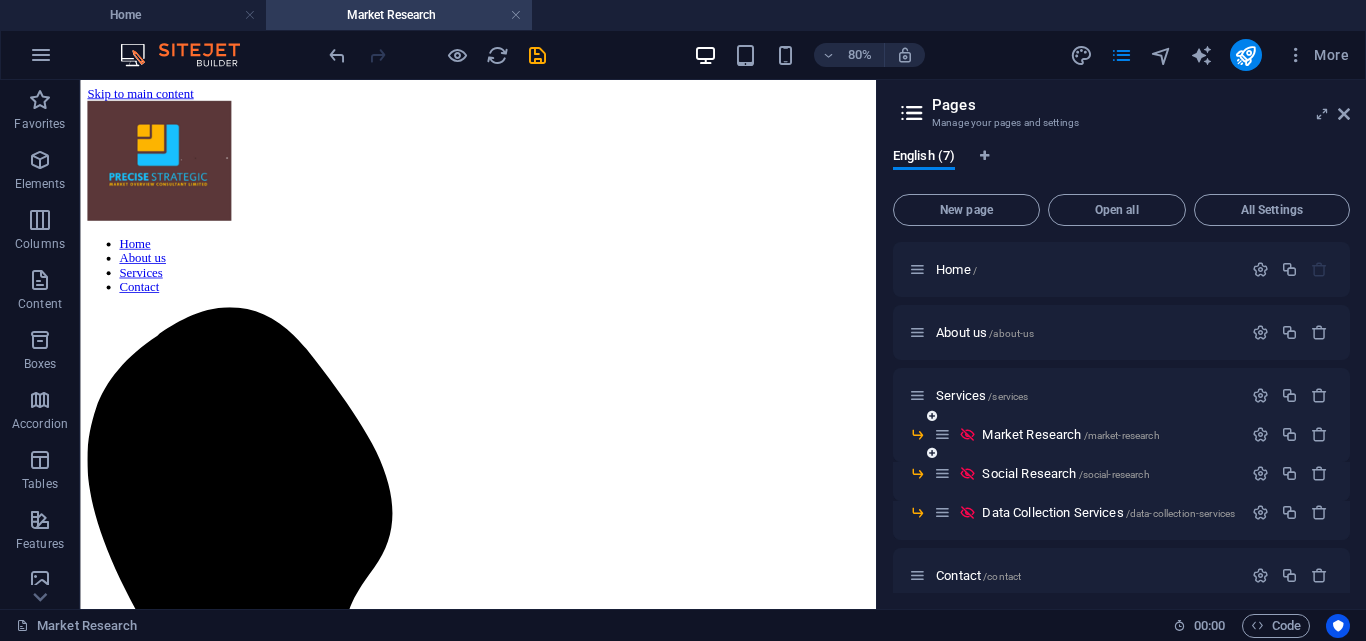 scroll, scrollTop: 0, scrollLeft: 0, axis: both 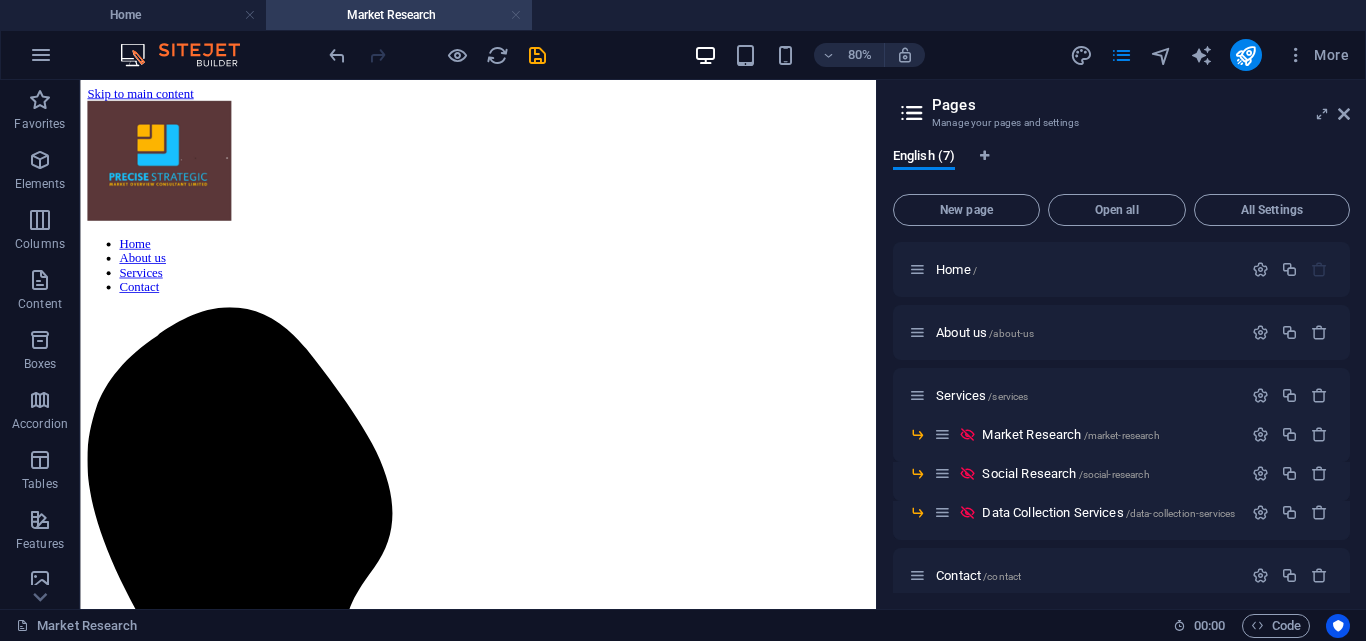click at bounding box center [516, 15] 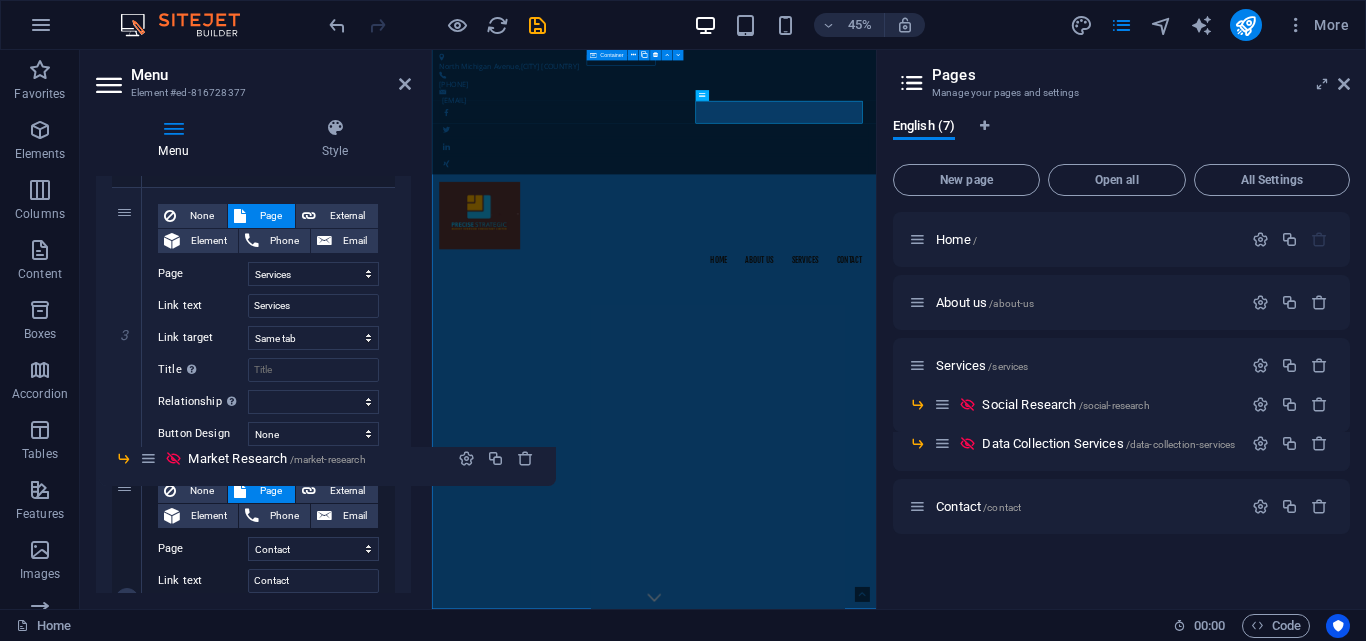 drag, startPoint x: 939, startPoint y: 409, endPoint x: 156, endPoint y: 464, distance: 784.9293 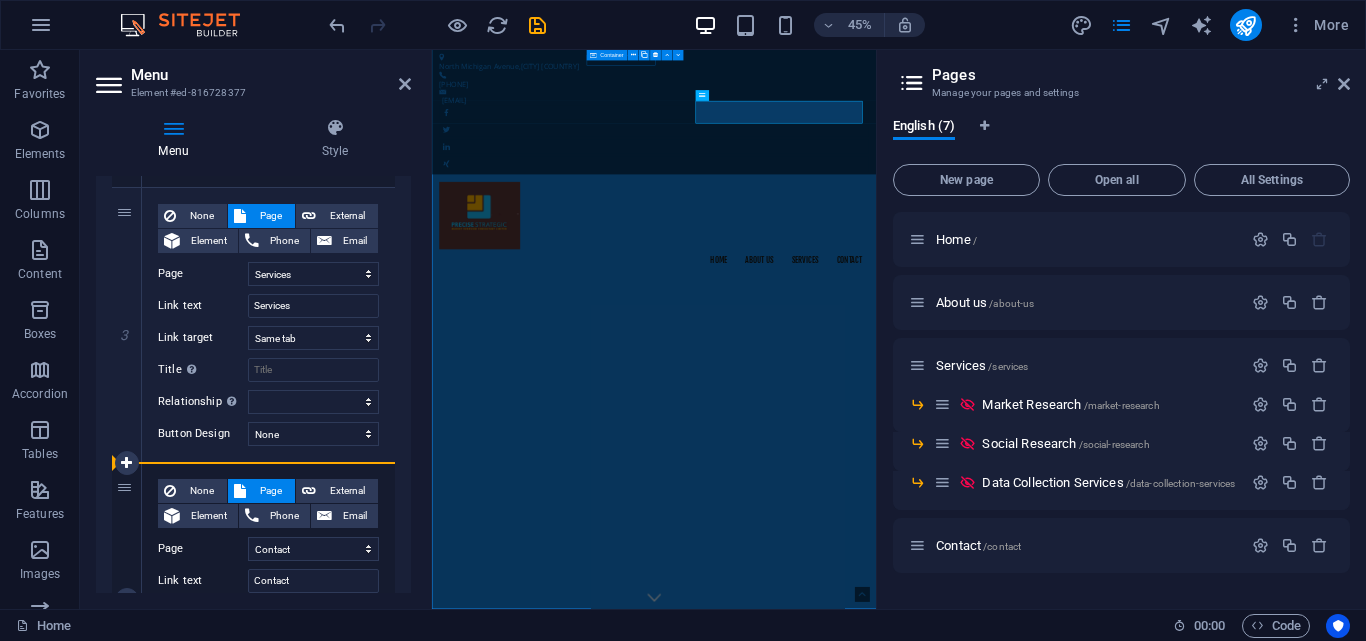 drag, startPoint x: 140, startPoint y: 461, endPoint x: 170, endPoint y: 467, distance: 30.594116 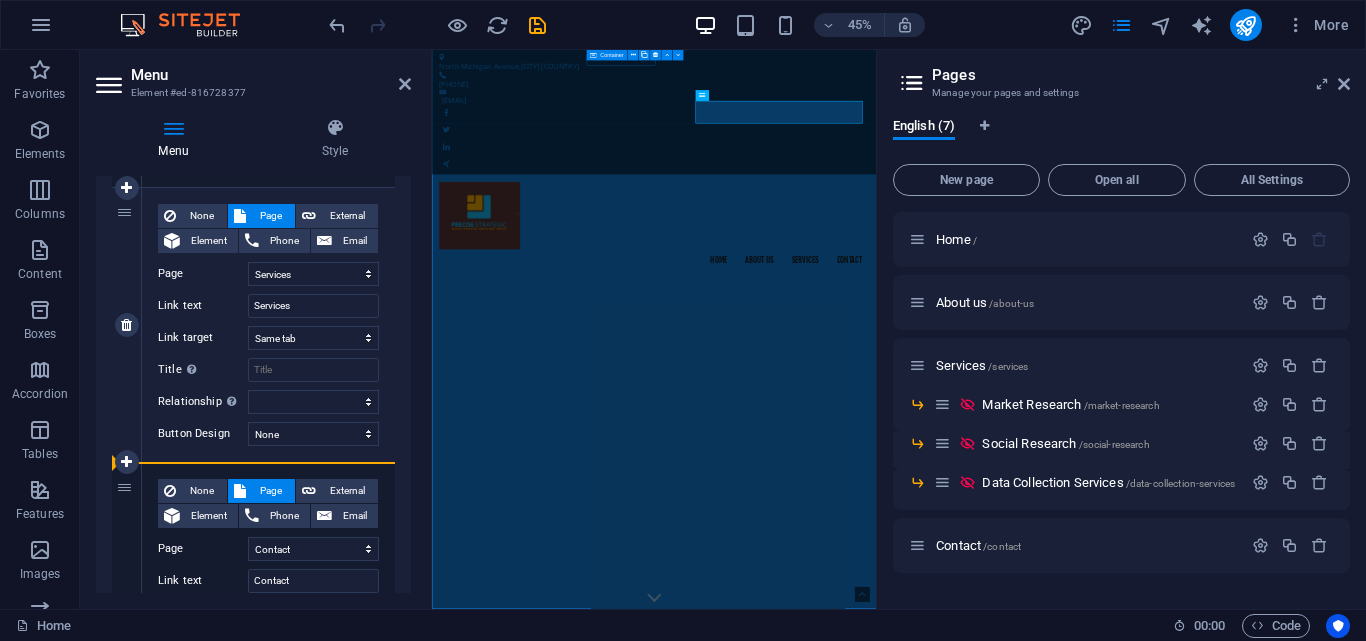 drag, startPoint x: 140, startPoint y: 459, endPoint x: 272, endPoint y: 414, distance: 139.45967 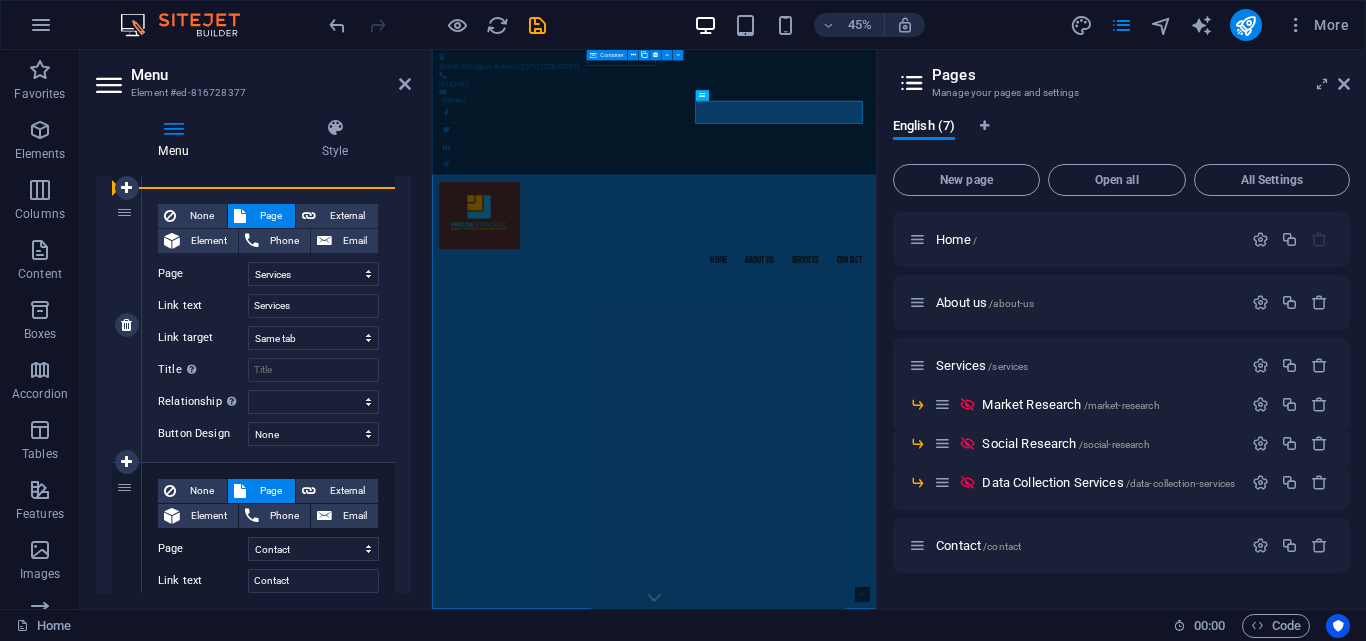 drag, startPoint x: 129, startPoint y: 215, endPoint x: 129, endPoint y: 231, distance: 16 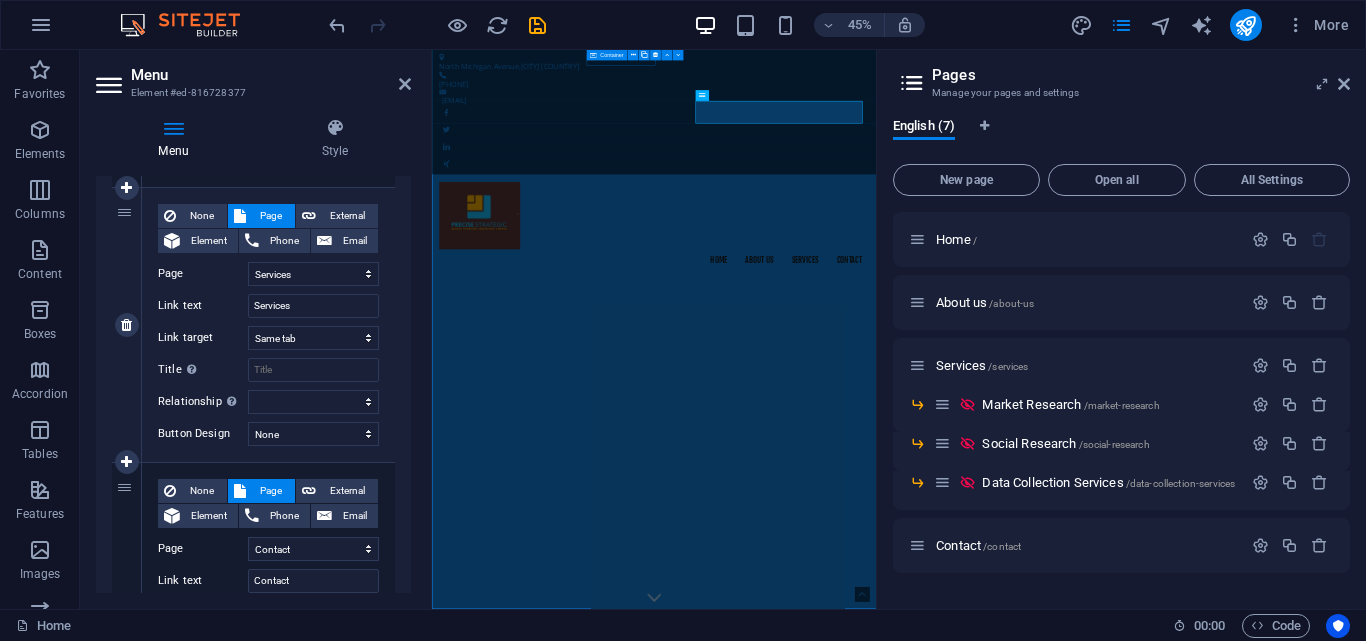 click on "3" at bounding box center (127, 325) 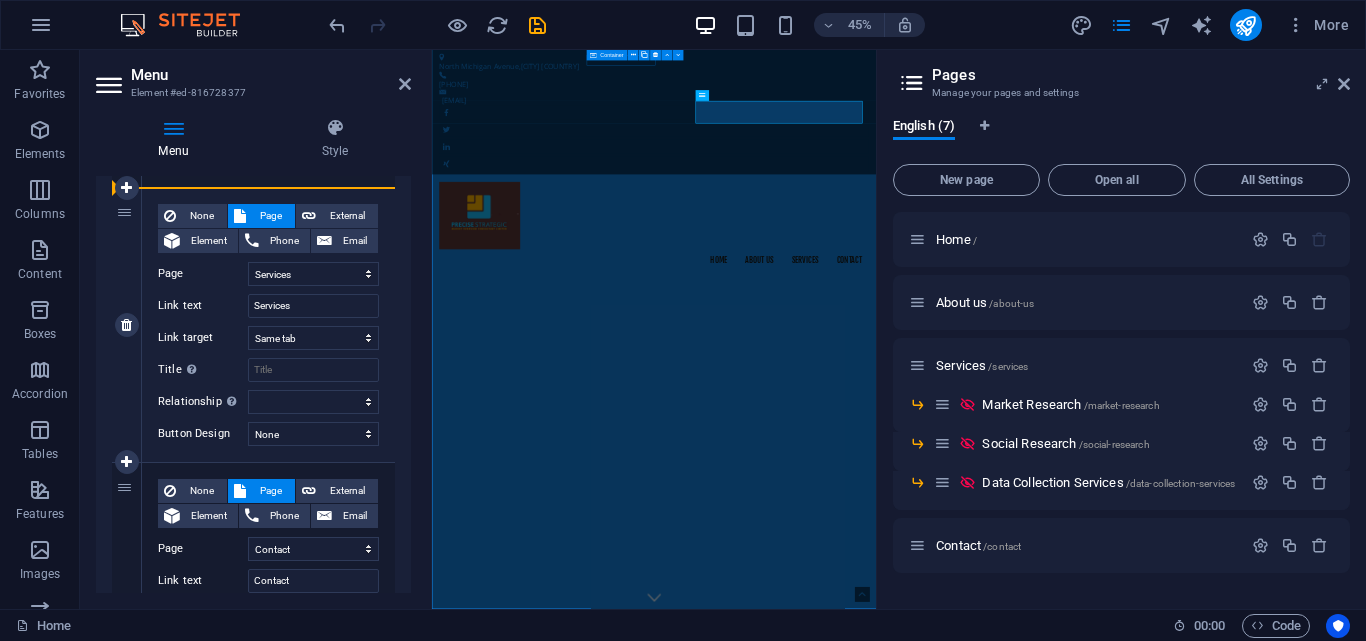 drag, startPoint x: 132, startPoint y: 210, endPoint x: 149, endPoint y: 244, distance: 38.013157 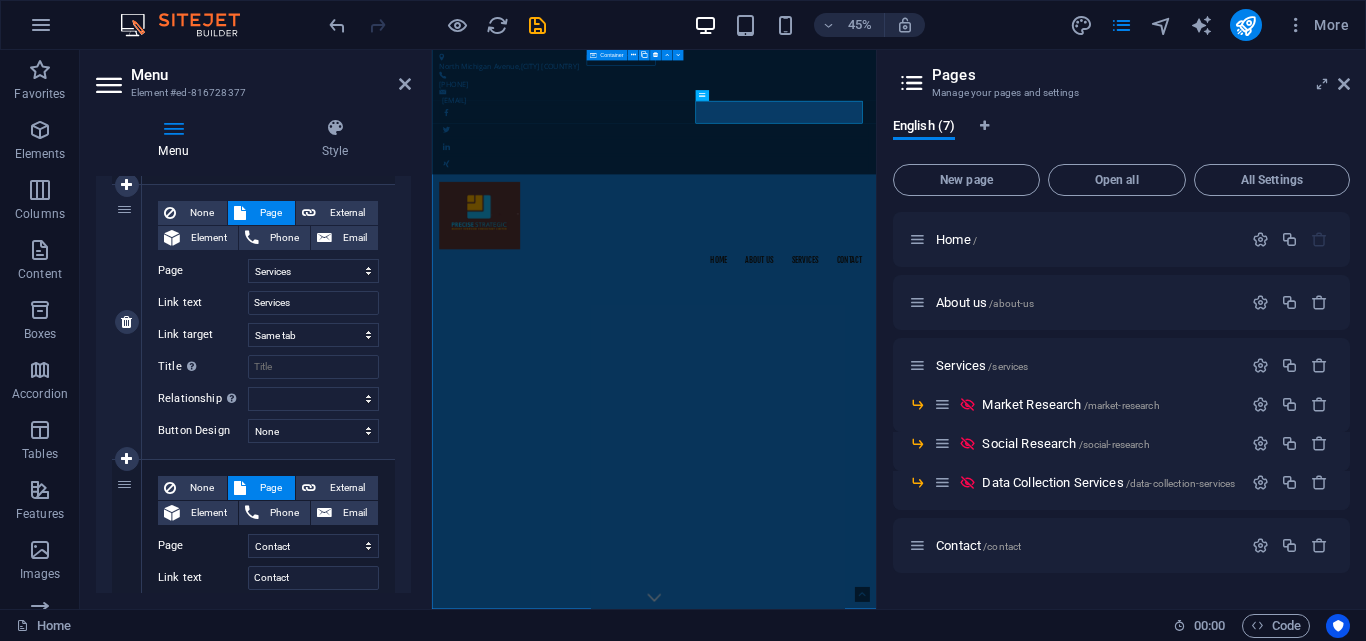 scroll, scrollTop: 728, scrollLeft: 0, axis: vertical 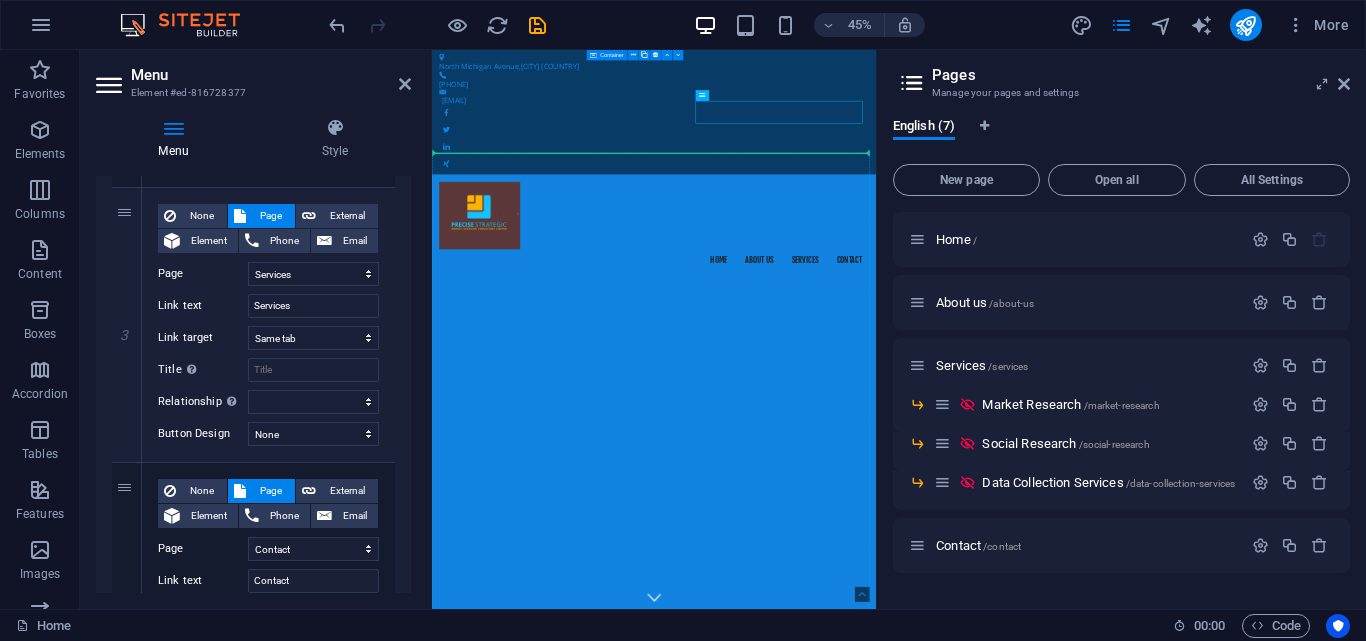 drag, startPoint x: 1247, startPoint y: 174, endPoint x: -222, endPoint y: 947, distance: 1659.9669 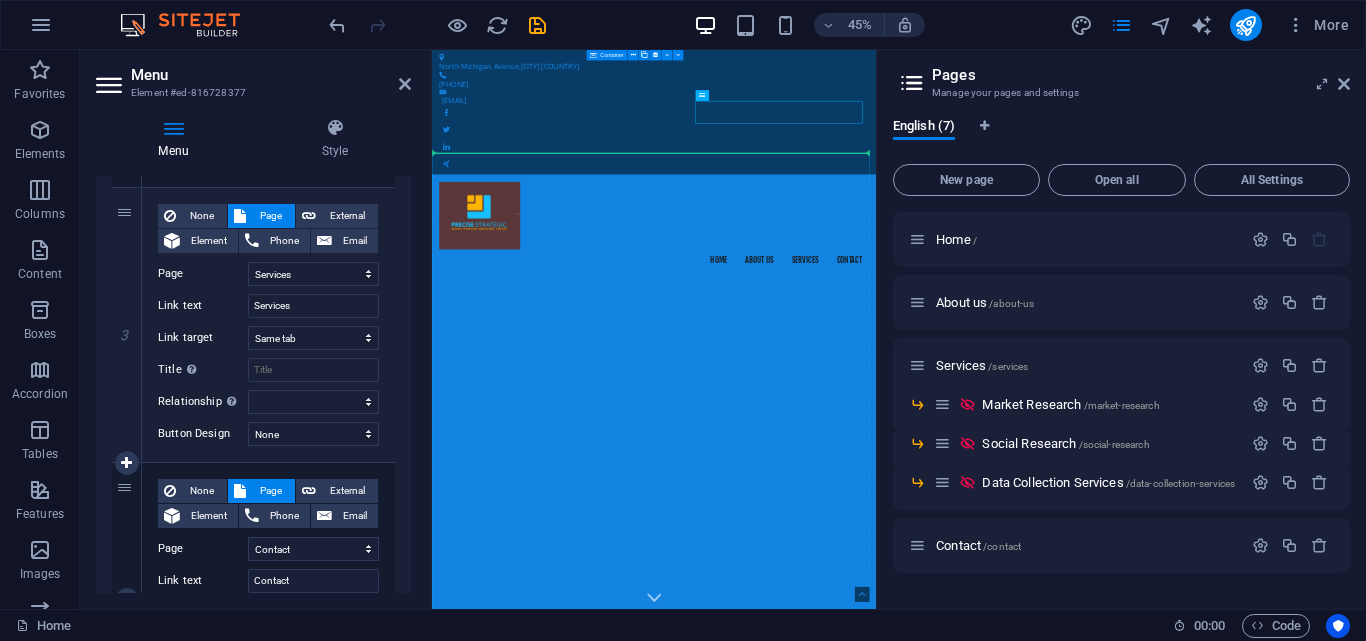 click on "4 None Page External Element Phone Email Page Home About us Services -- Market Research -- Social Research  -- Data Collection Services  Contact Element
URL /15732502 Phone Email Link text Contact Link target New tab Same tab Overlay Title Additional link description, should not be the same as the link text. The title is most often shown as a tooltip text when the mouse moves over the element. Leave empty if uncertain. Relationship Sets the  relationship of this link to the link target . For example, the value "nofollow" instructs search engines not to follow the link. Can be left empty. alternate author bookmark external help license next nofollow noreferrer noopener prev search tag Button Design None Default Primary Secondary" at bounding box center [253, 600] 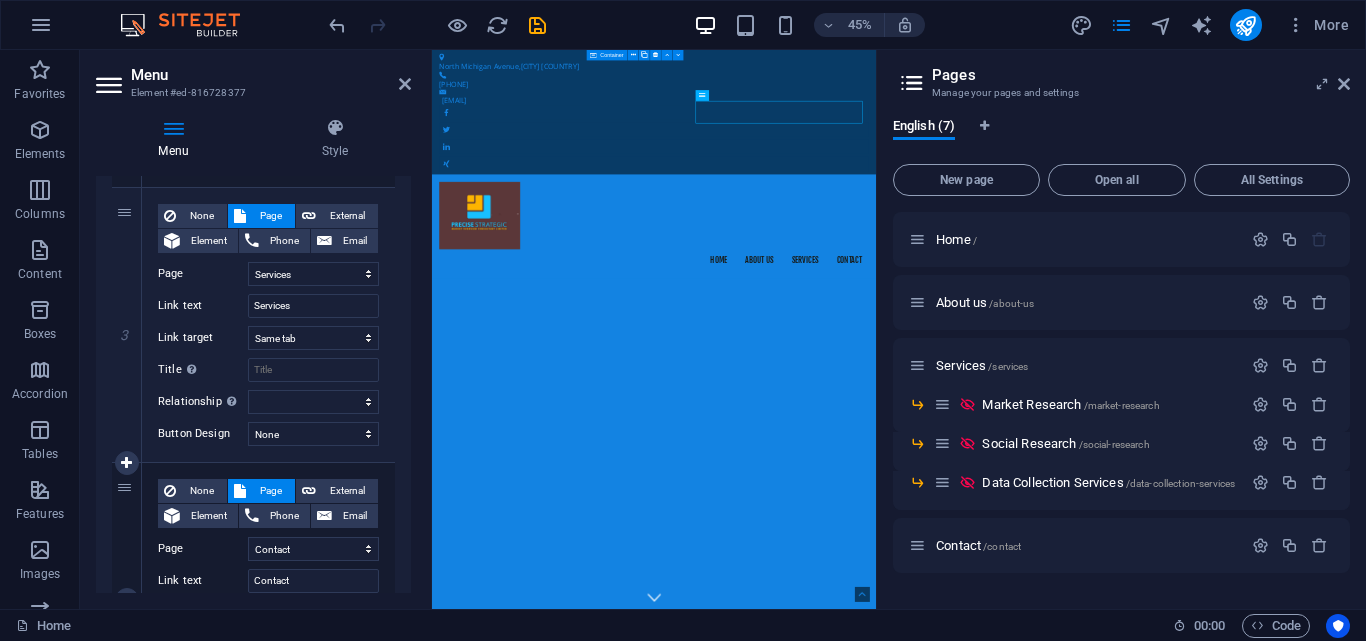 click on "4 None Page External Element Phone Email Page Home About us Services -- Market Research -- Social Research  -- Data Collection Services  Contact Element
URL /15732502 Phone Email Link text Contact Link target New tab Same tab Overlay Title Additional link description, should not be the same as the link text. The title is most often shown as a tooltip text when the mouse moves over the element. Leave empty if uncertain. Relationship Sets the  relationship of this link to the link target . For example, the value "nofollow" instructs search engines not to follow the link. Can be left empty. alternate author bookmark external help license next nofollow noreferrer noopener prev search tag Button Design None Default Primary Secondary" at bounding box center (253, 600) 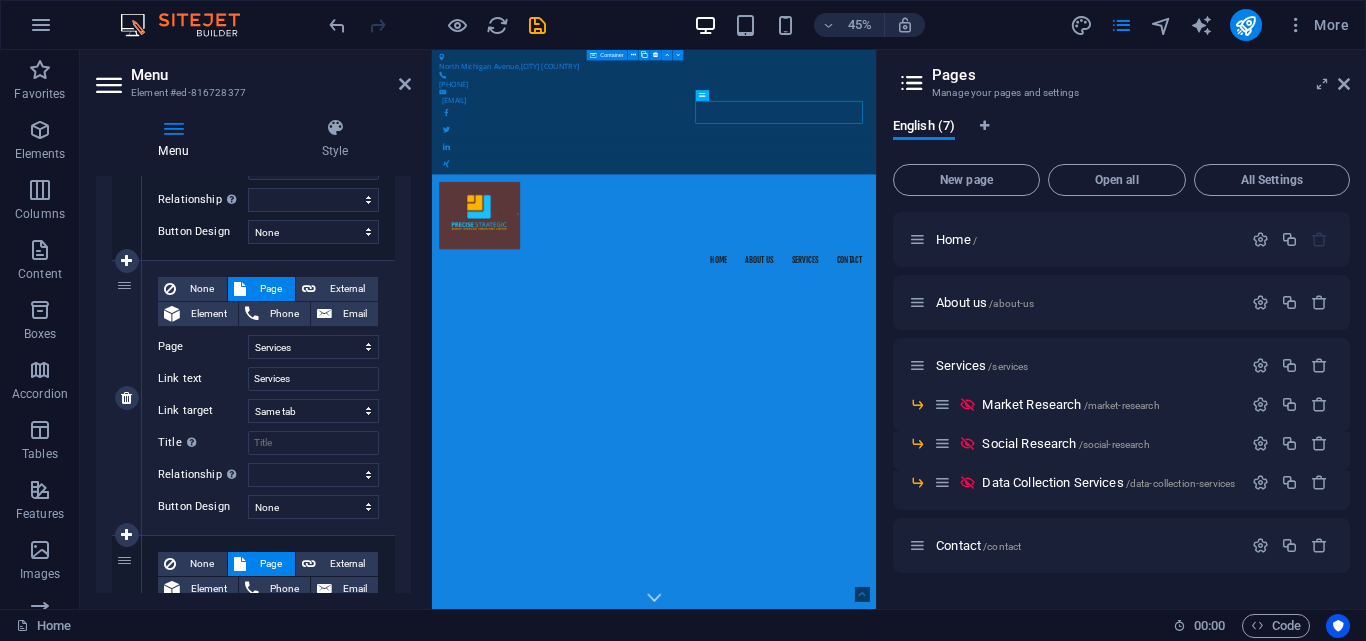 scroll, scrollTop: 628, scrollLeft: 0, axis: vertical 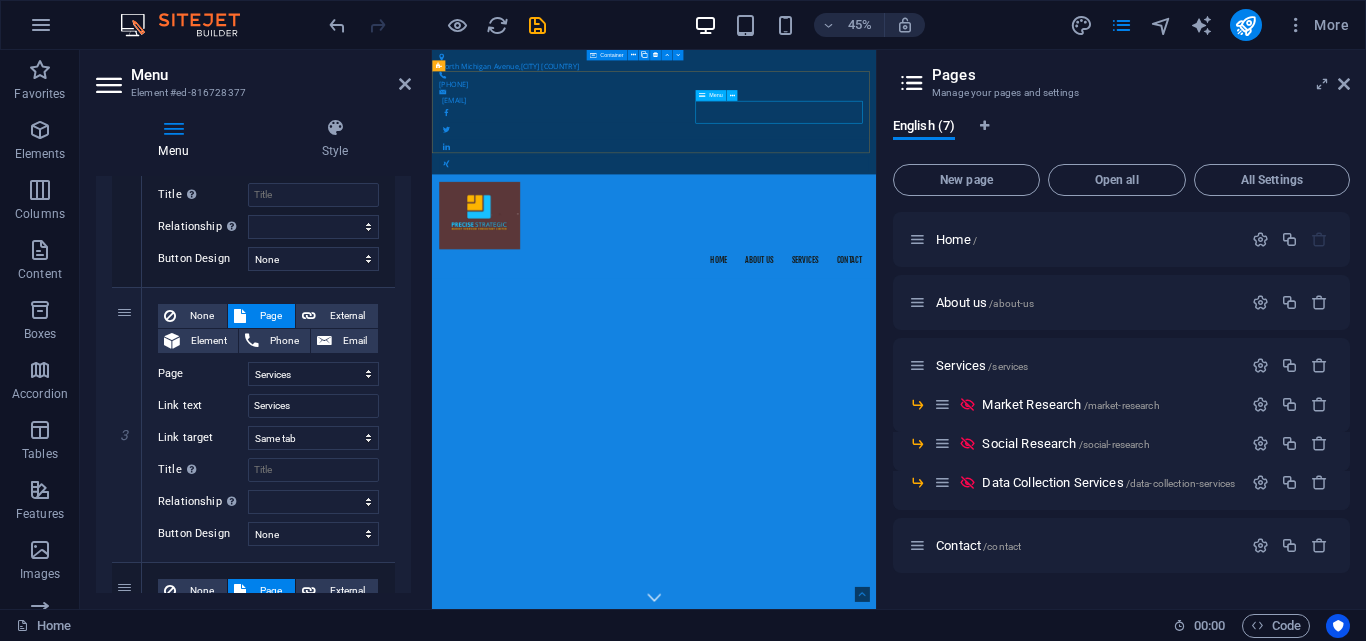 click on "Menu" at bounding box center [710, 96] 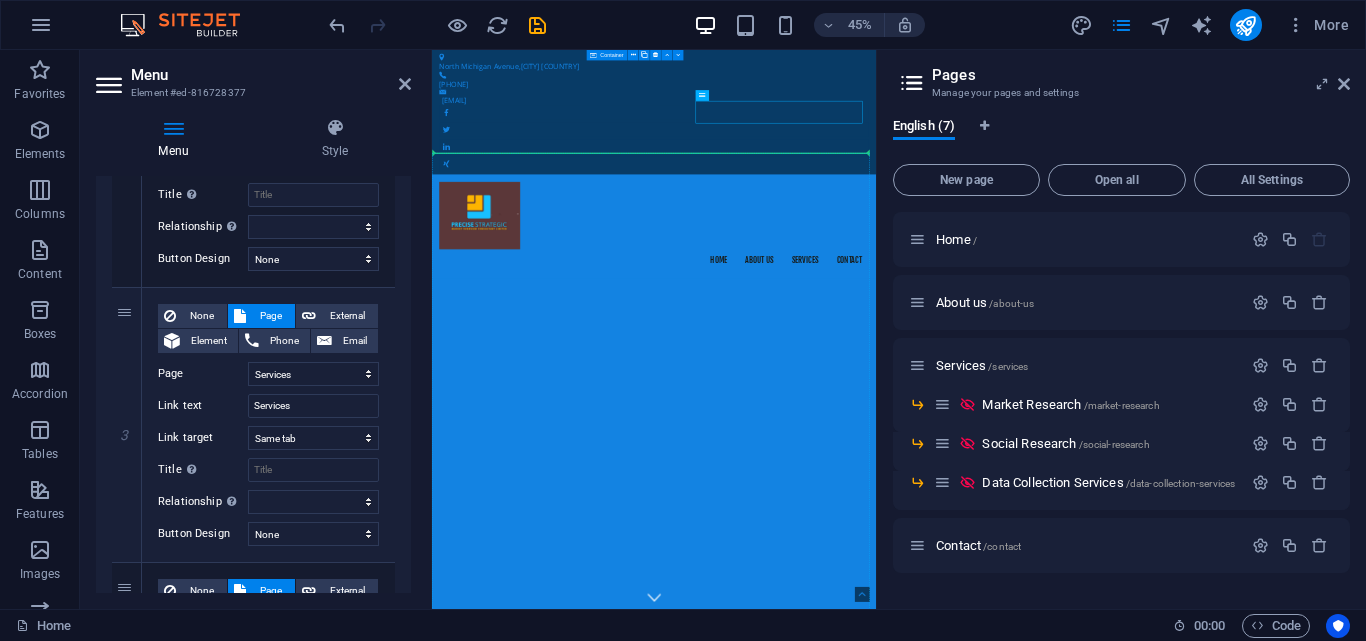 drag, startPoint x: 1140, startPoint y: 146, endPoint x: 931, endPoint y: 478, distance: 392.30728 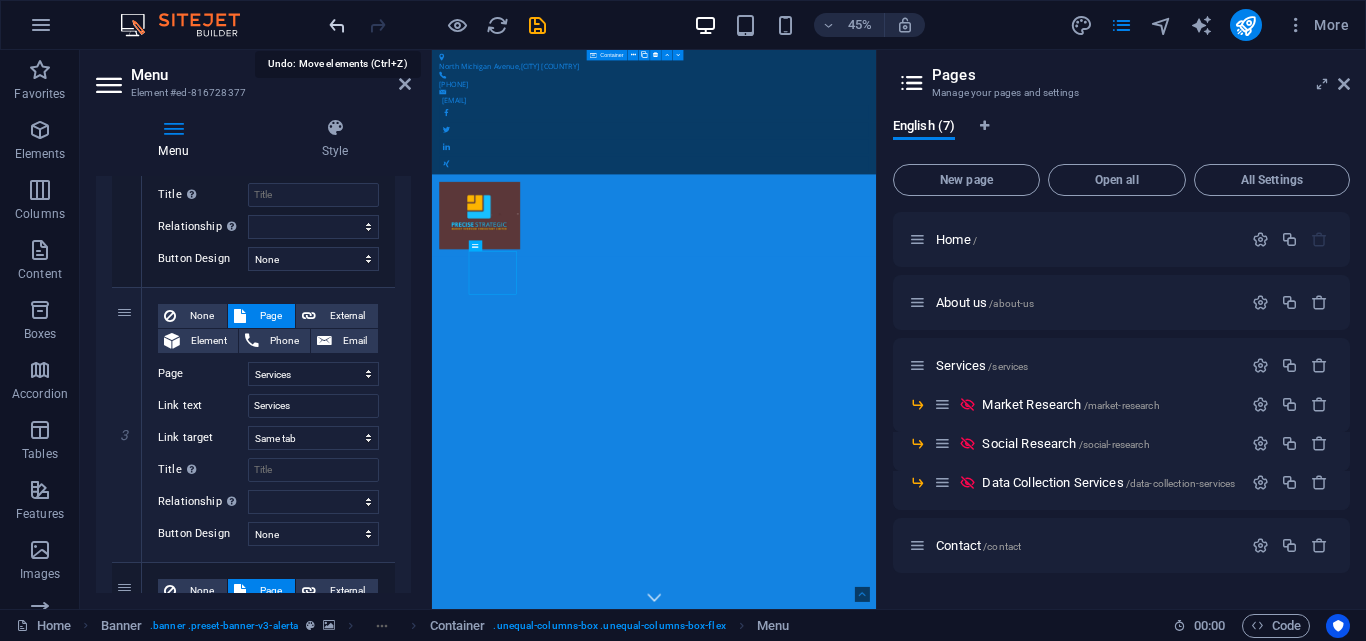 click at bounding box center [337, 25] 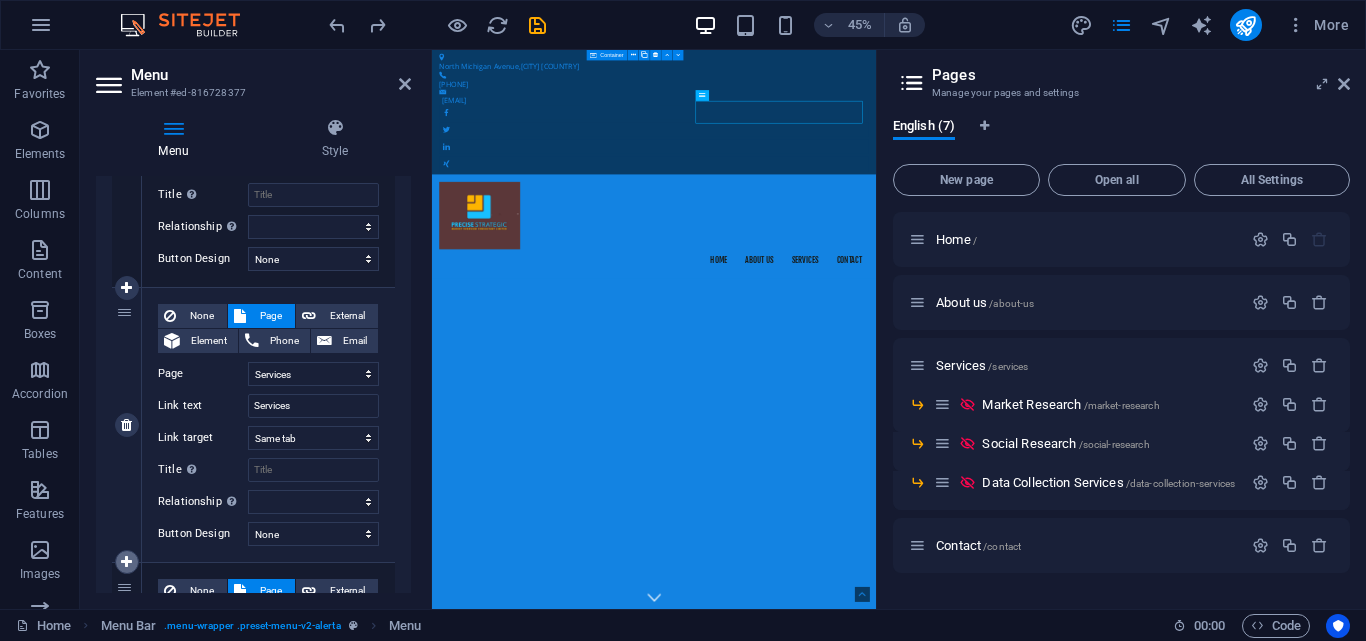 click at bounding box center [127, 562] 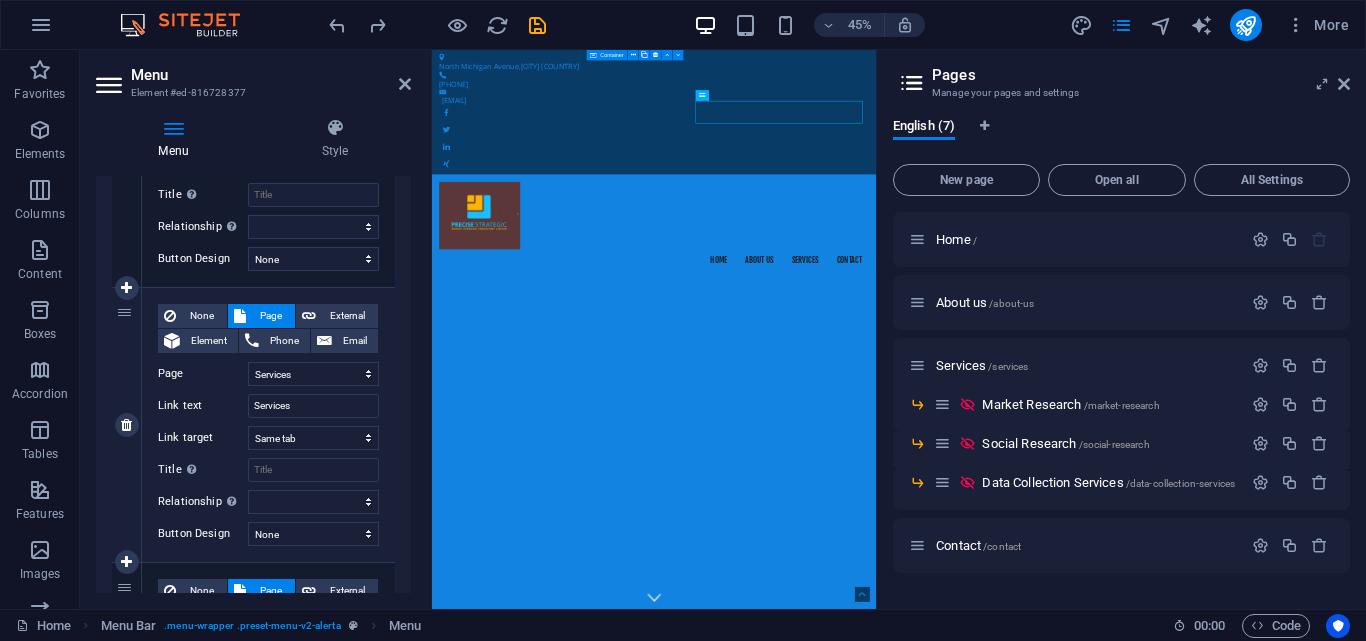 select 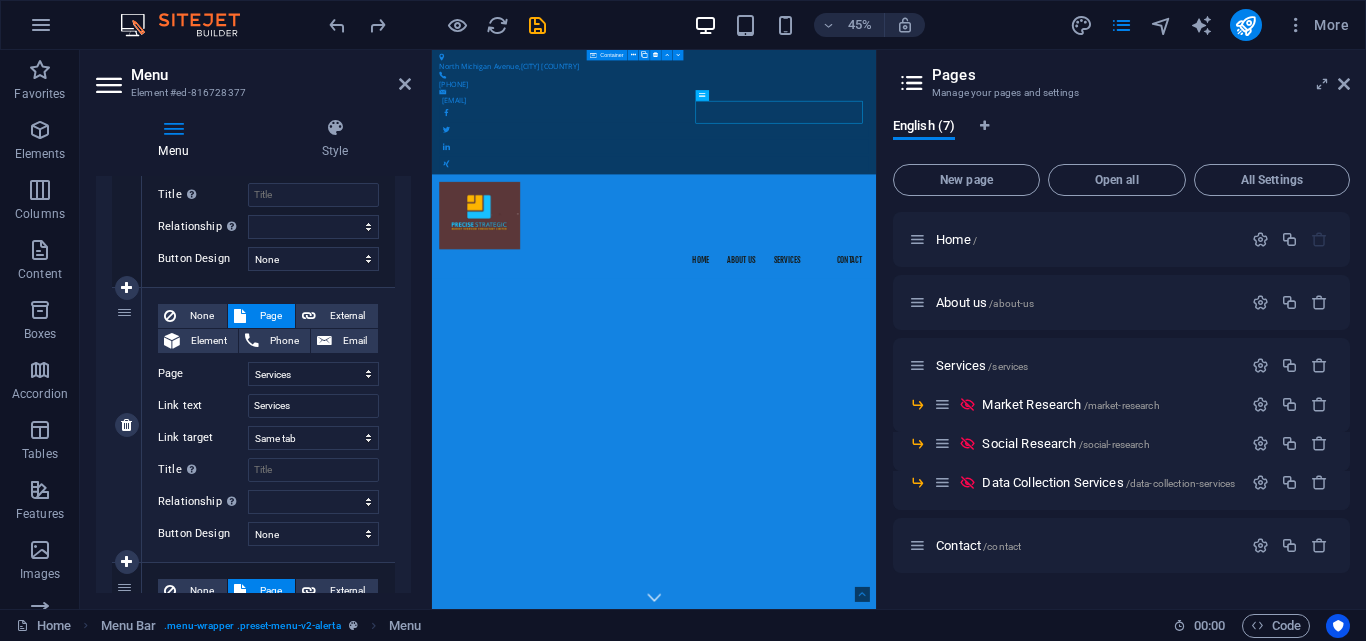 select on "6" 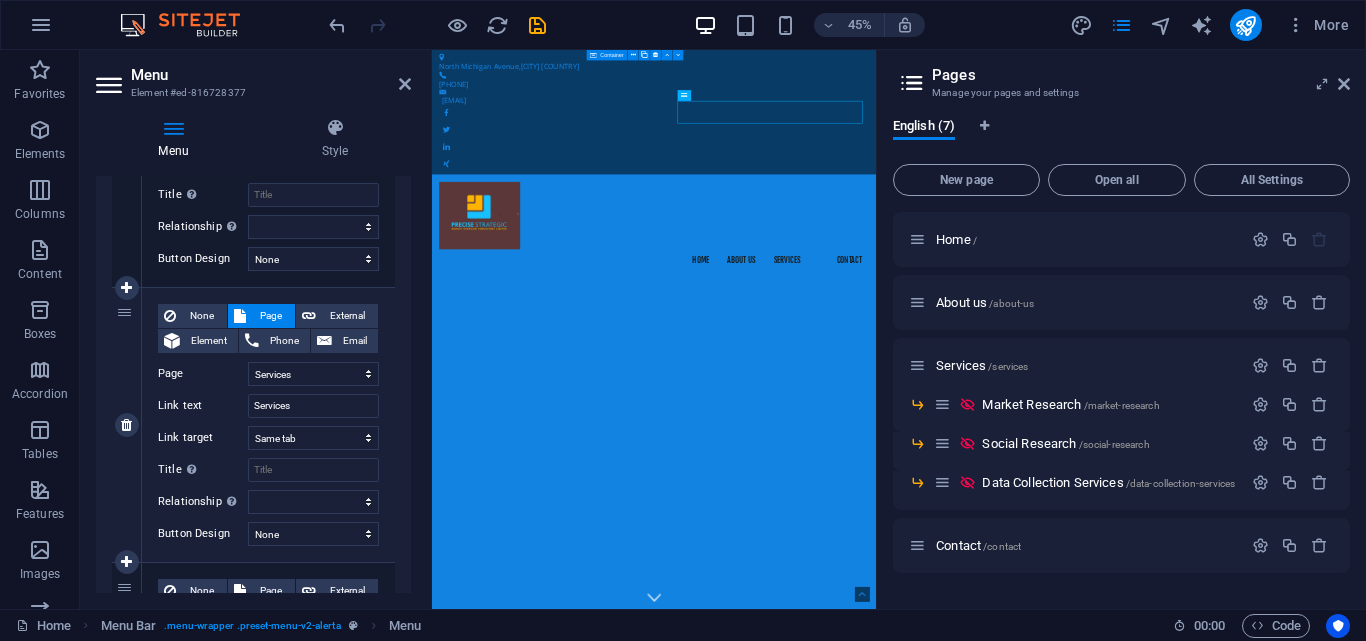 select 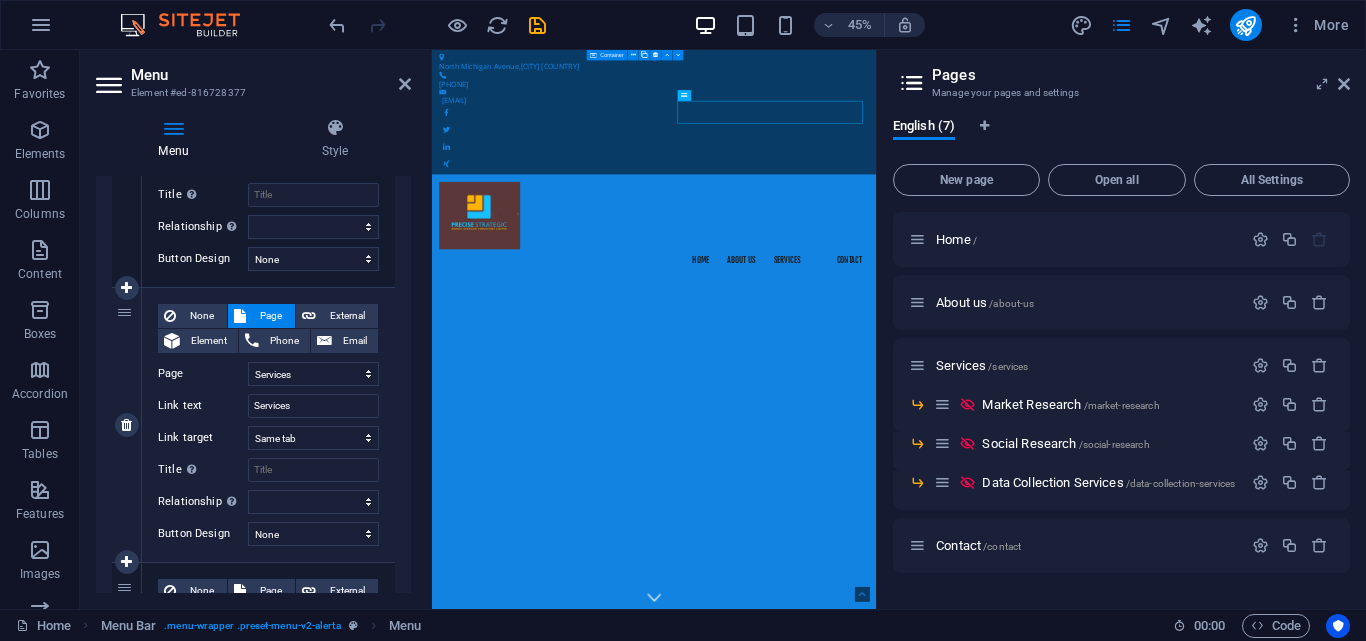 select 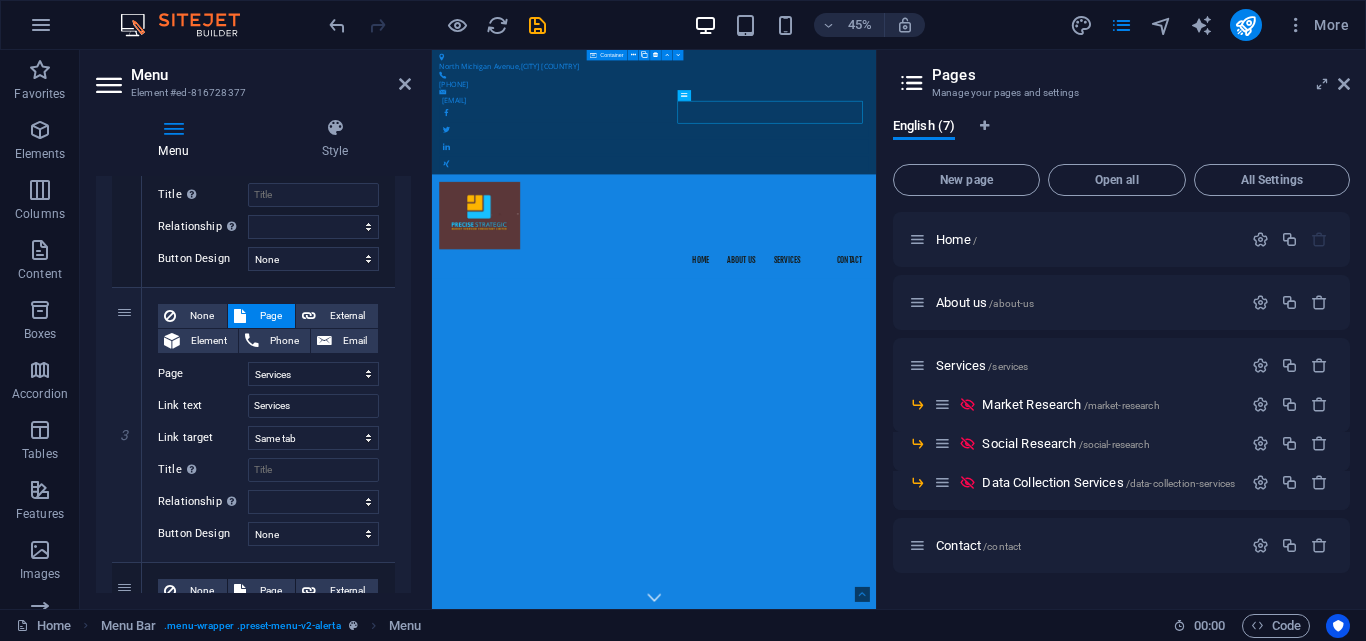 drag, startPoint x: 573, startPoint y: 610, endPoint x: 1379, endPoint y: 218, distance: 896.27 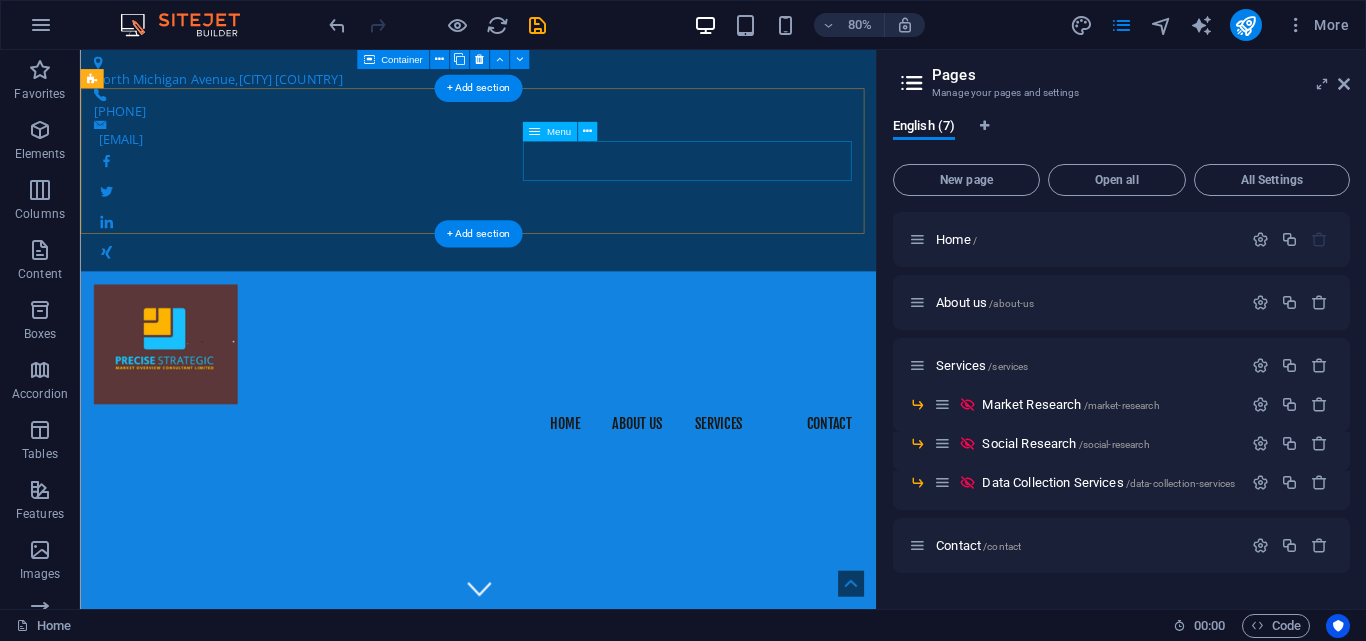 click on "Home About us Services Contact" at bounding box center [577, 518] 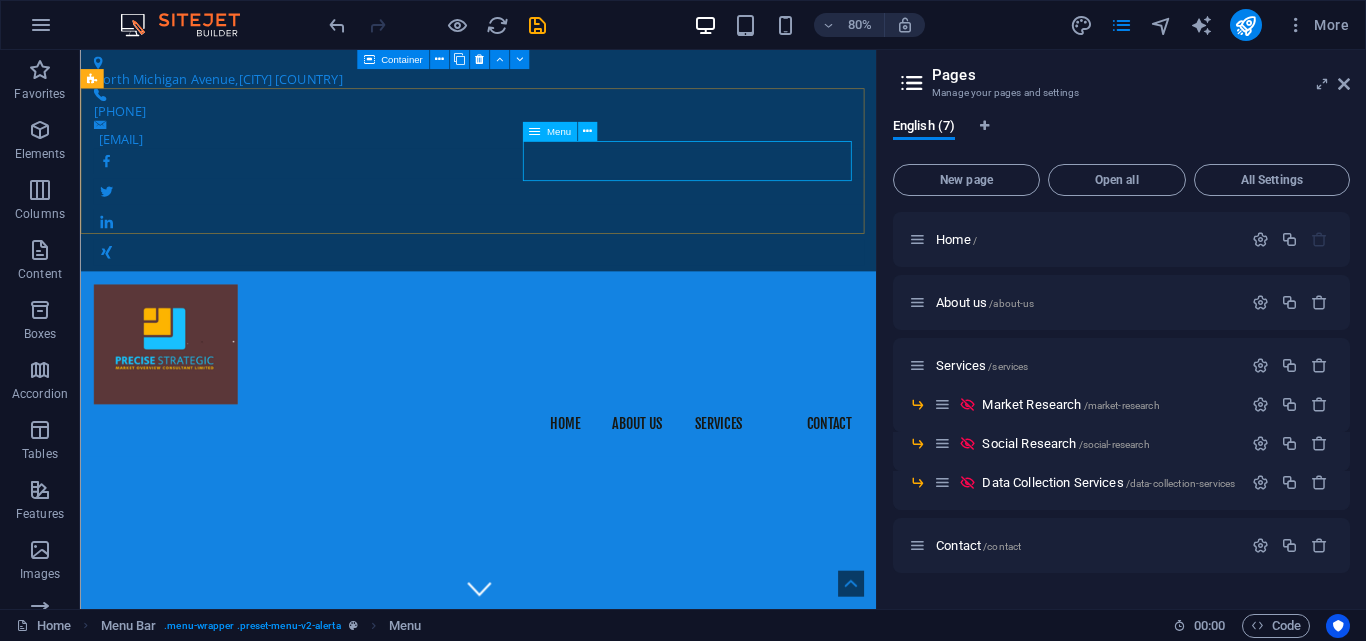 click on "Menu" at bounding box center [565, 132] 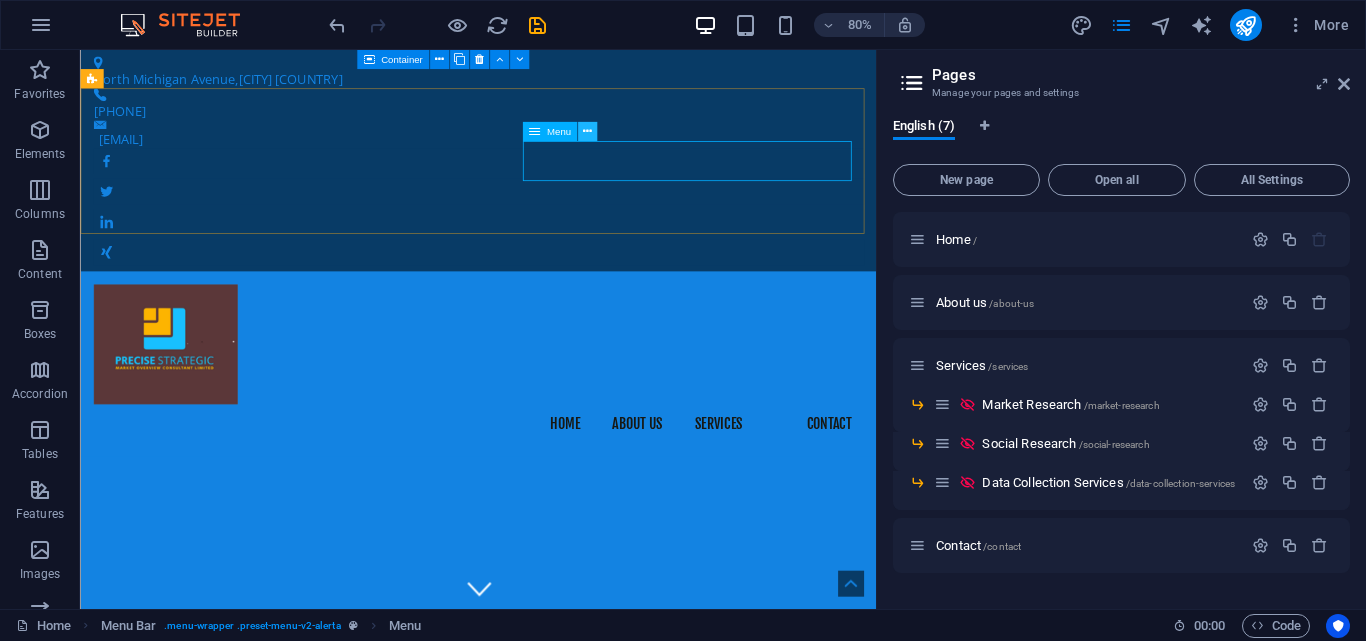 click at bounding box center (587, 131) 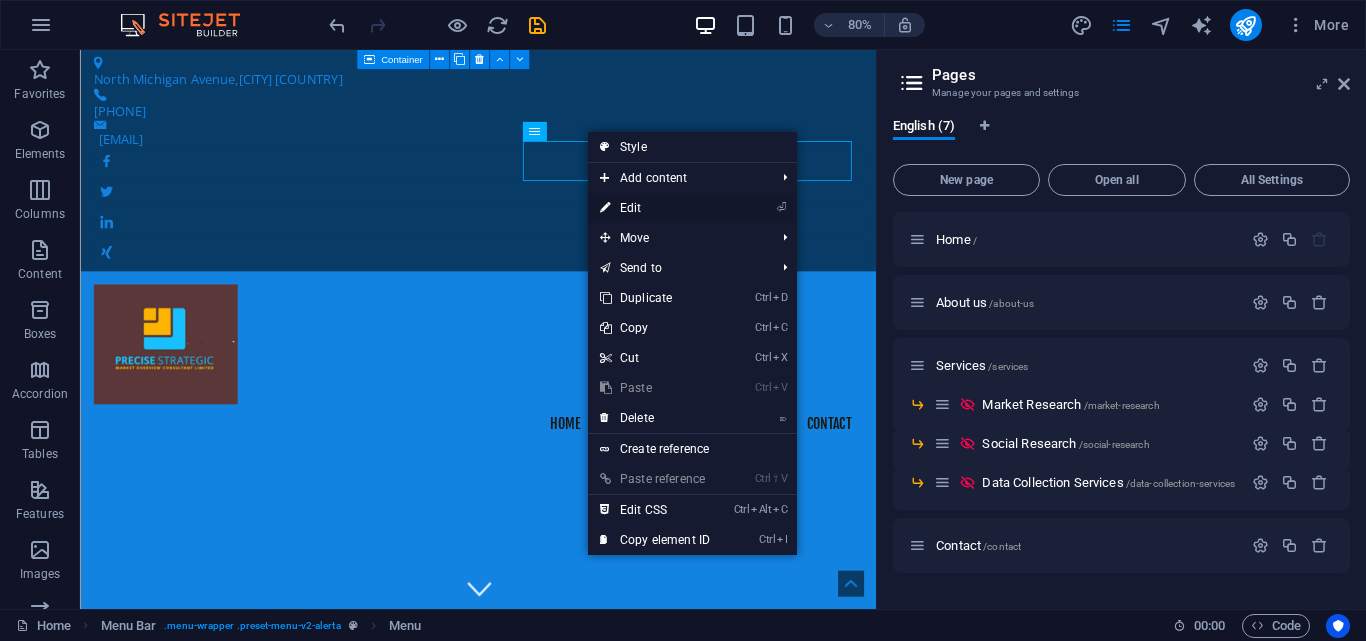 click on "⏎  Edit" at bounding box center (655, 208) 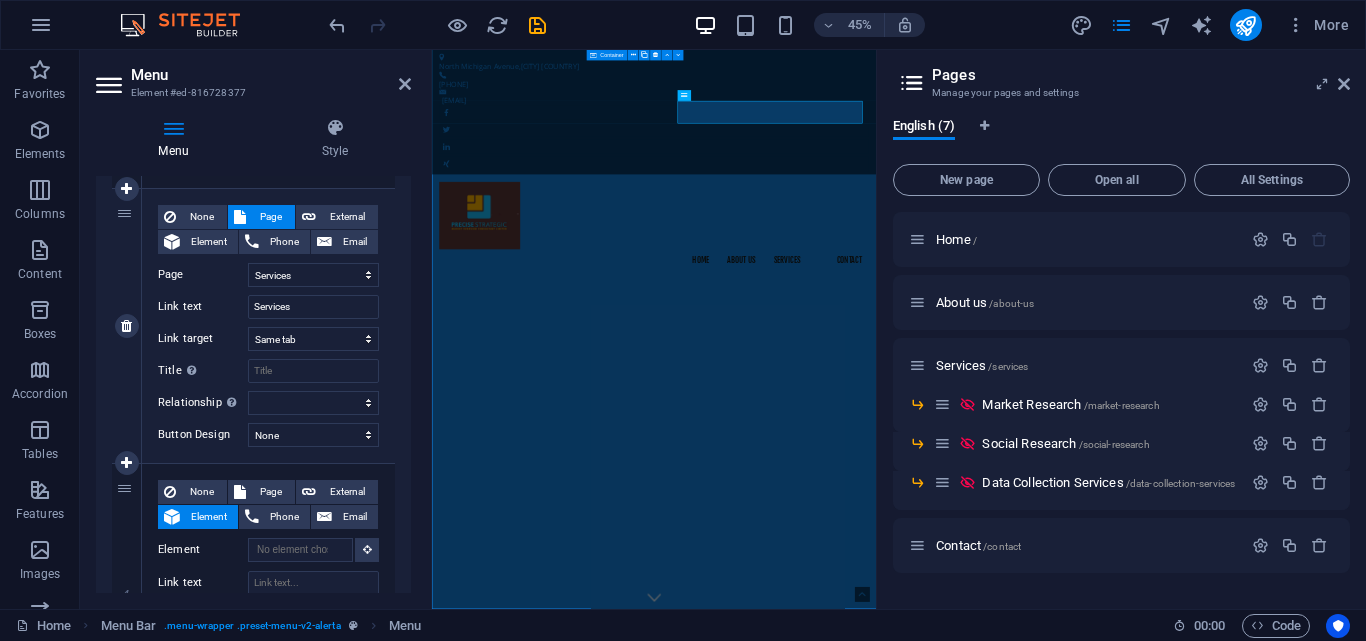 scroll, scrollTop: 800, scrollLeft: 0, axis: vertical 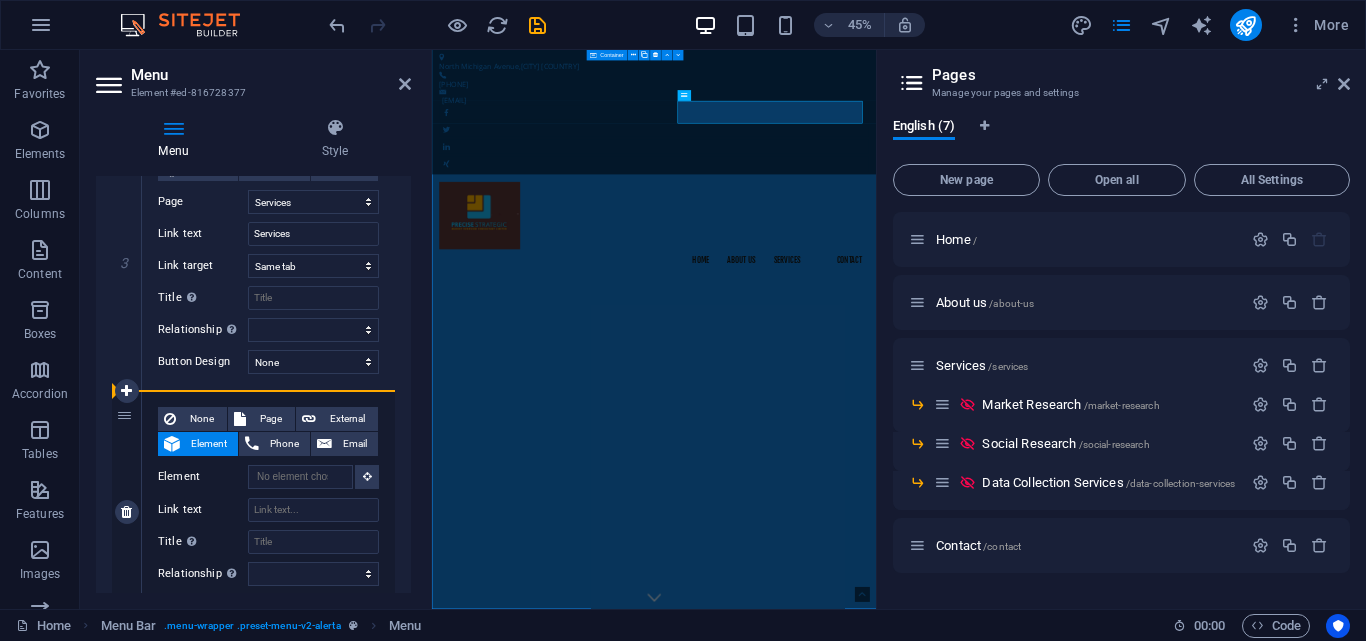 drag, startPoint x: 141, startPoint y: 388, endPoint x: 390, endPoint y: 393, distance: 249.0502 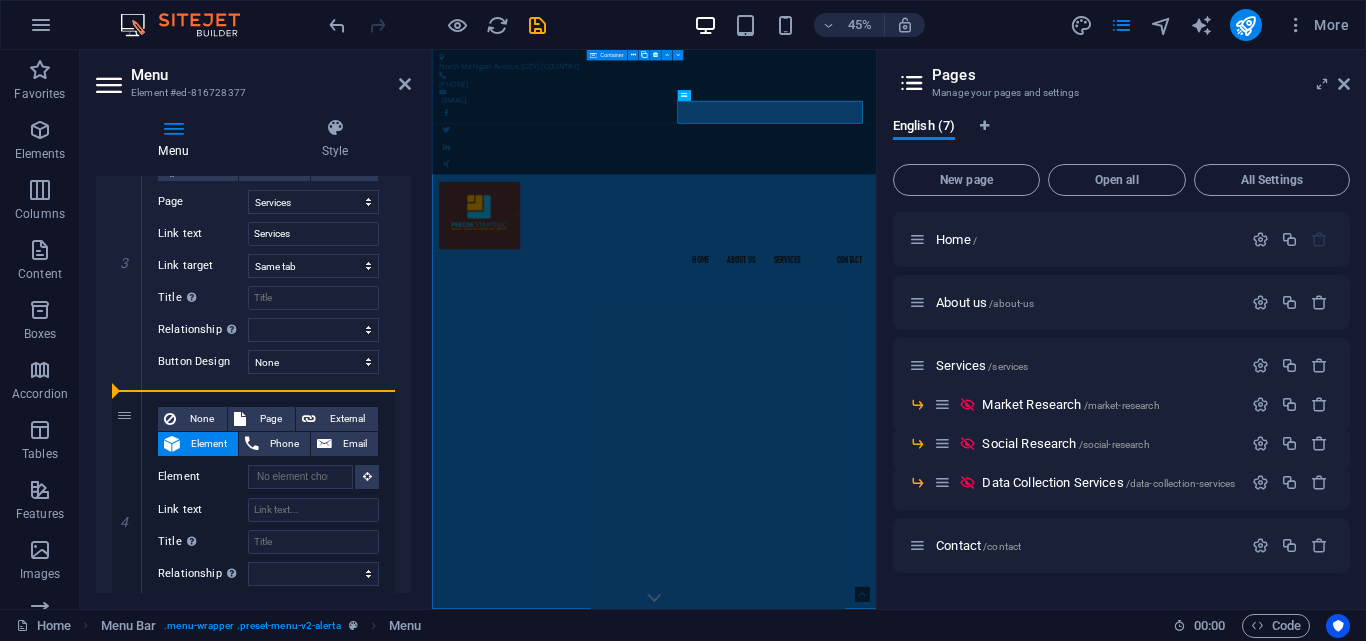 select 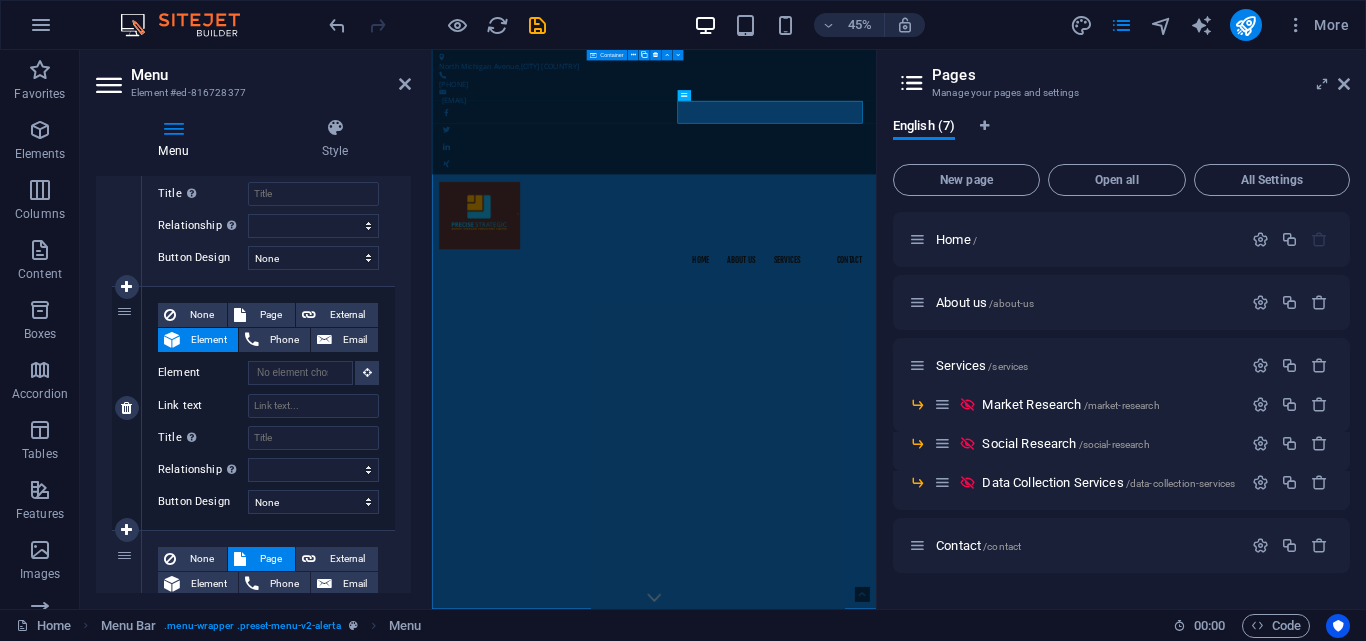 scroll, scrollTop: 900, scrollLeft: 0, axis: vertical 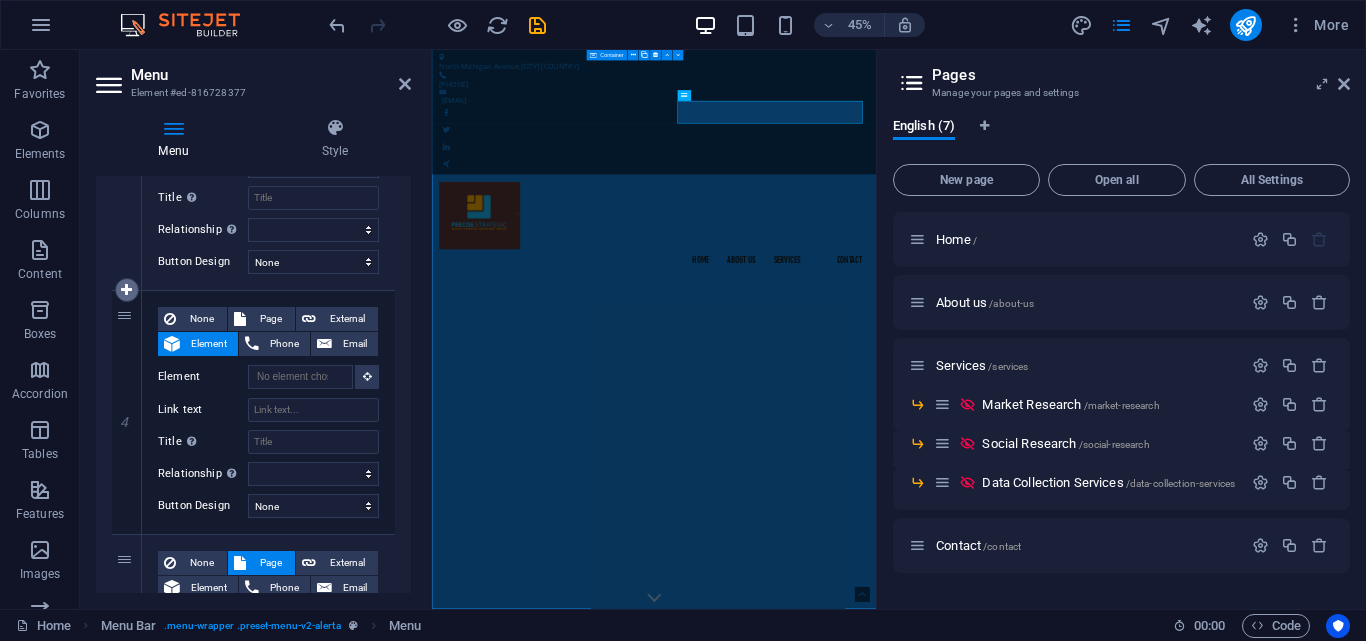 click at bounding box center (127, 290) 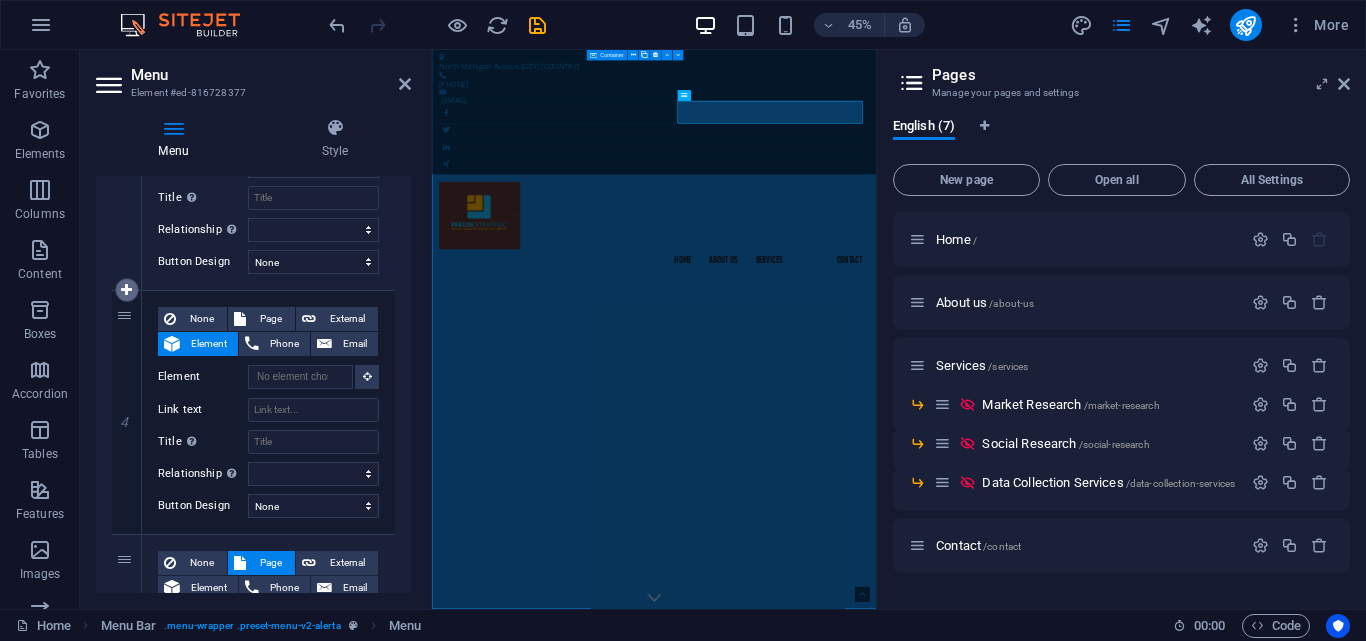 select on "6" 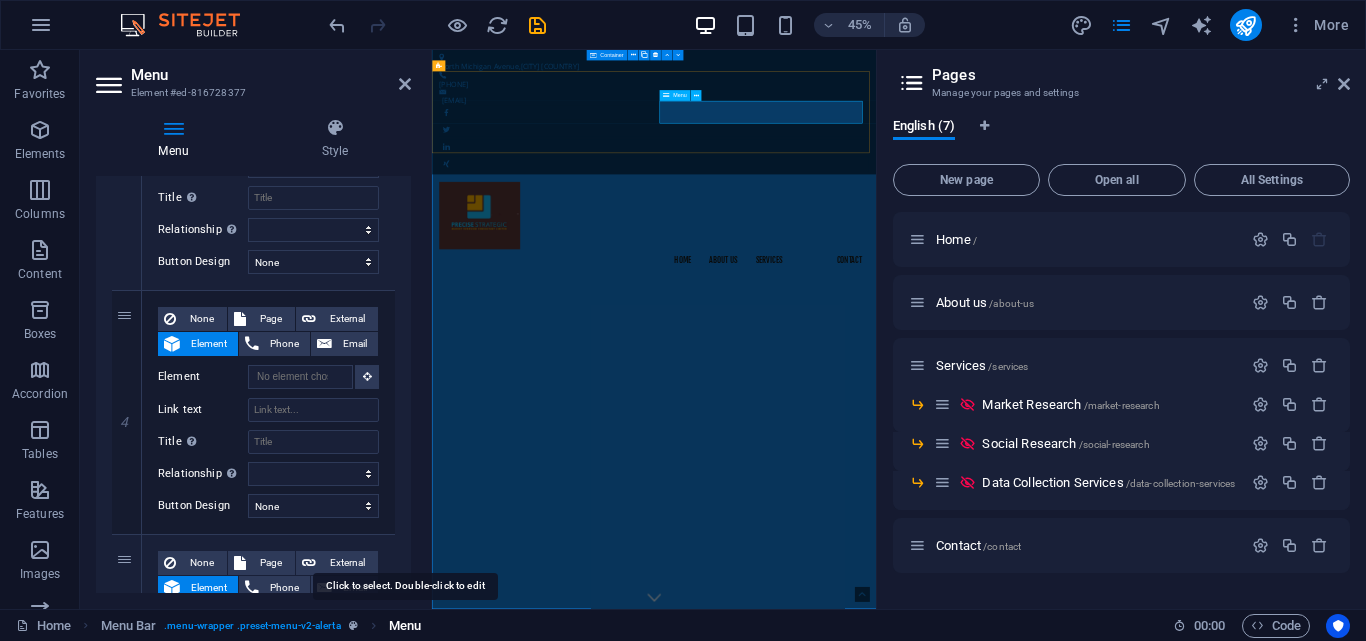 click on "Menu" at bounding box center (405, 626) 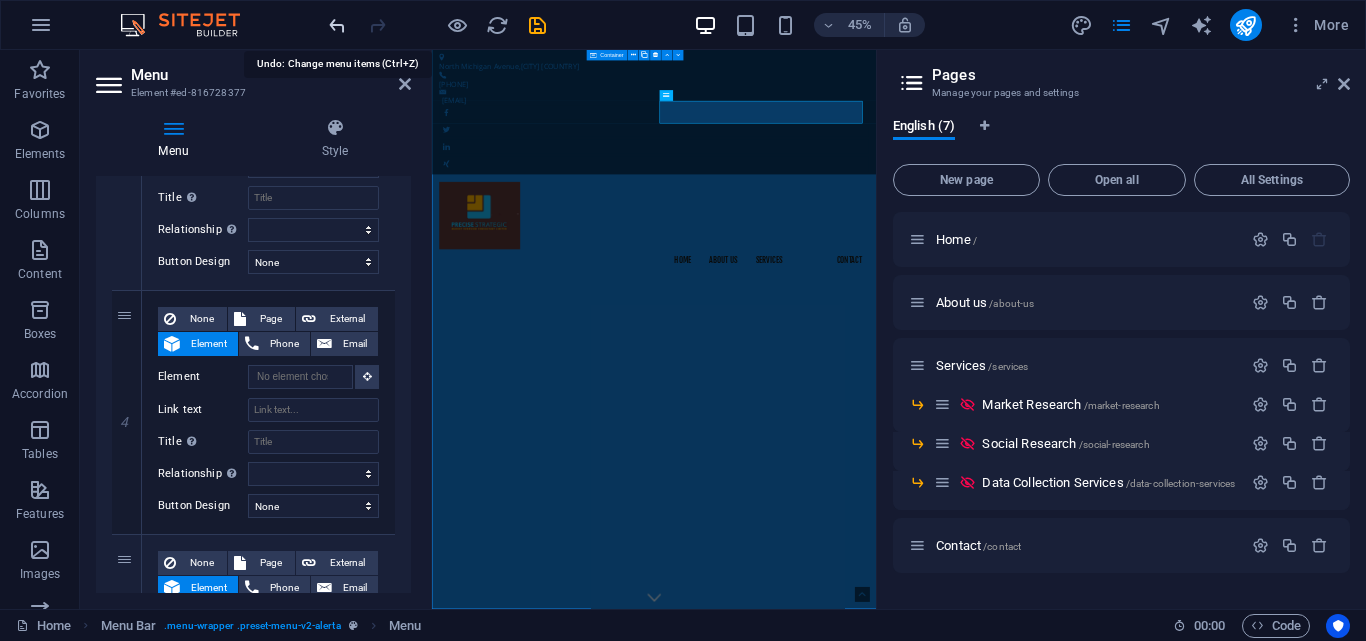 click at bounding box center [337, 25] 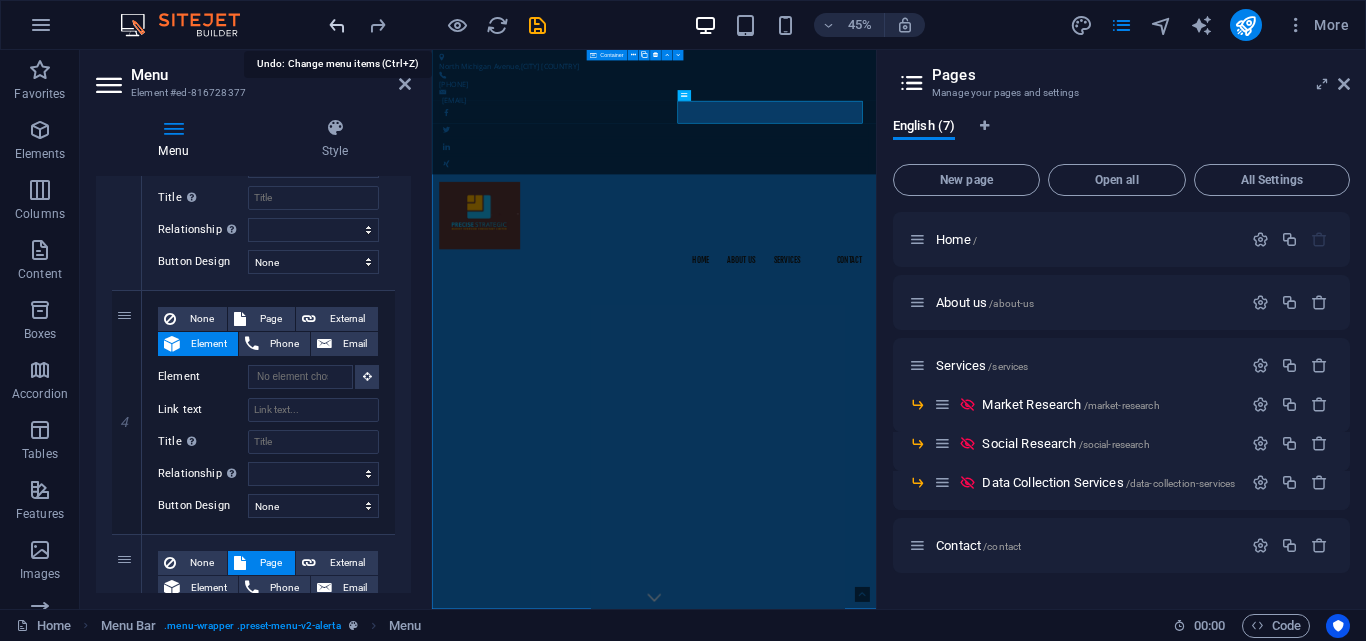 click at bounding box center [337, 25] 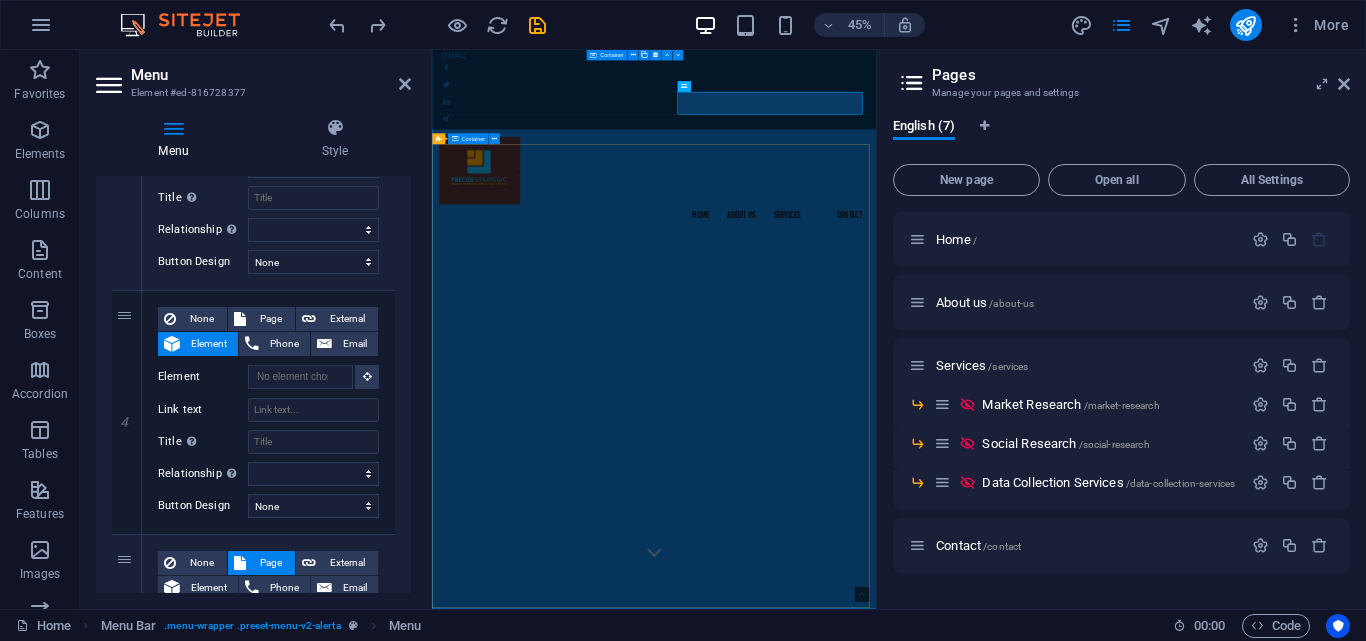 scroll, scrollTop: 0, scrollLeft: 0, axis: both 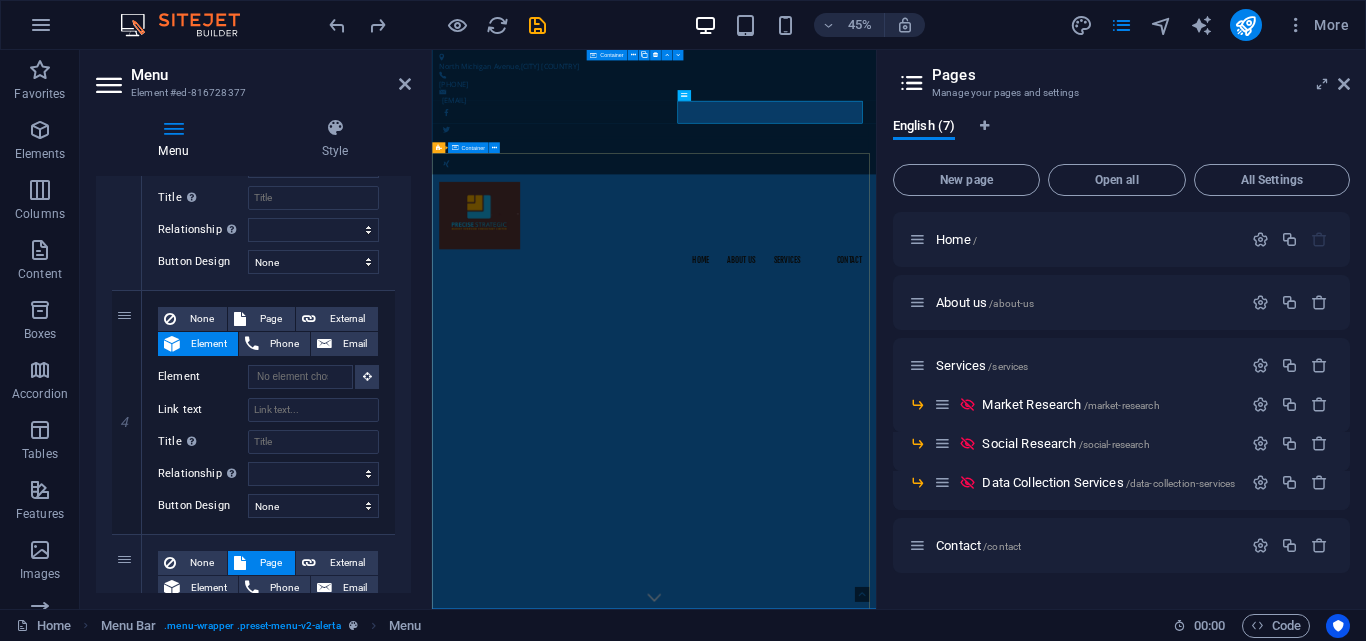 click on "Welcome to   Precise Strategic ,  Home of Market and Social Research Read More" at bounding box center [925, 1970] 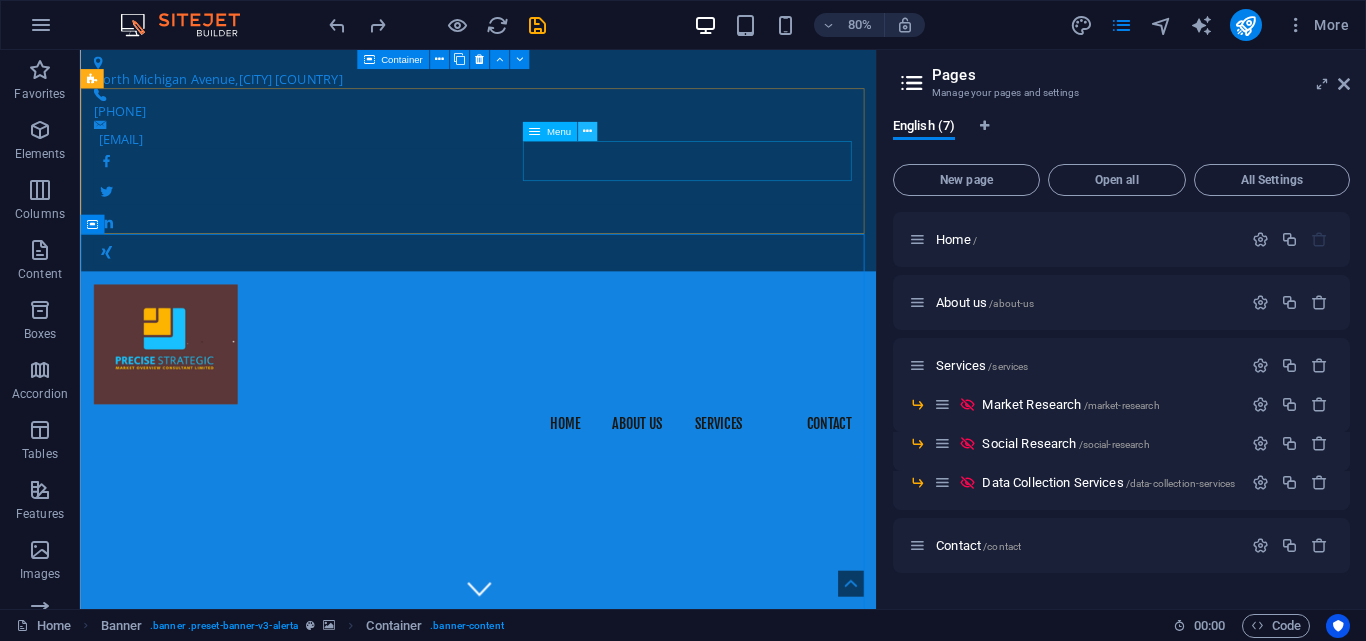 click at bounding box center (587, 131) 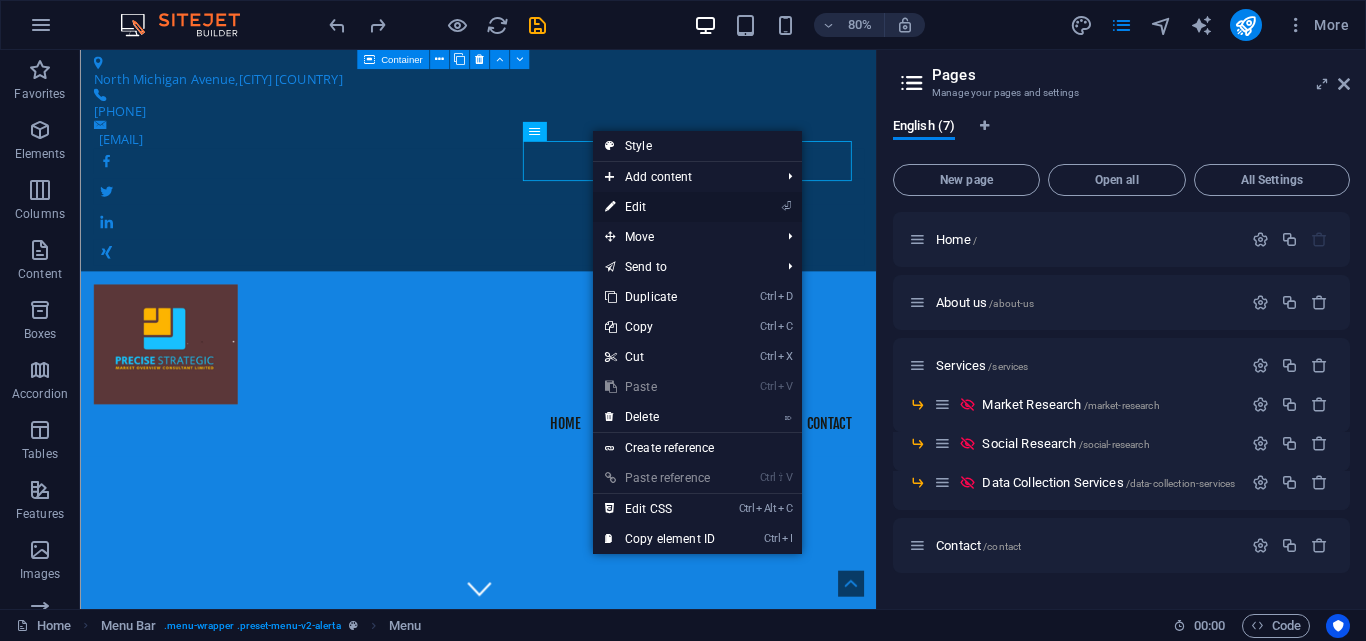 click on "⏎  Edit" at bounding box center [660, 207] 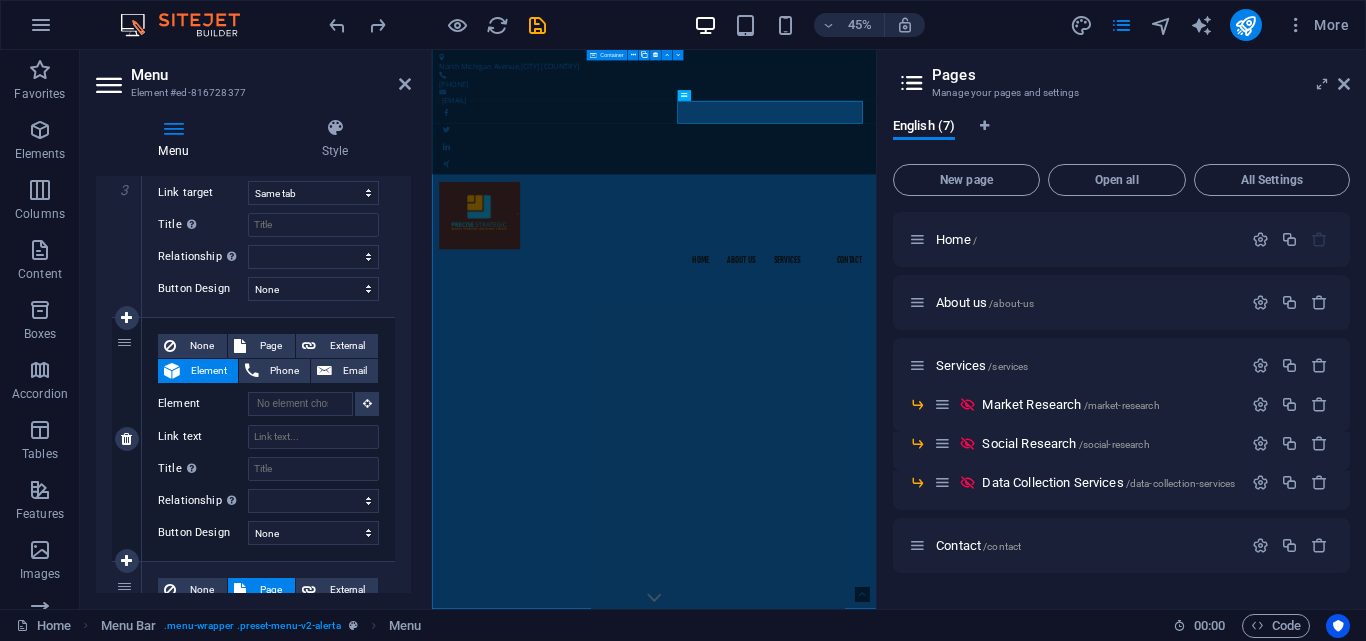 scroll, scrollTop: 900, scrollLeft: 0, axis: vertical 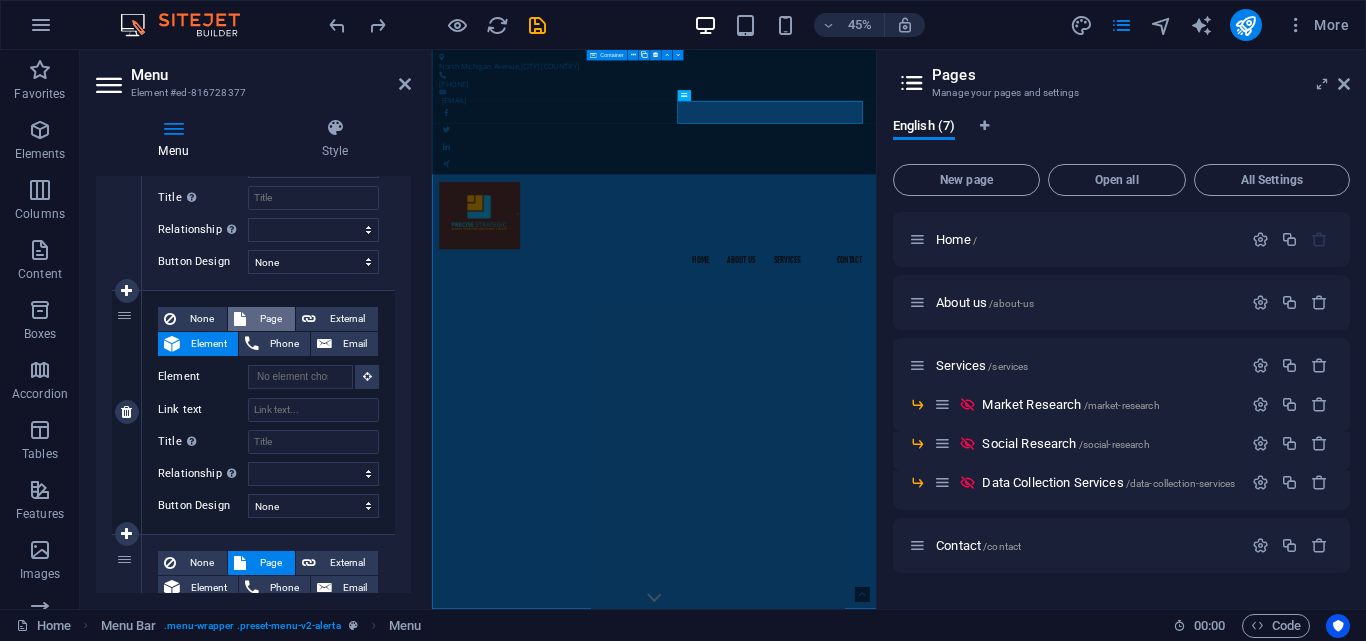 click on "Page" at bounding box center (270, 319) 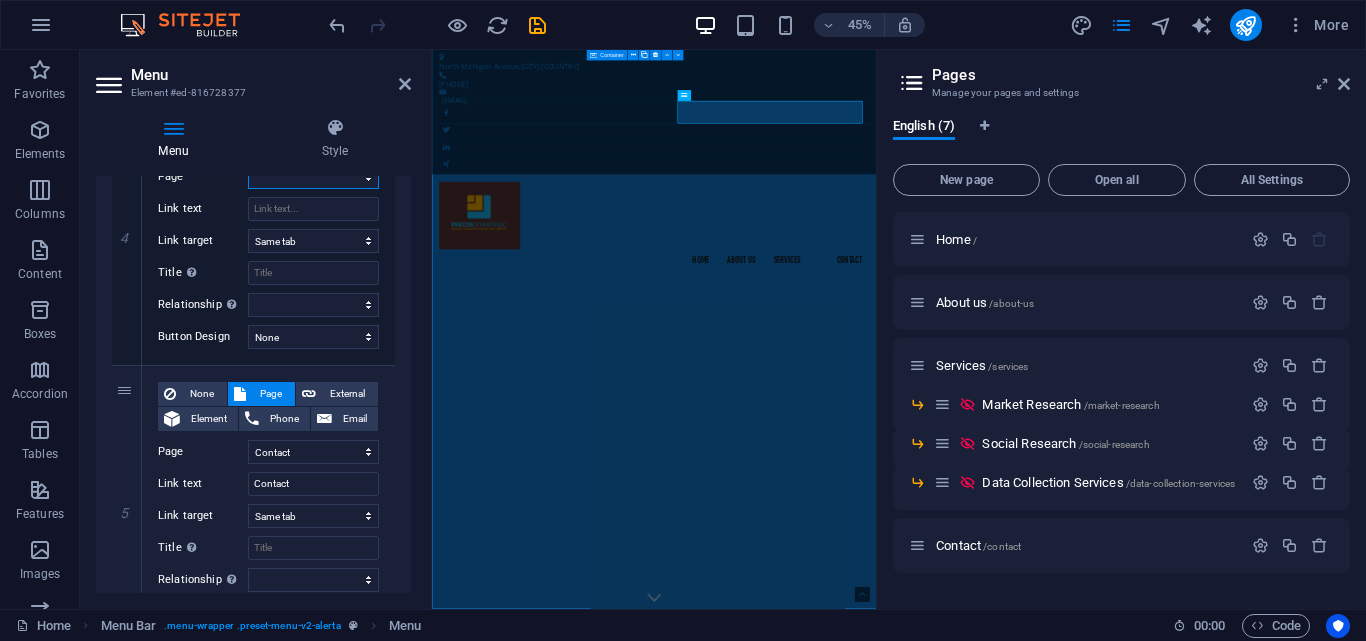 scroll, scrollTop: 1000, scrollLeft: 0, axis: vertical 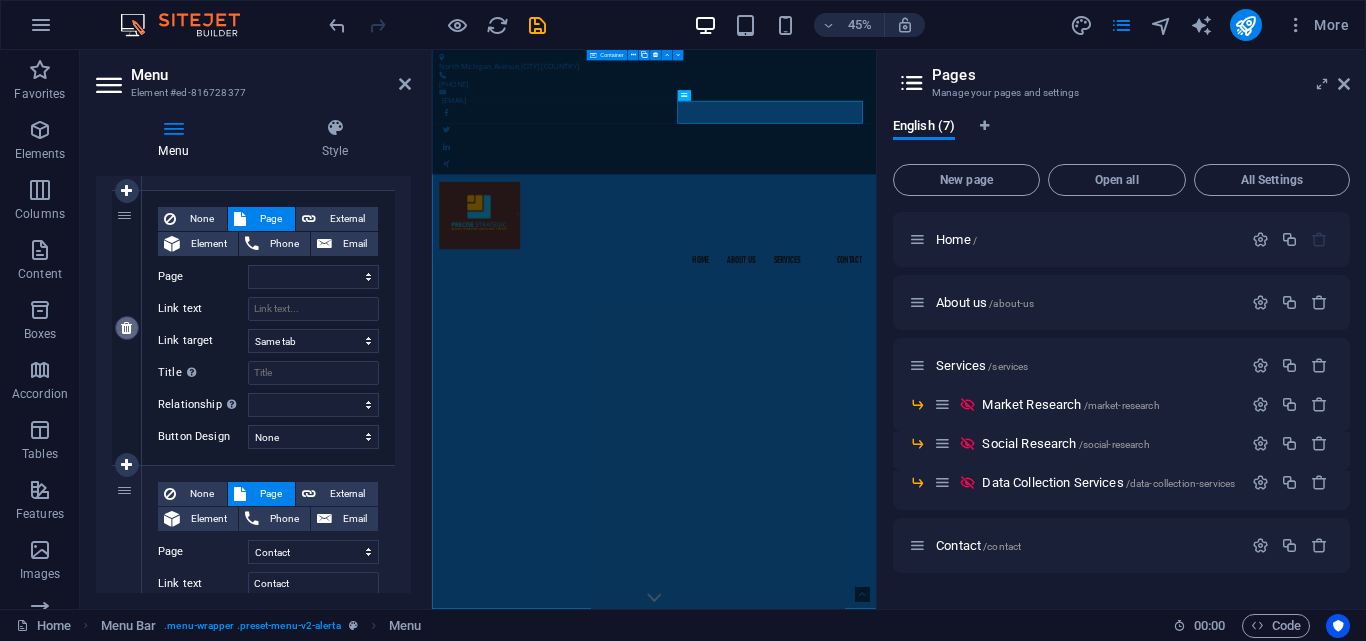 click at bounding box center [127, 328] 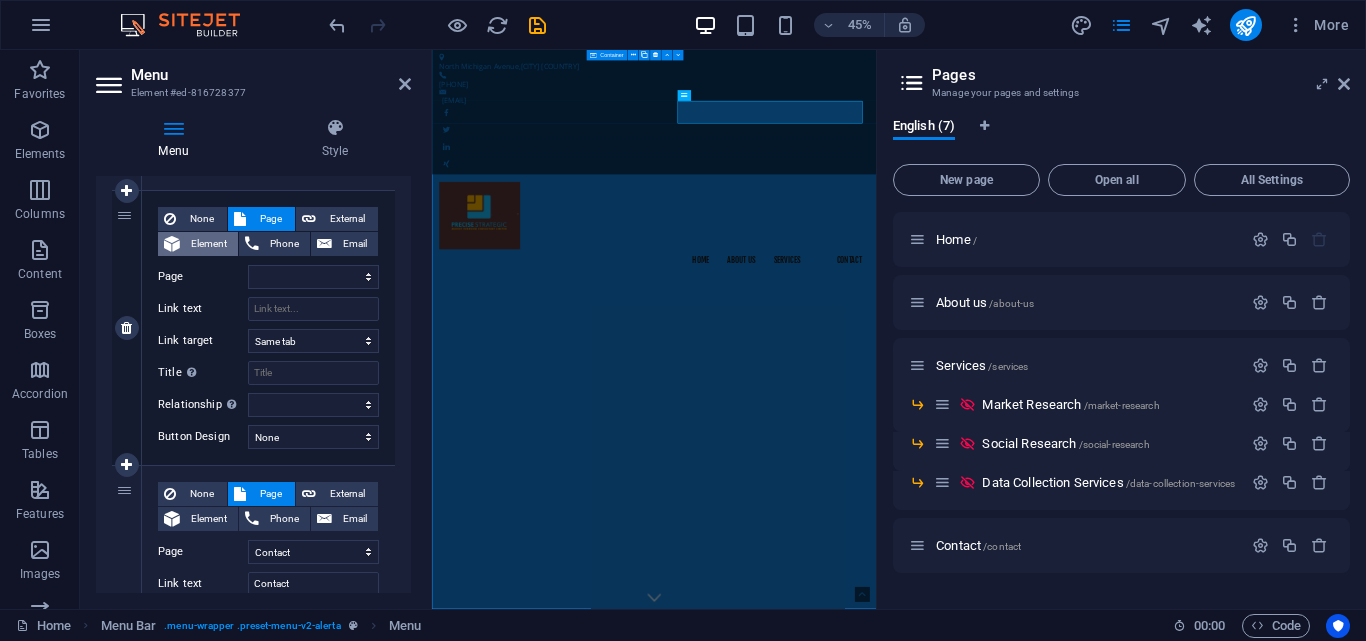 select 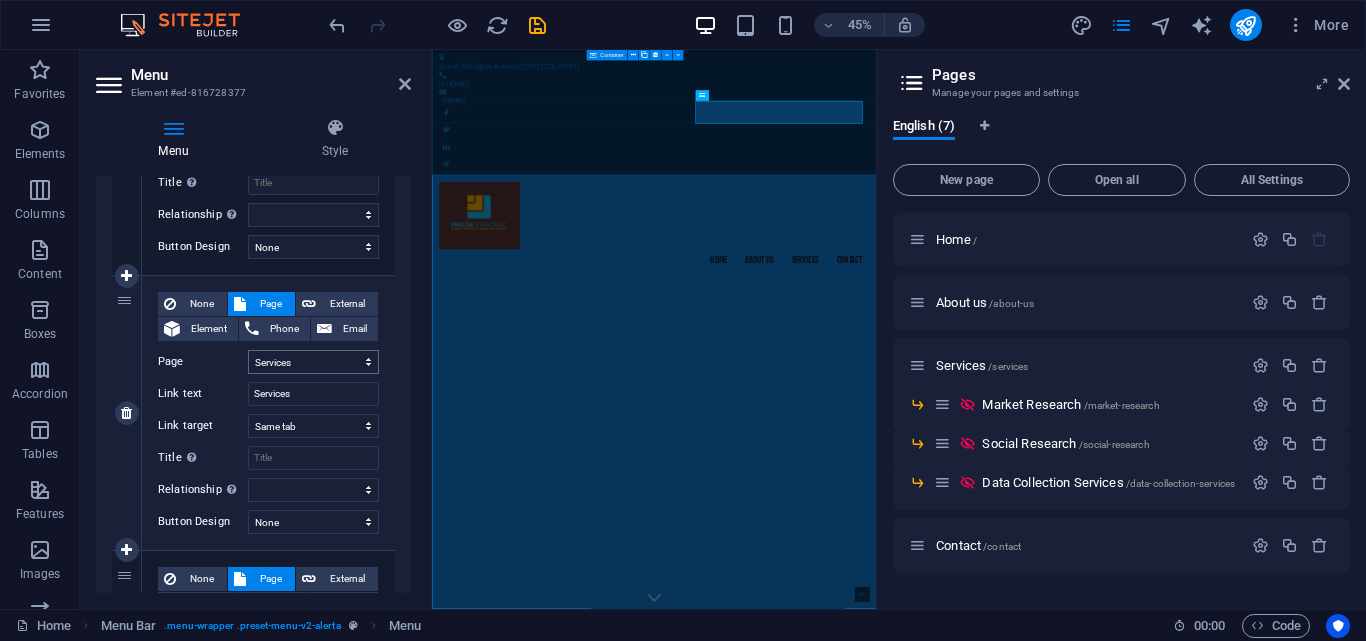 scroll, scrollTop: 628, scrollLeft: 0, axis: vertical 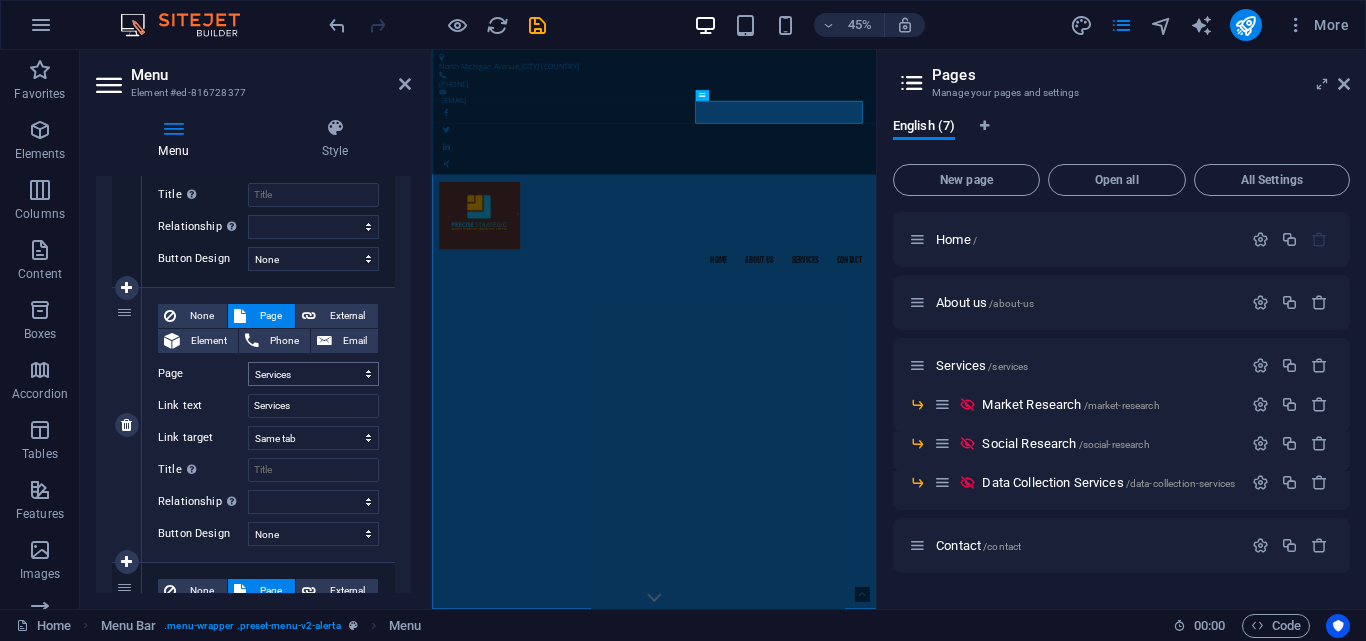 drag, startPoint x: 268, startPoint y: 313, endPoint x: 275, endPoint y: 362, distance: 49.497475 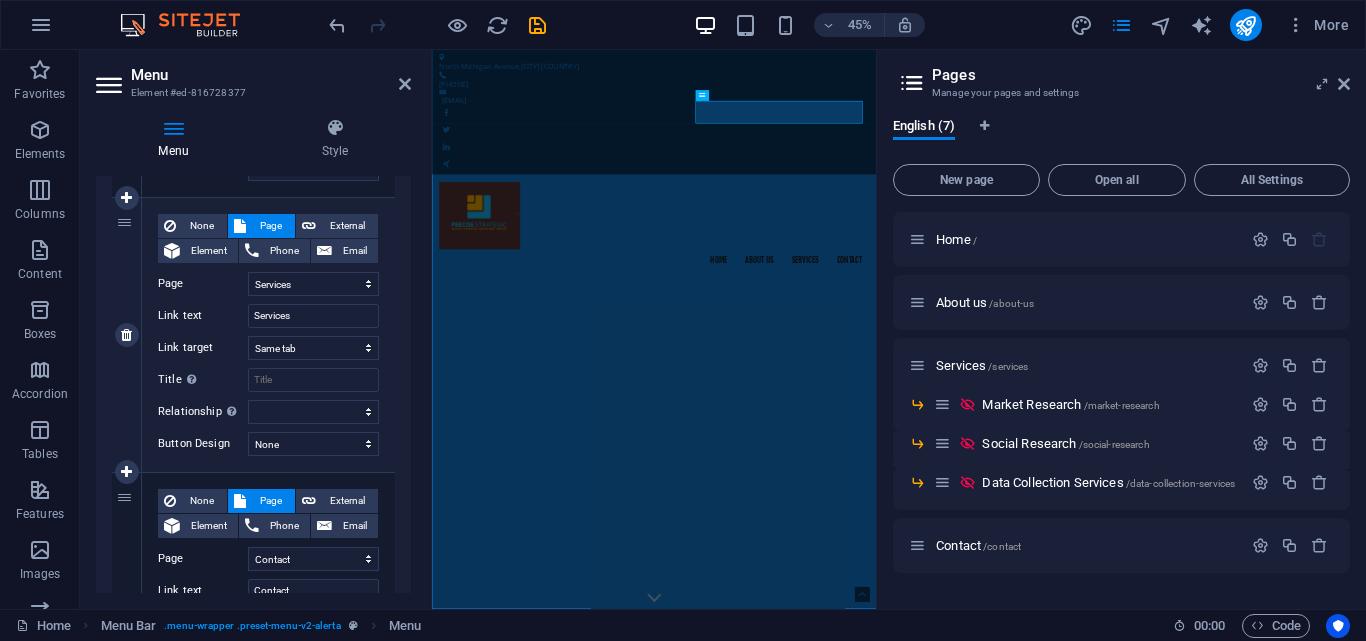 scroll, scrollTop: 728, scrollLeft: 0, axis: vertical 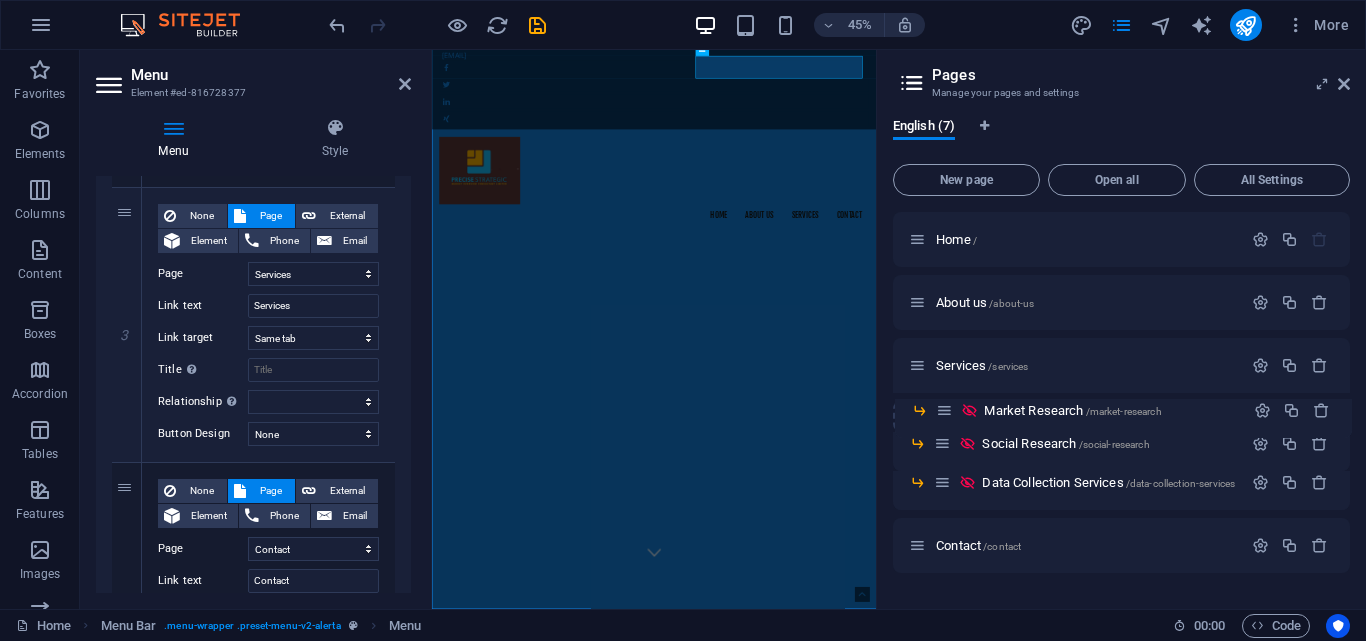 drag, startPoint x: 943, startPoint y: 411, endPoint x: 943, endPoint y: 422, distance: 11 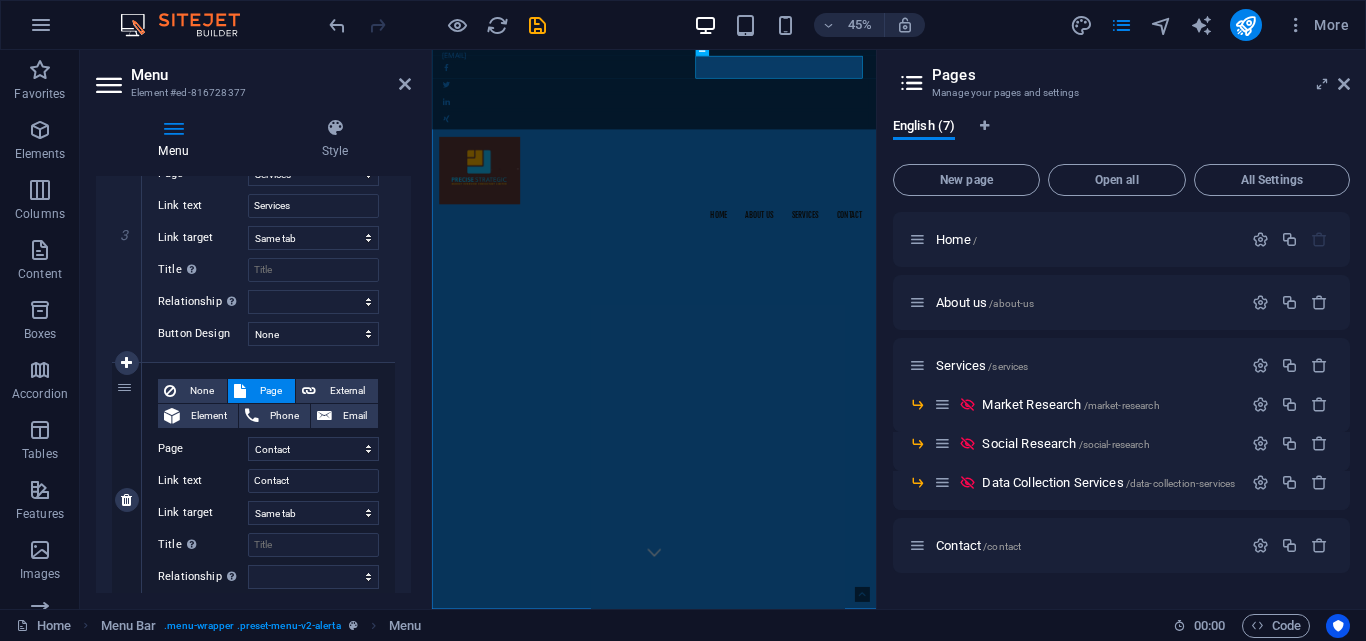 scroll, scrollTop: 728, scrollLeft: 0, axis: vertical 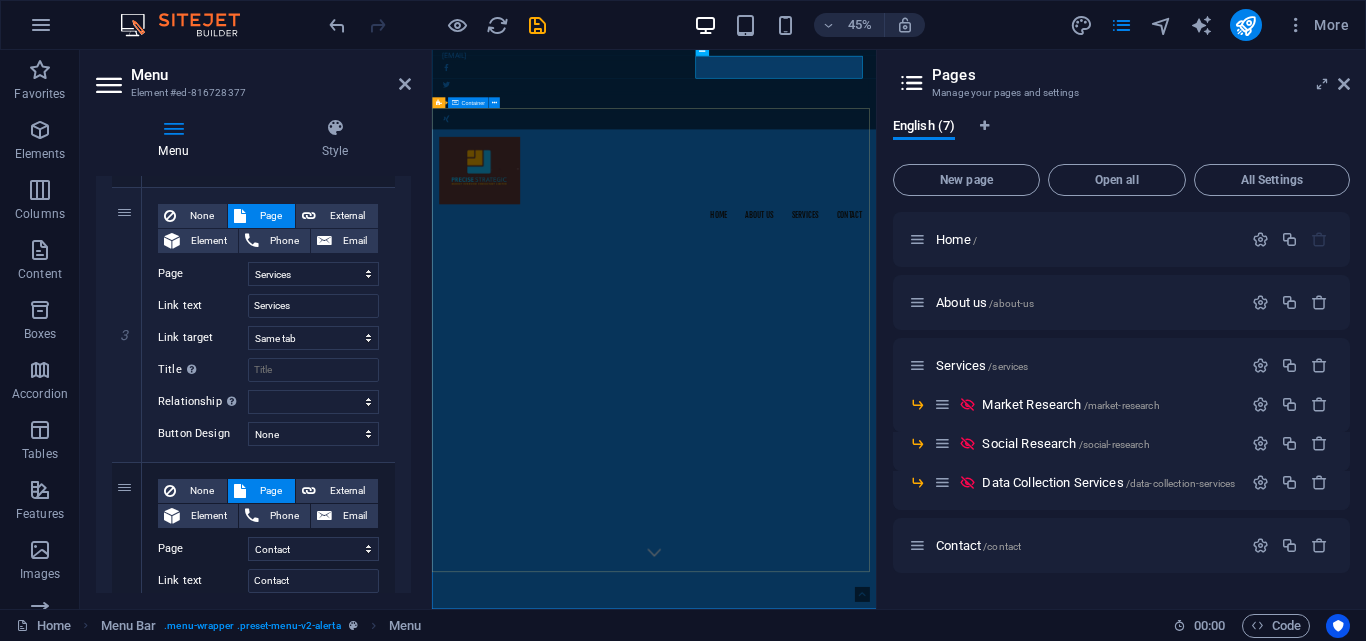 click on "Welcome to   Precise Strategic ,  Home of Market and Social Research Read More" at bounding box center [925, 1870] 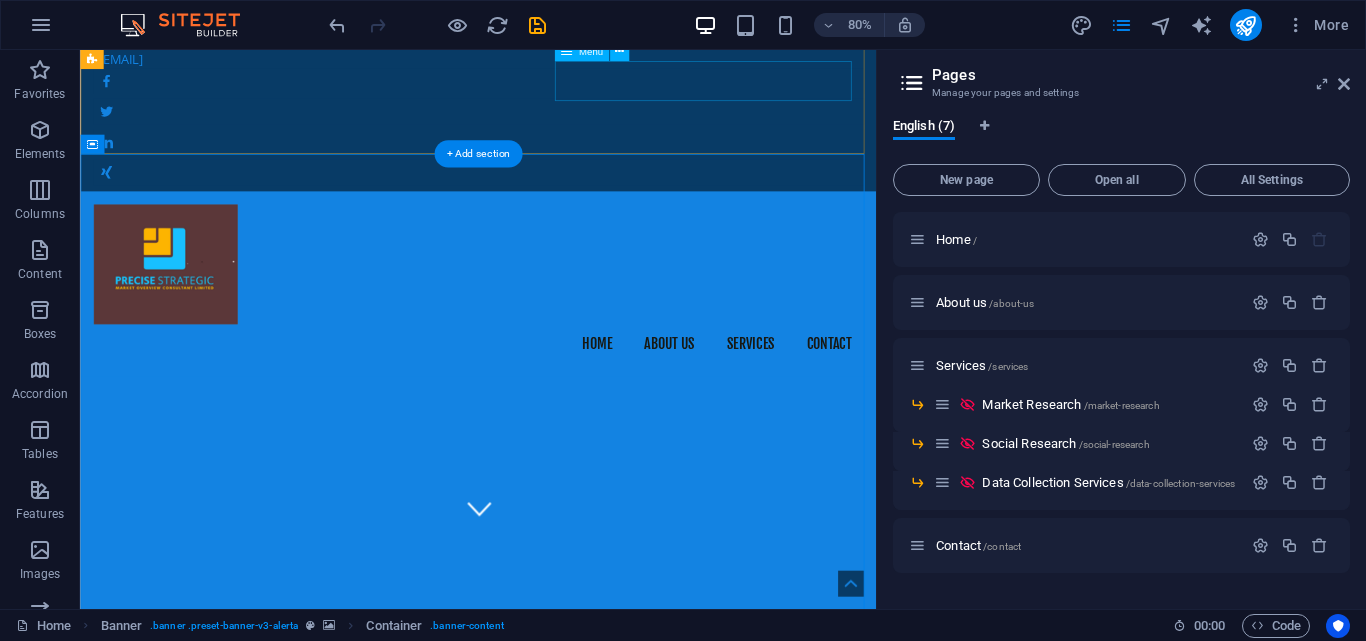 click on "Home About us Services Contact" at bounding box center [577, 418] 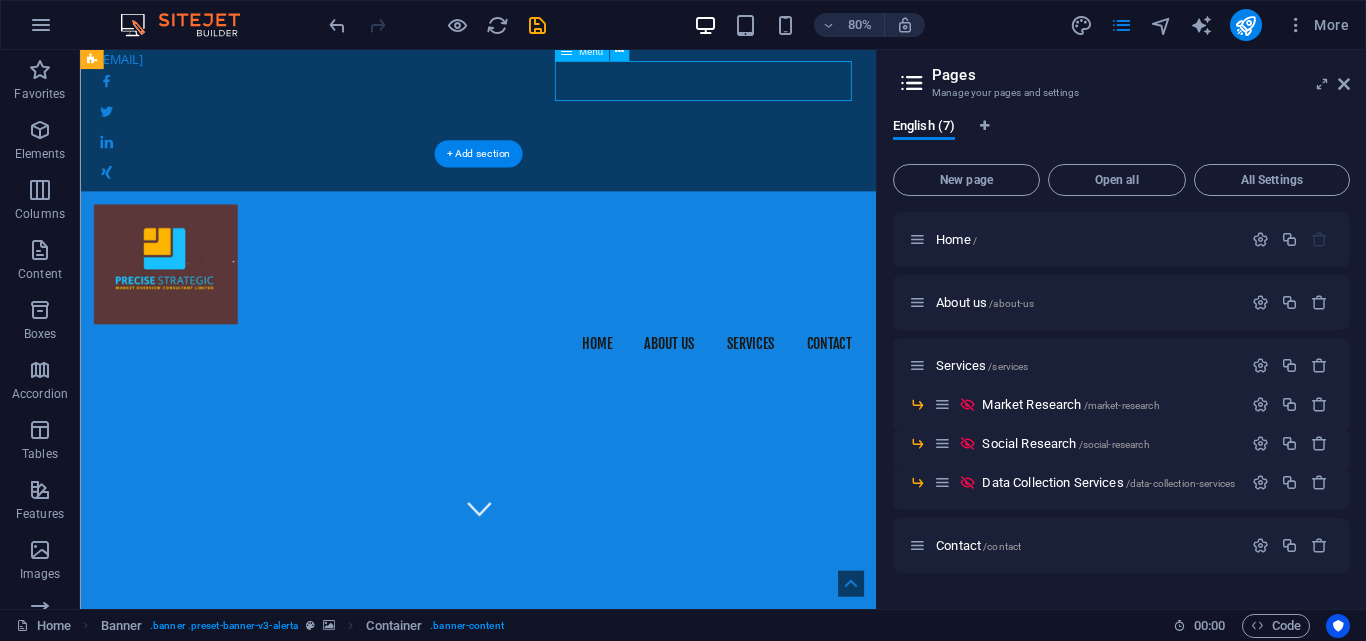 click on "Home About us Services Contact" at bounding box center [577, 418] 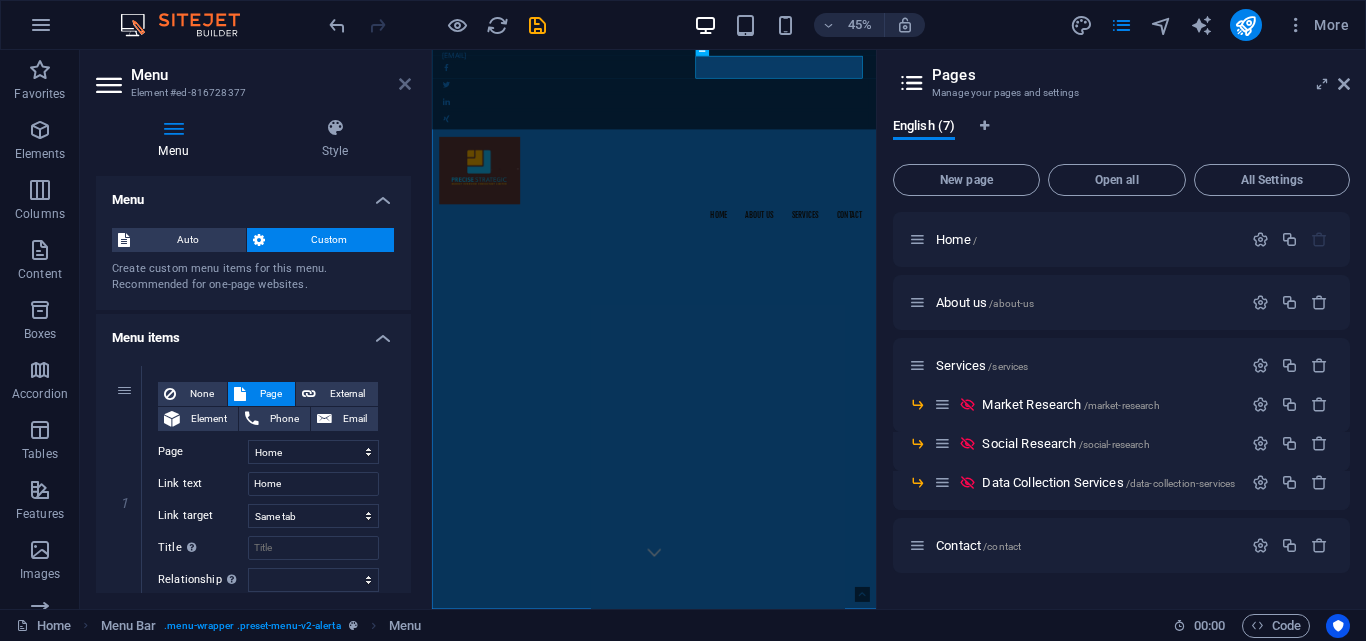 click at bounding box center (405, 84) 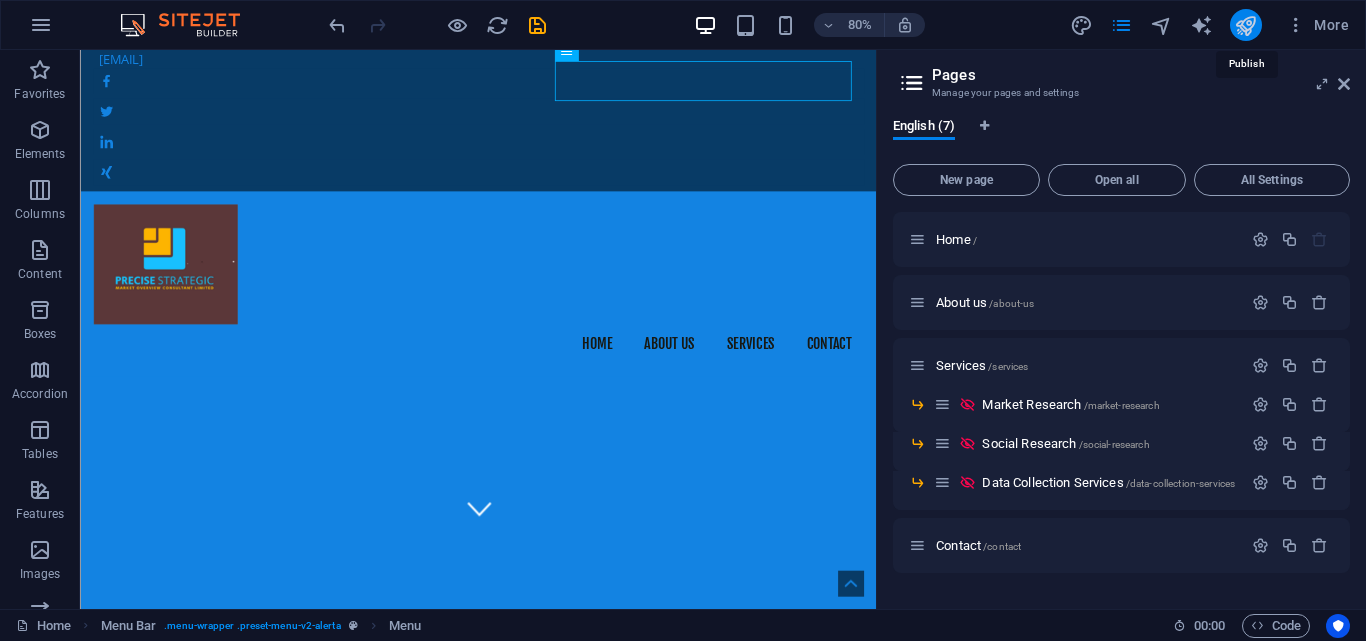 click at bounding box center [1245, 25] 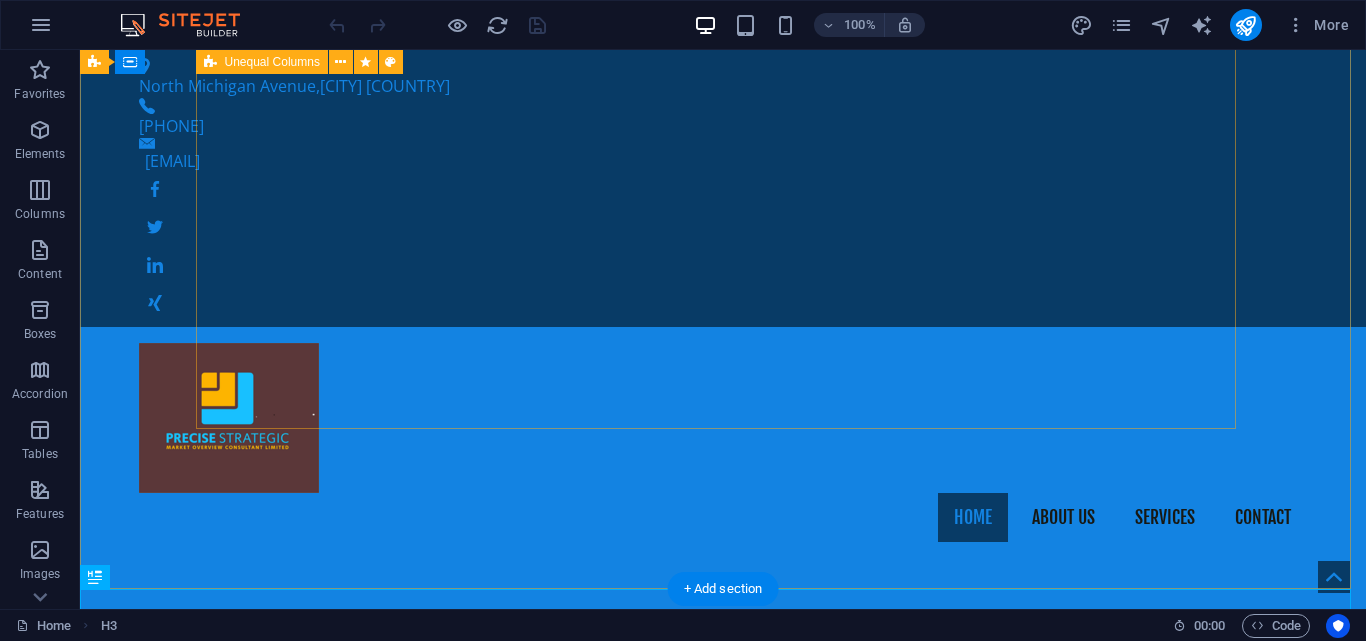 scroll, scrollTop: 454, scrollLeft: 0, axis: vertical 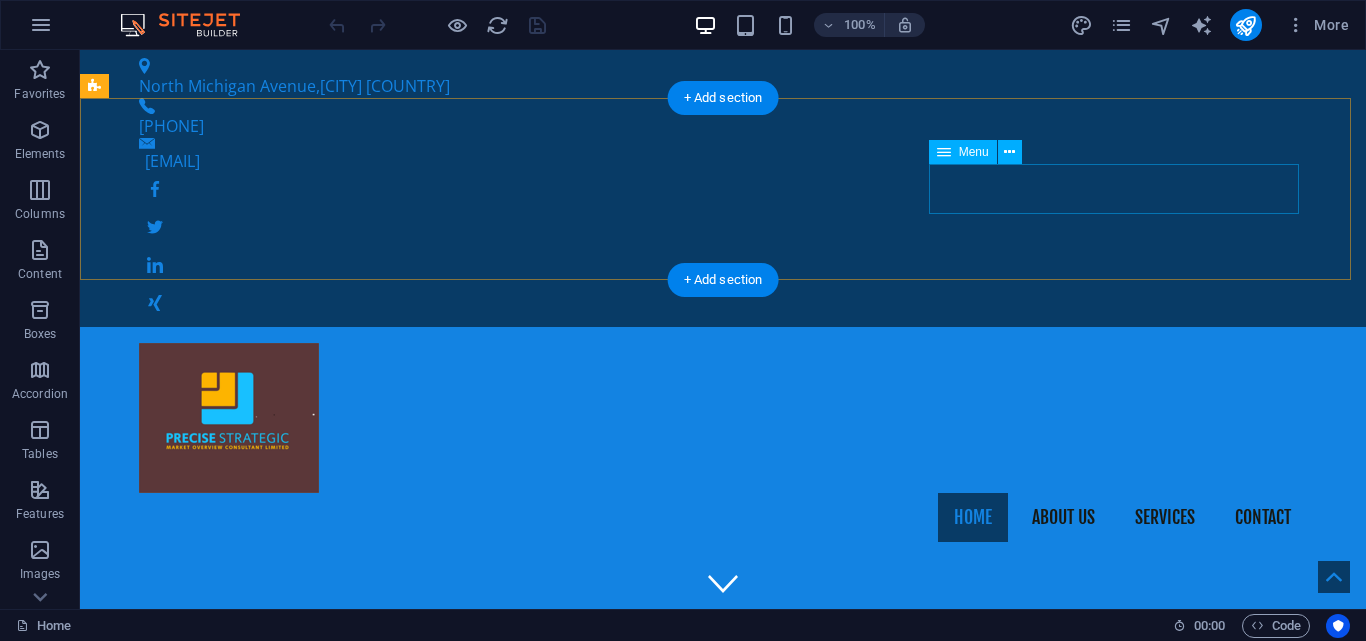 click on "Home About us Services Contact" at bounding box center [723, 518] 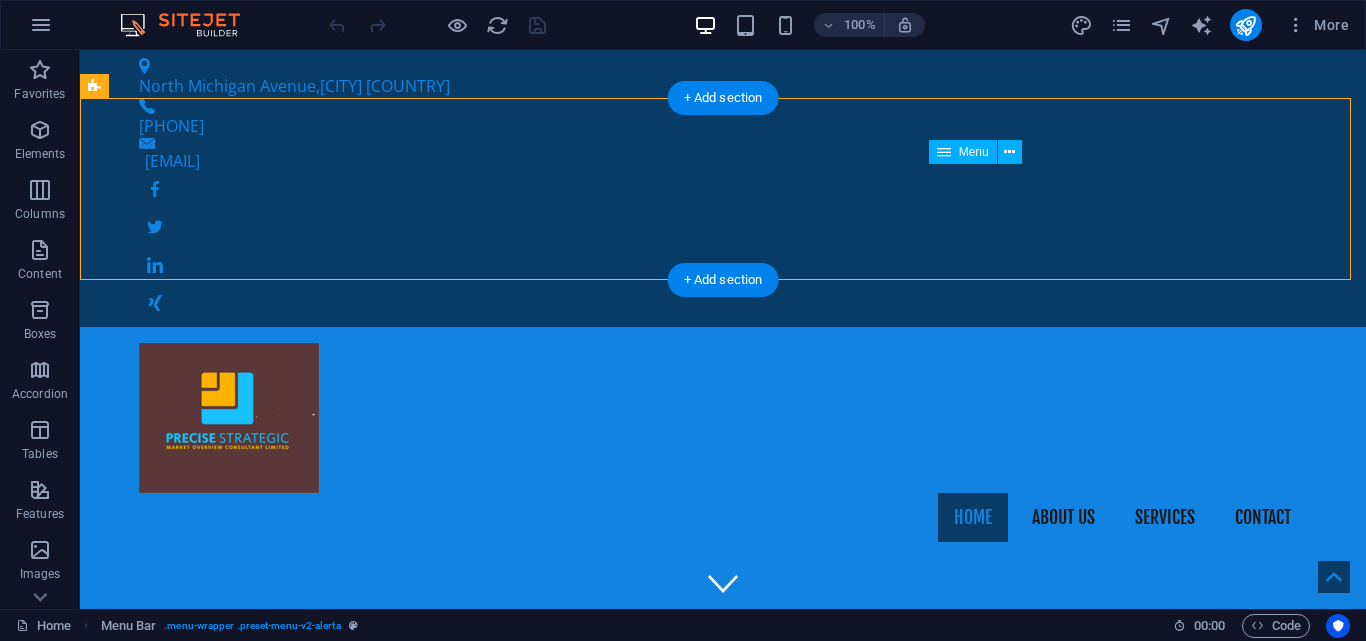 click on "Home About us Services Contact" at bounding box center (723, 518) 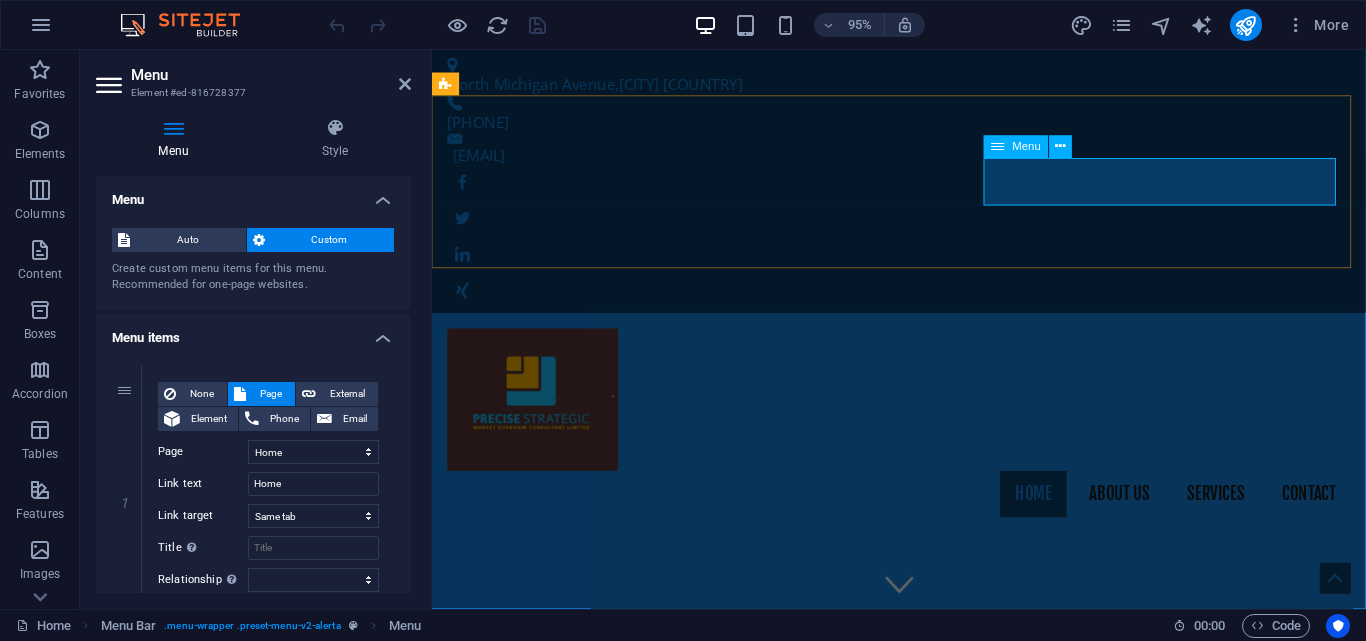 click on "Home About us Services Contact" at bounding box center (923, 518) 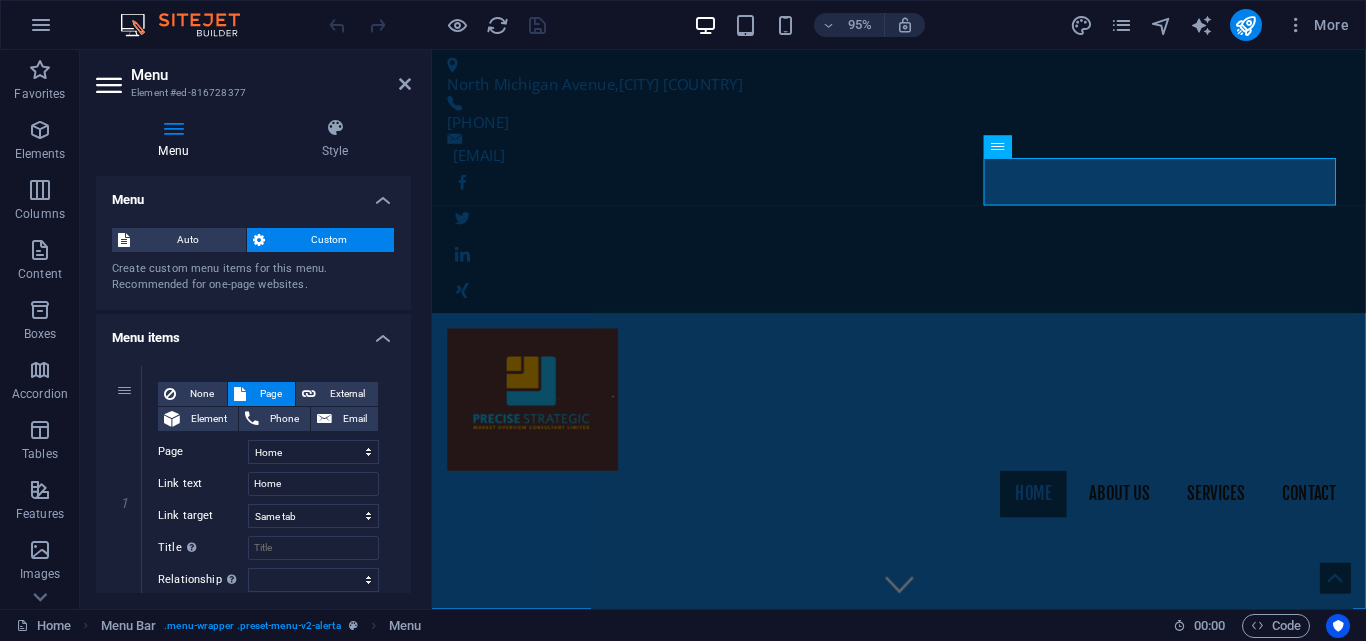 scroll, scrollTop: 100, scrollLeft: 0, axis: vertical 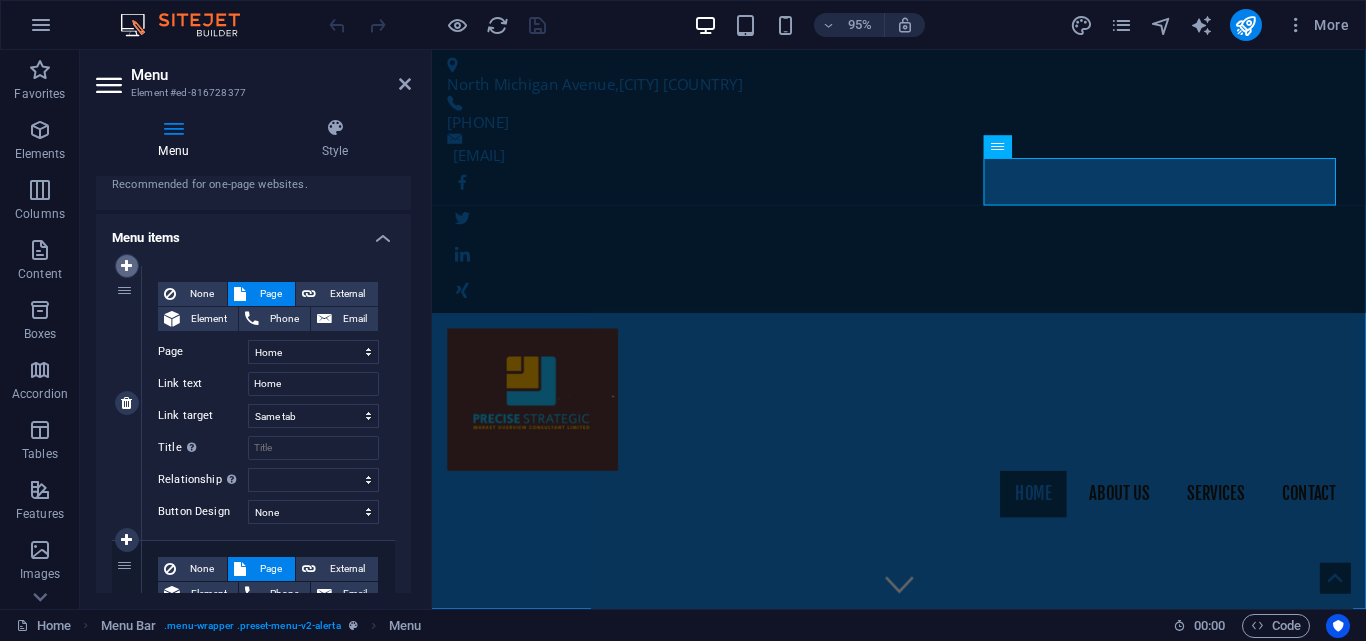 click at bounding box center (126, 266) 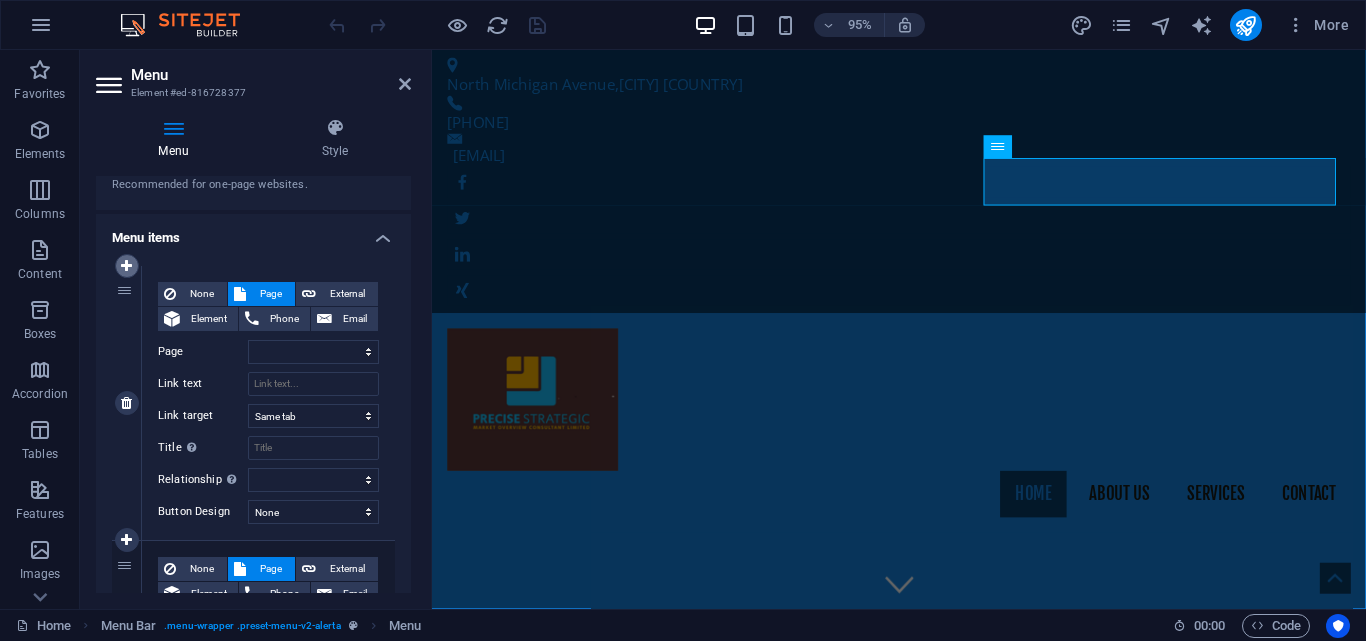 type on "About us" 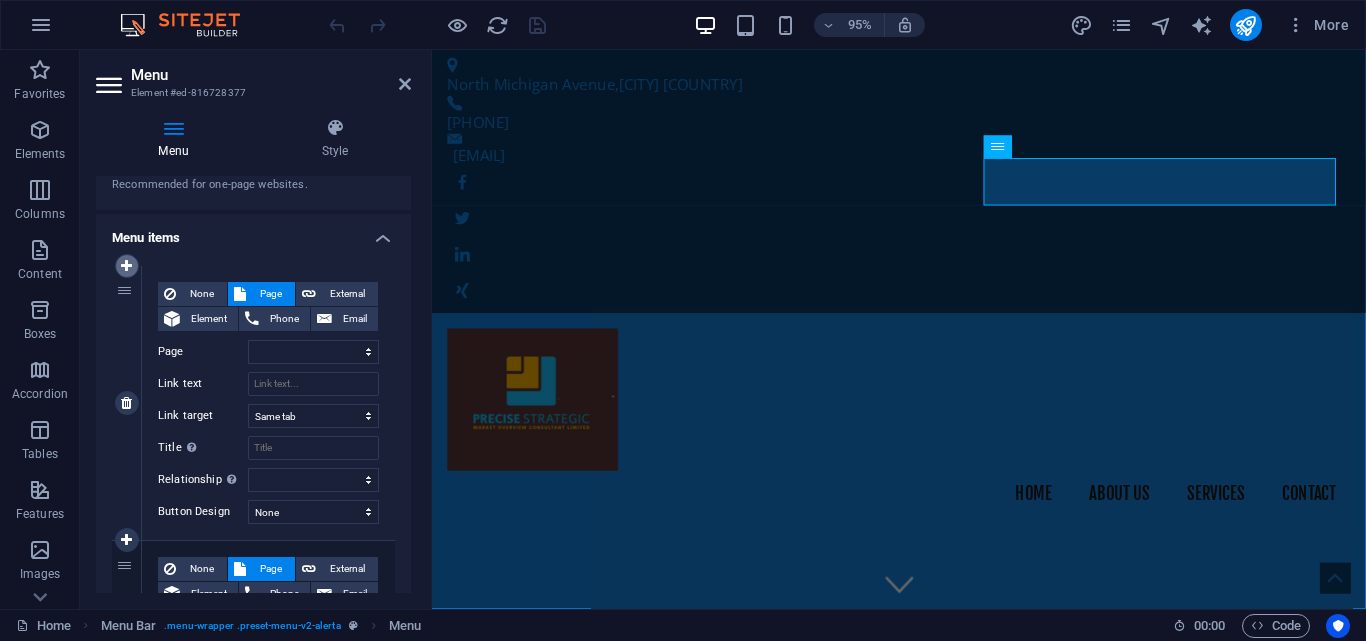 select on "6" 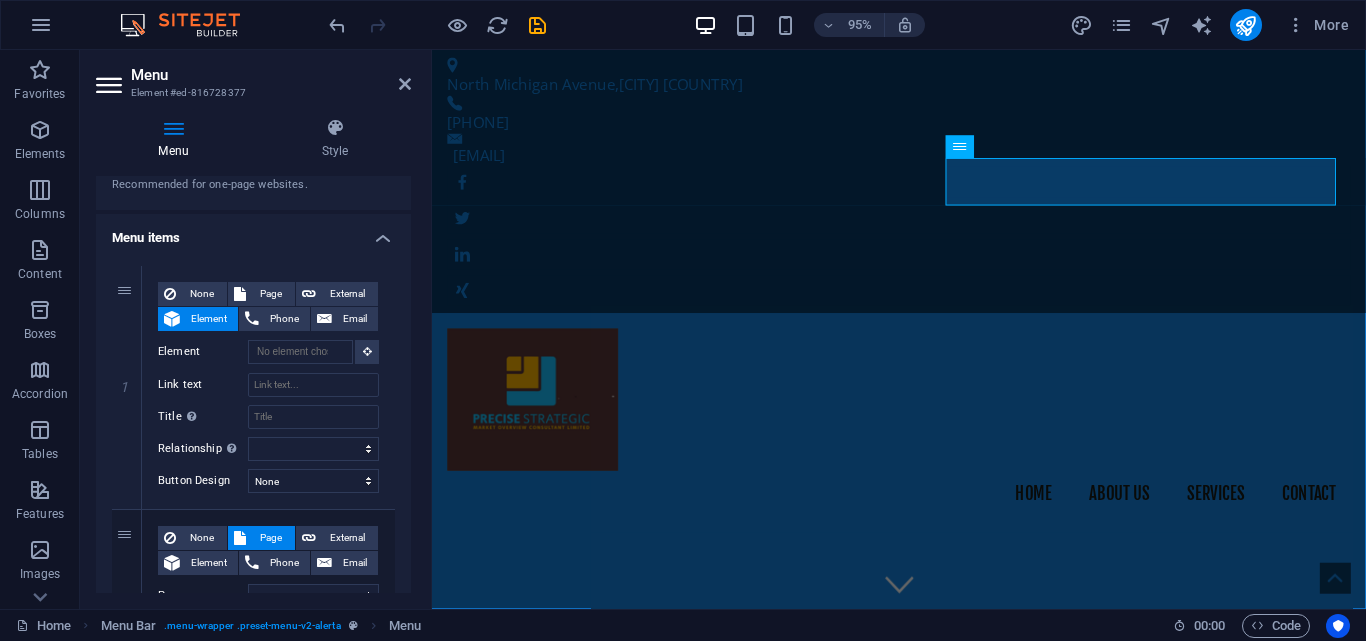 click on "1 None Page External Element Phone Email Page Home About us Services -- Market Research -- Social Research  -- Data Collection Services  Contact Element
URL Phone Email Link text Link target New tab Same tab Overlay Title Additional link description, should not be the same as the link text. The title is most often shown as a tooltip text when the mouse moves over the element. Leave empty if uncertain. Relationship Sets the  relationship of this link to the link target . For example, the value "nofollow" instructs search engines not to follow the link. Can be left empty. alternate author bookmark external help license next nofollow noreferrer noopener prev search tag Button Design None Default Primary Secondary 2 None Page External Element Phone Email Page Home About us Services -- Market Research -- Social Research  -- Data Collection Services  Contact Element
URL /15732487 Phone Email Link text Home Link target New tab Same tab Overlay Title Relationship author" at bounding box center (253, 937) 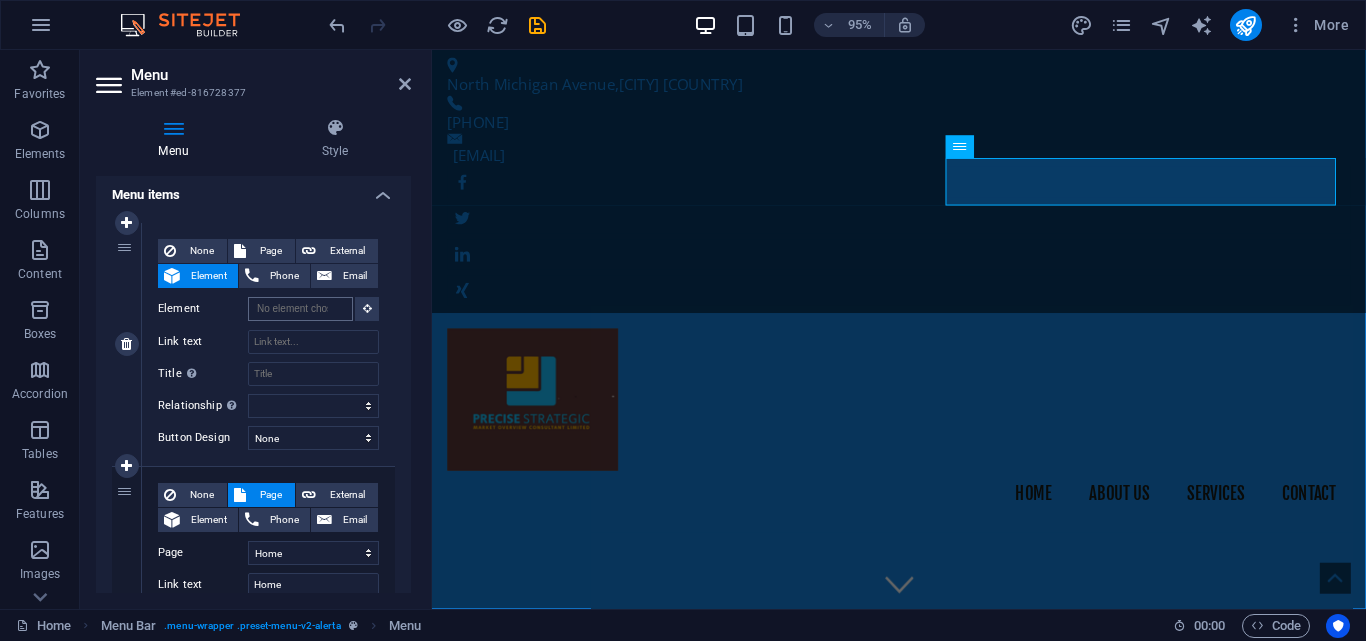 scroll, scrollTop: 100, scrollLeft: 0, axis: vertical 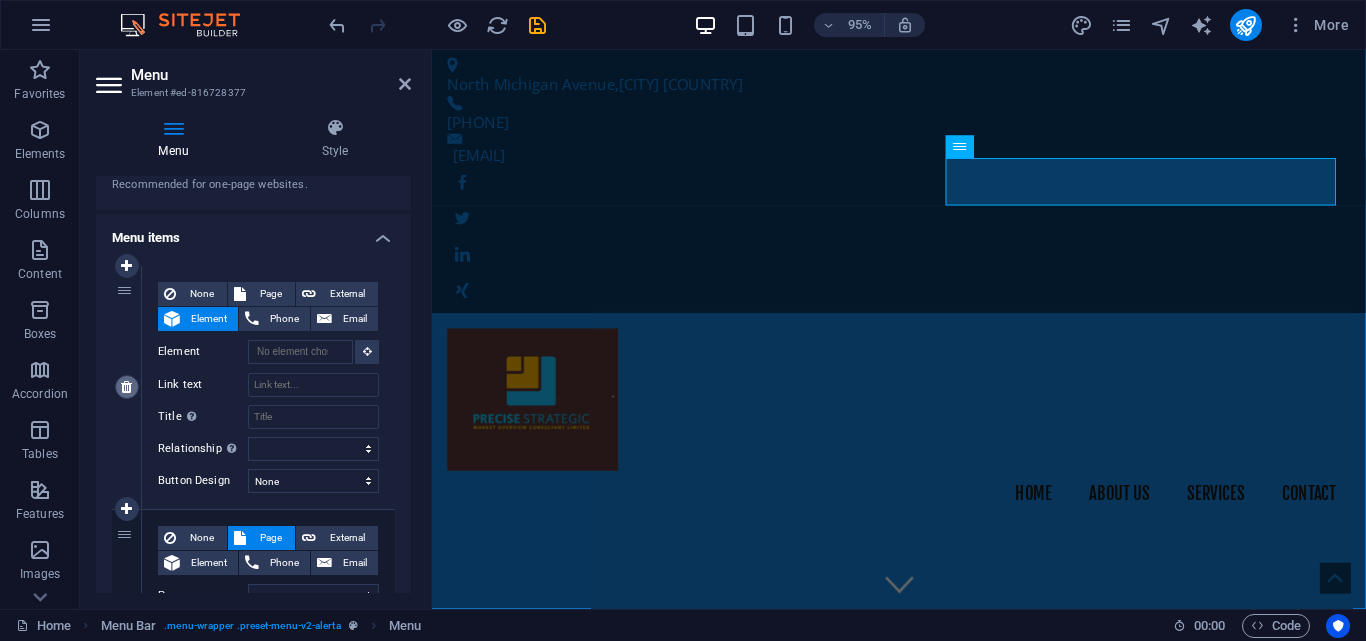 click at bounding box center [127, 387] 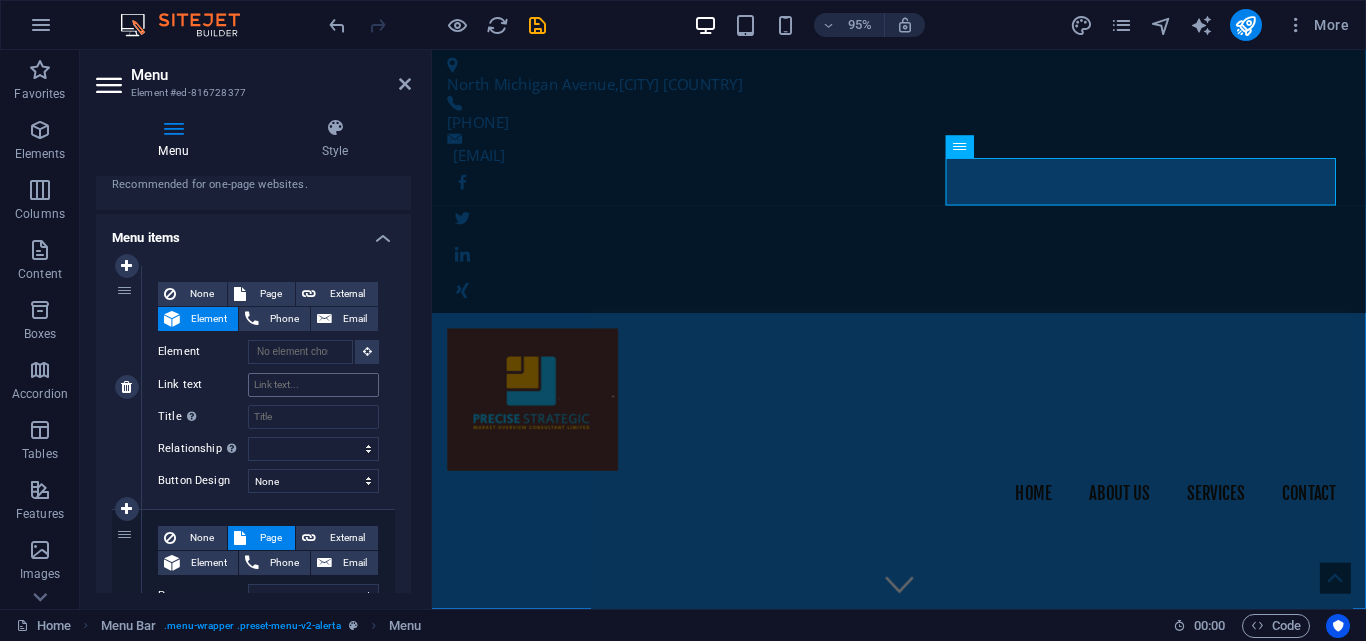 select on "0" 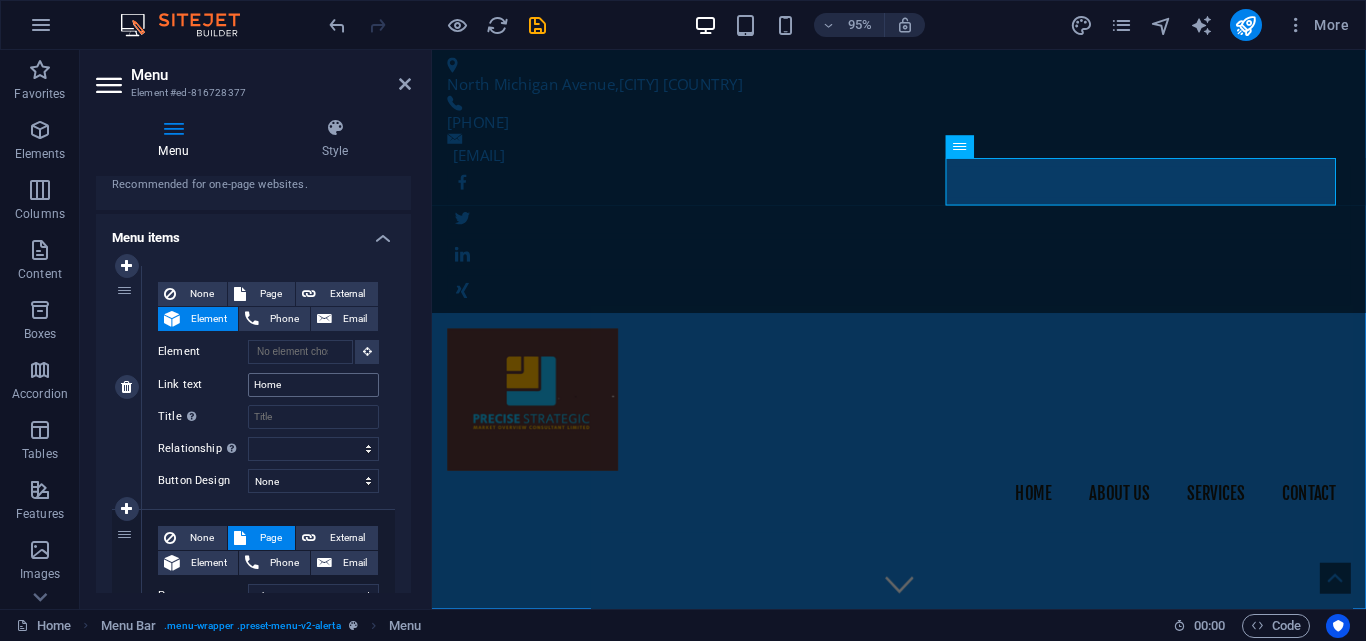 type on "About us" 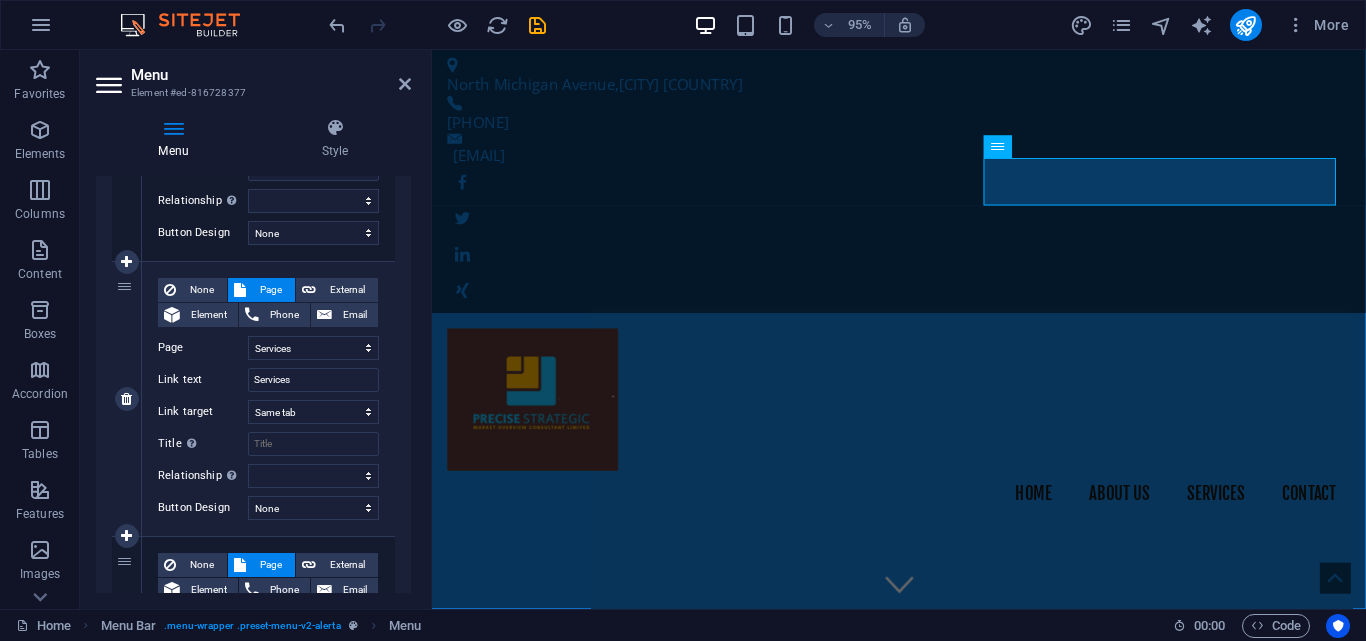 scroll, scrollTop: 700, scrollLeft: 0, axis: vertical 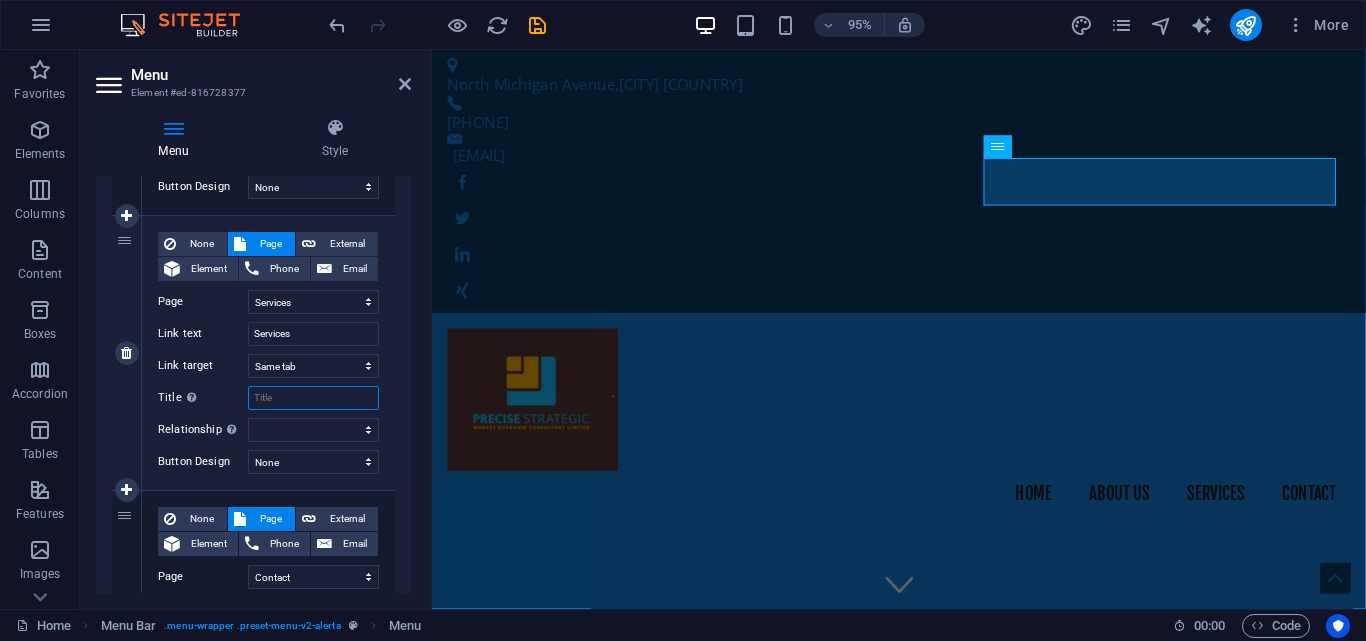click on "Title Additional link description, should not be the same as the link text. The title is most often shown as a tooltip text when the mouse moves over the element. Leave empty if uncertain." at bounding box center [313, 398] 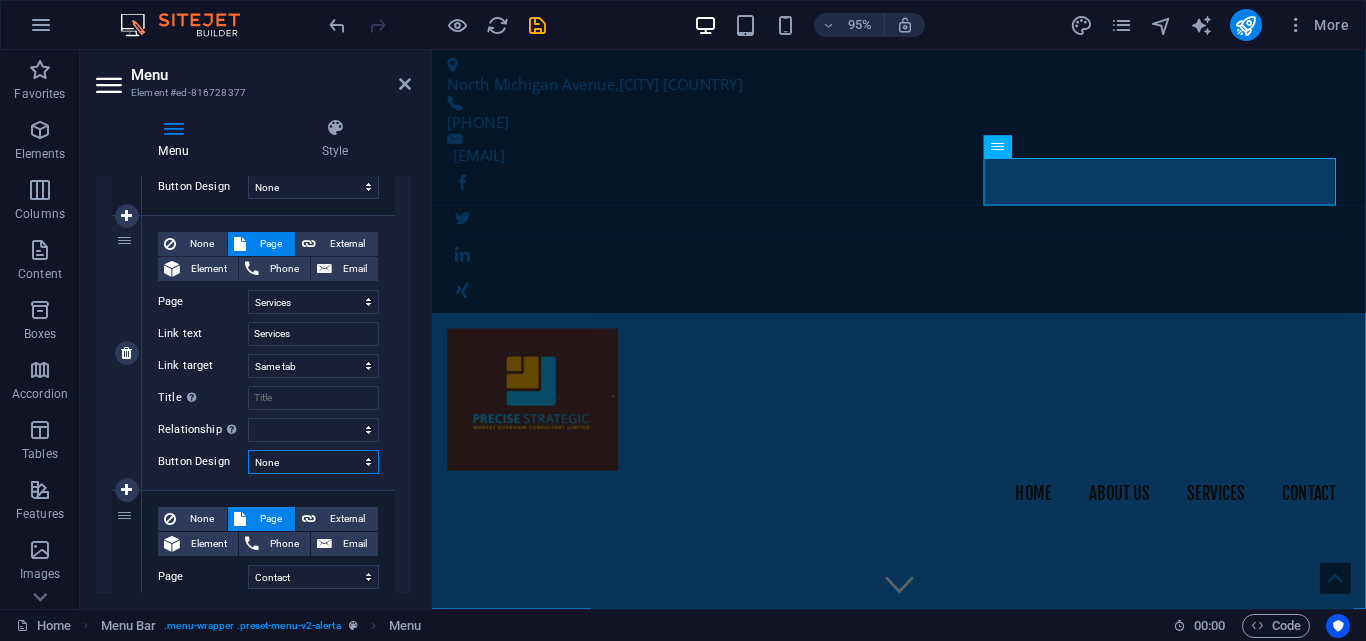 click on "None Default Primary Secondary" at bounding box center (313, 462) 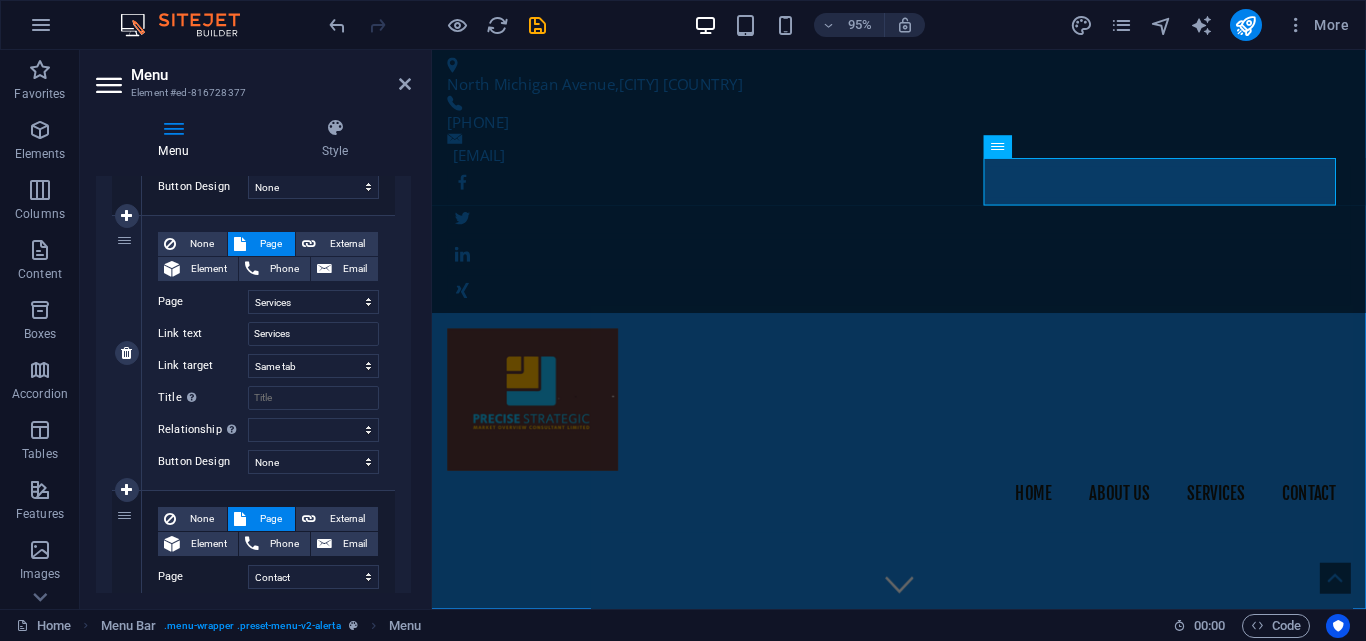 click on "Relationship Sets the  relationship of this link to the link target . For example, the value "nofollow" instructs search engines not to follow the link. Can be left empty." at bounding box center [203, 430] 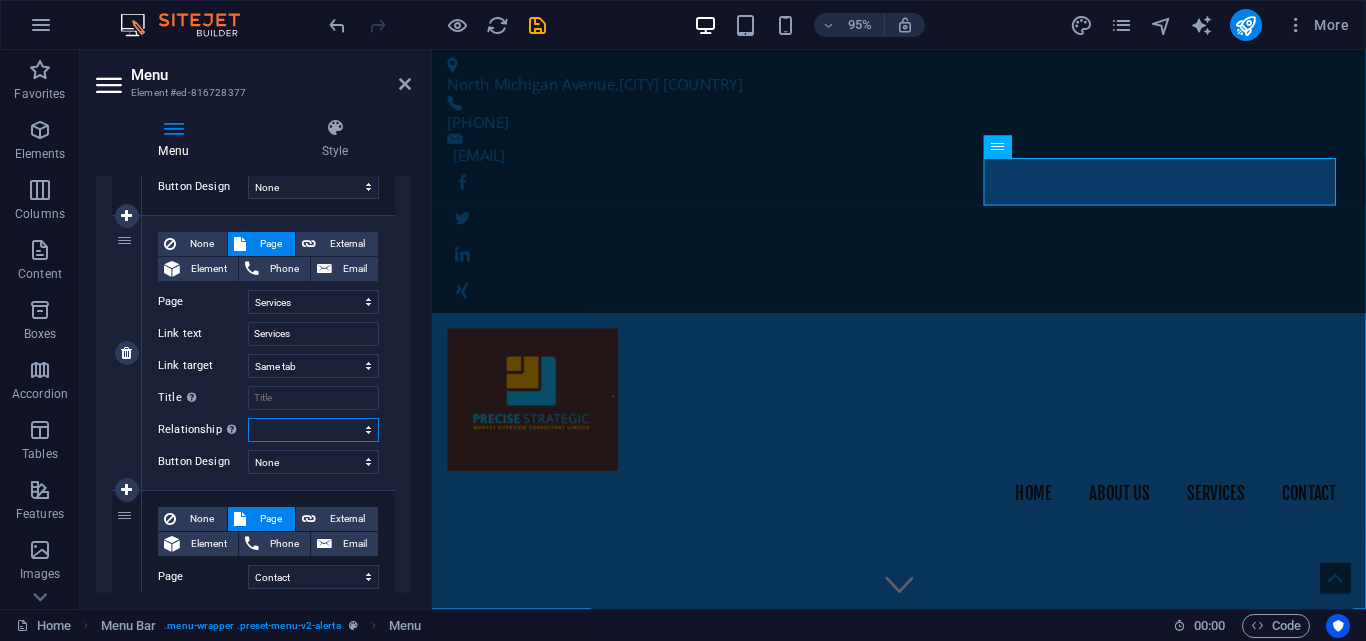 click on "alternate author bookmark external help license next nofollow noreferrer noopener prev search tag" at bounding box center [313, 430] 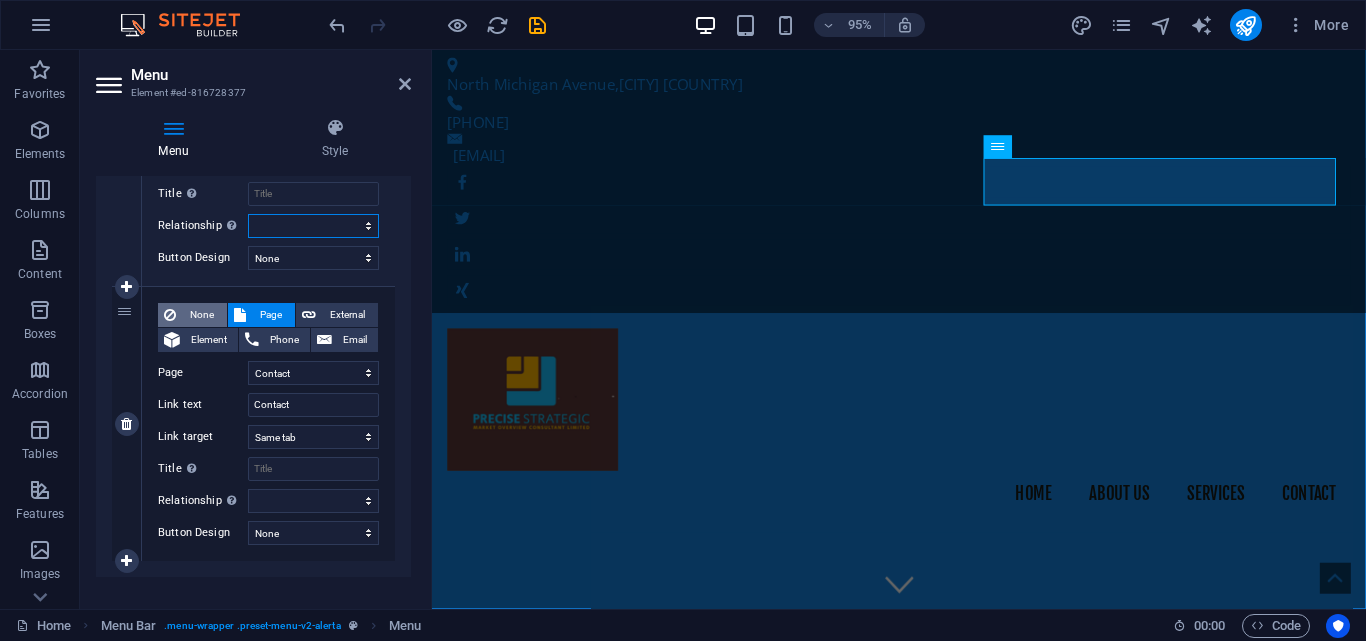 scroll, scrollTop: 928, scrollLeft: 0, axis: vertical 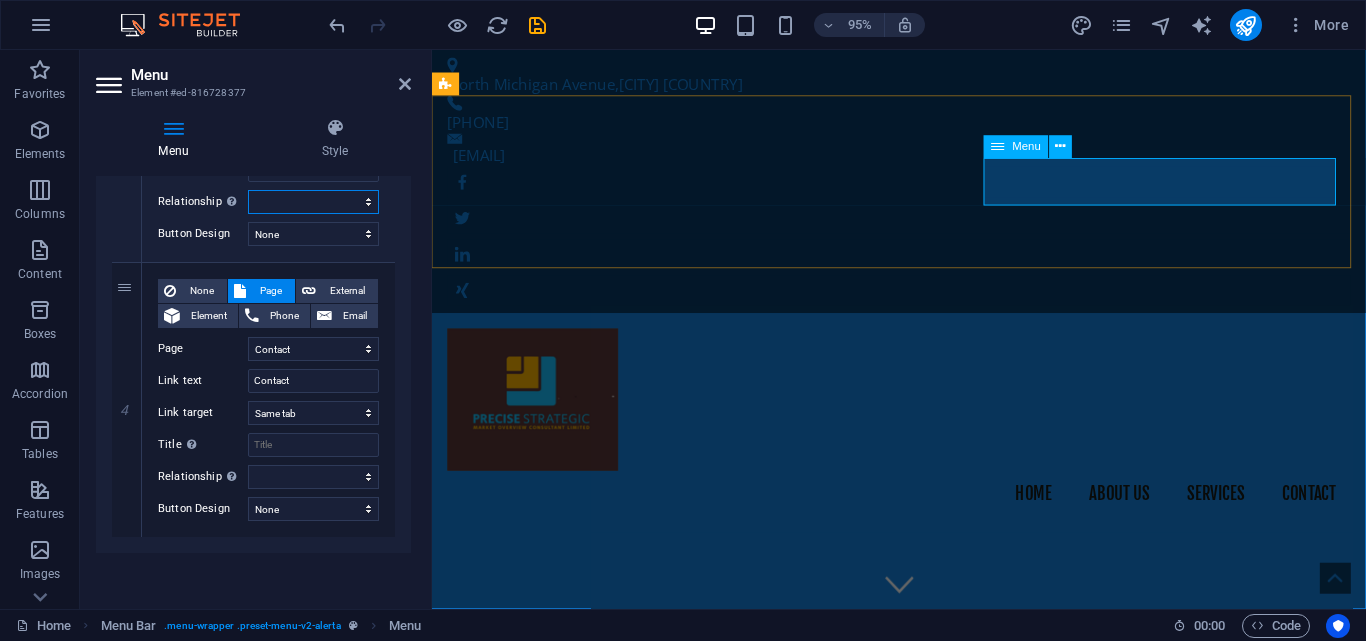 click at bounding box center [998, 147] 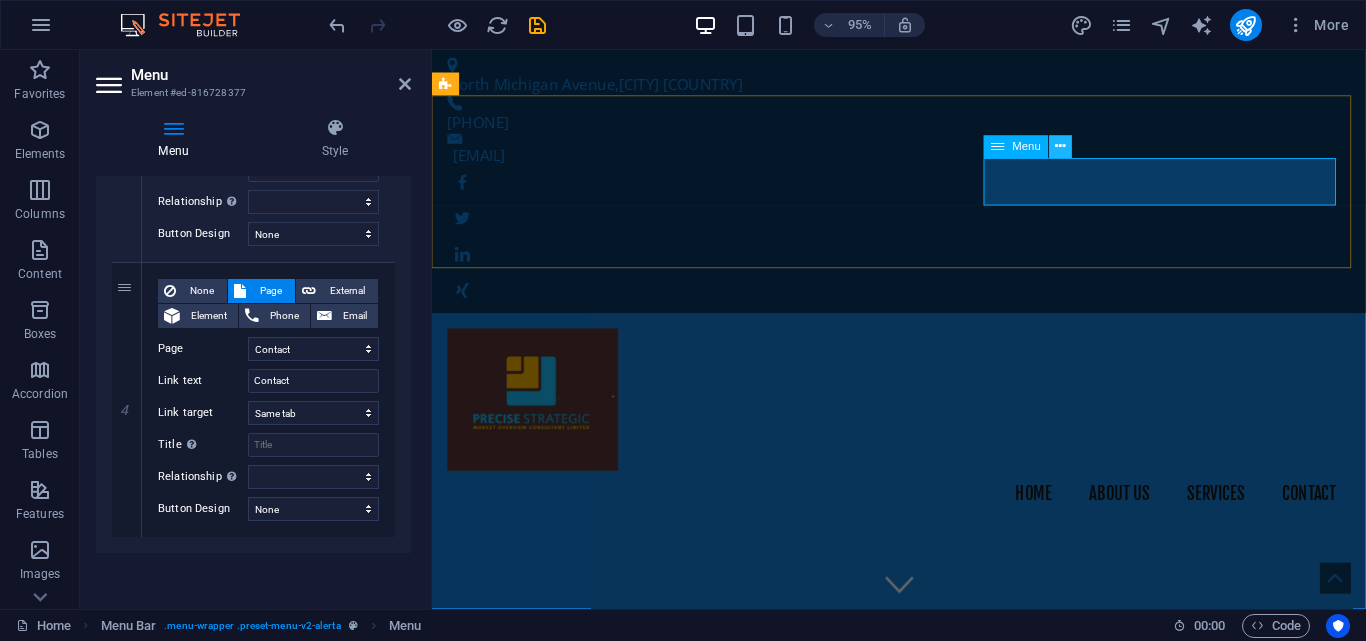 click at bounding box center (1061, 147) 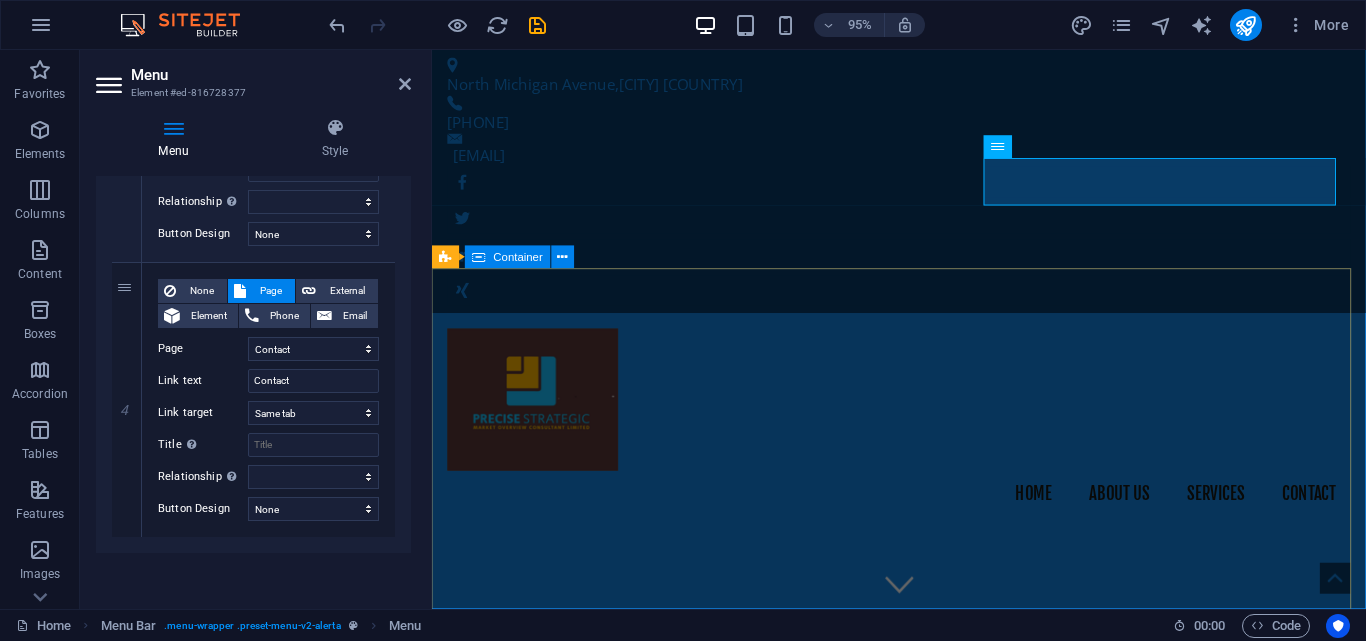 click on "Welcome to   Precise Strategic ,  Home of Market and Social Research Read More" at bounding box center (923, 1792) 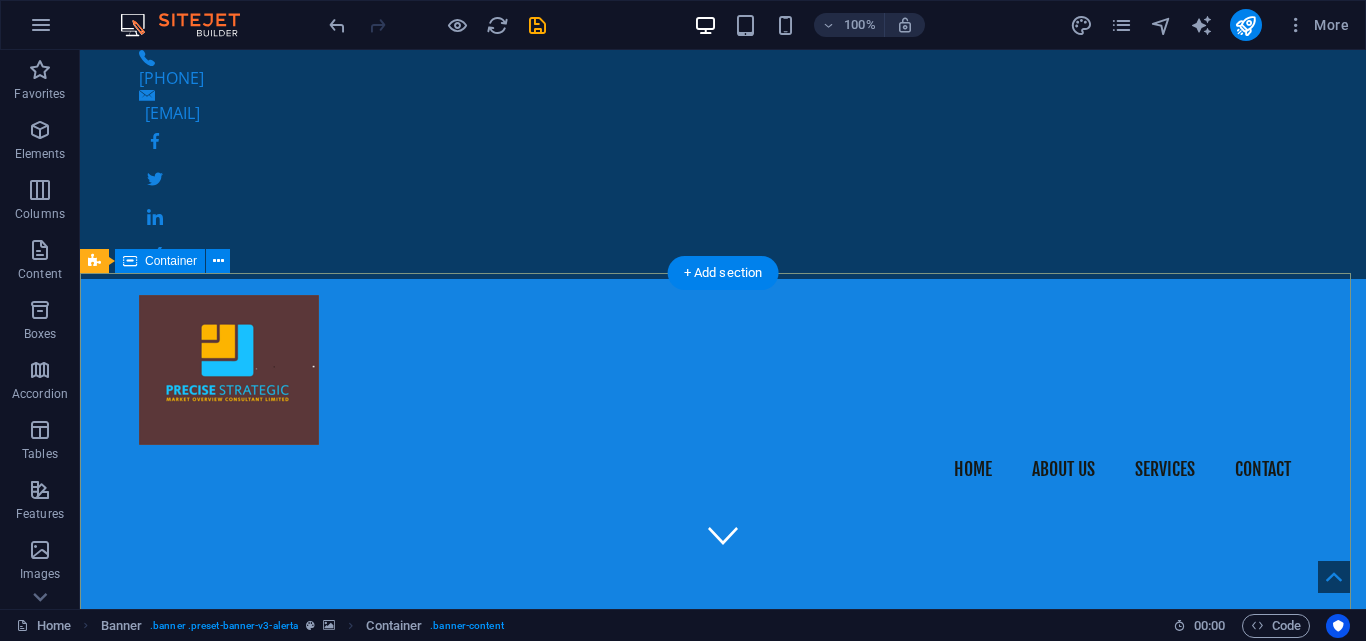 scroll, scrollTop: 0, scrollLeft: 0, axis: both 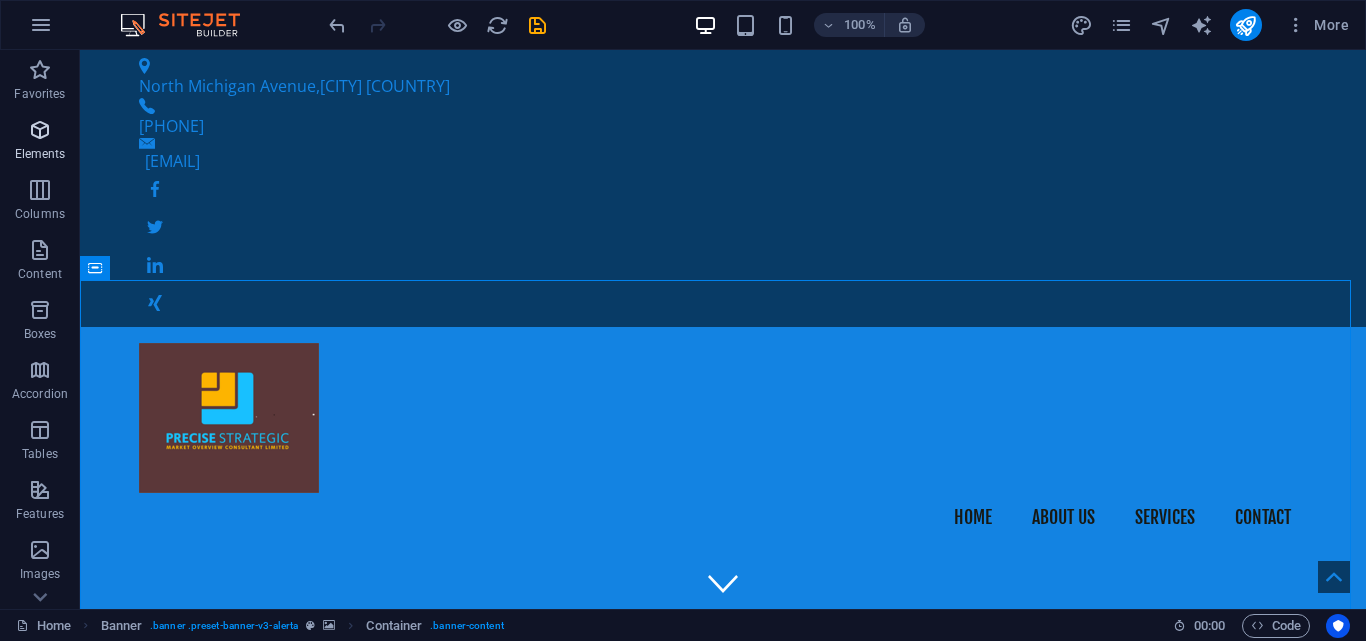 drag, startPoint x: 42, startPoint y: 144, endPoint x: 173, endPoint y: 199, distance: 142.07744 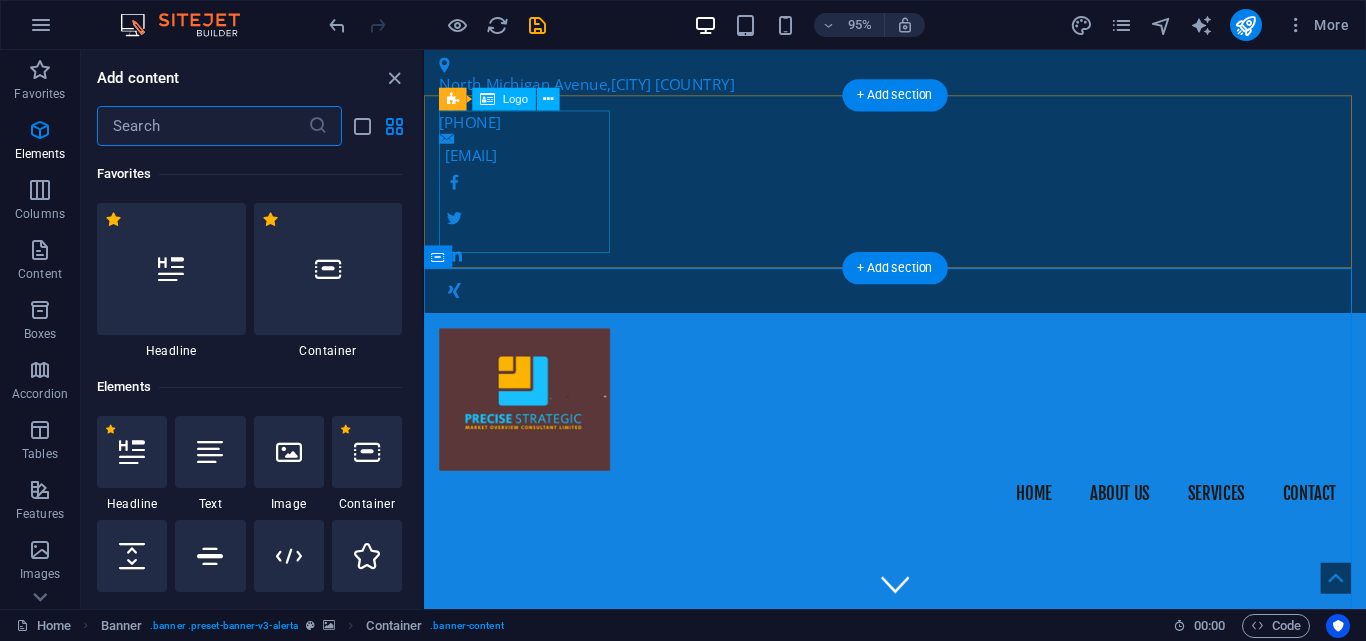 scroll, scrollTop: 213, scrollLeft: 0, axis: vertical 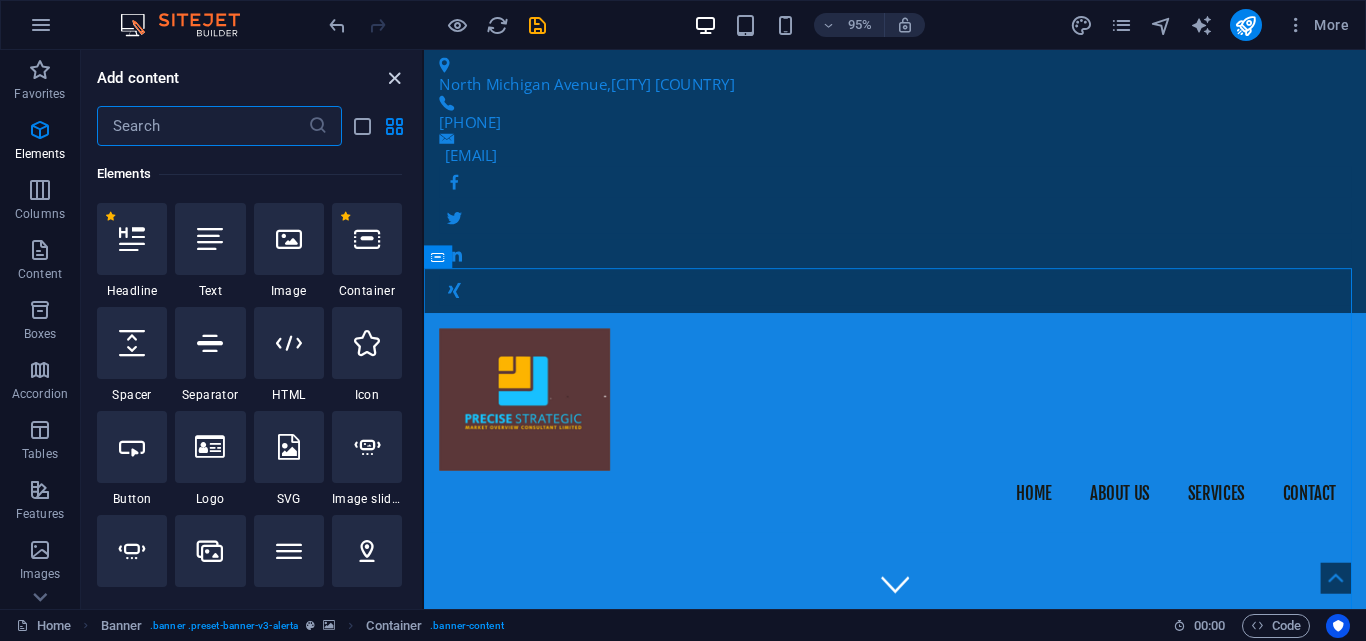 click at bounding box center [394, 78] 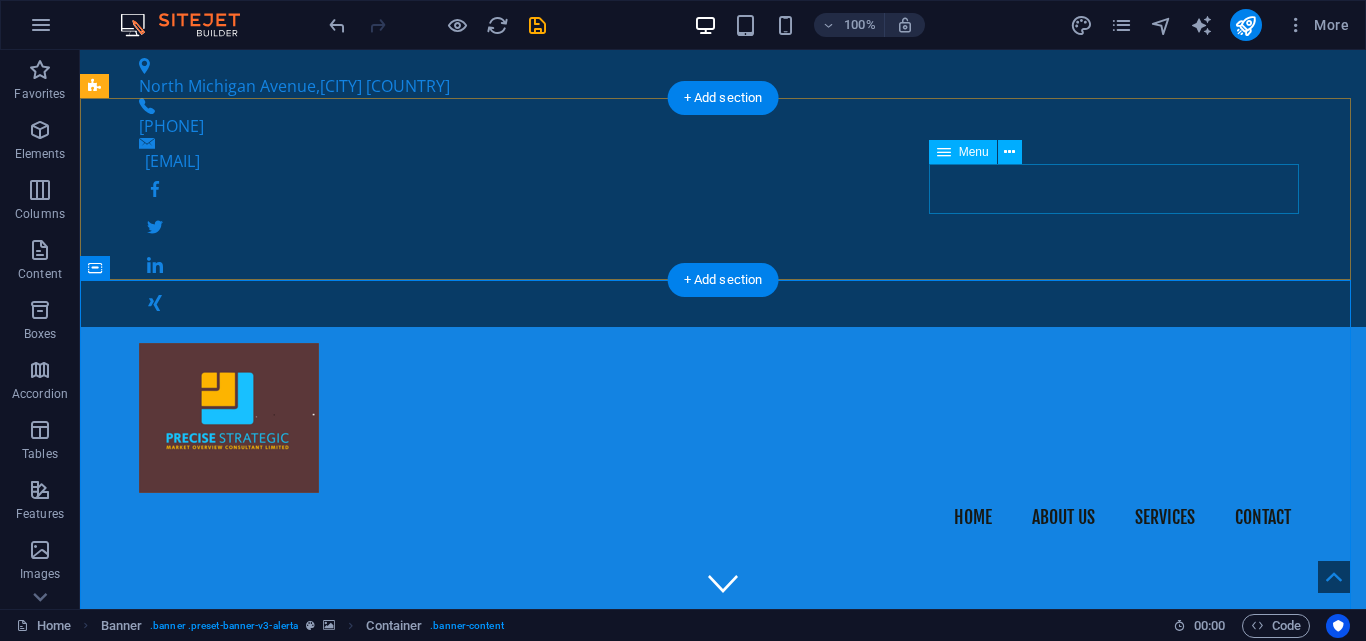 click on "Home About us Services Contact" at bounding box center (723, 518) 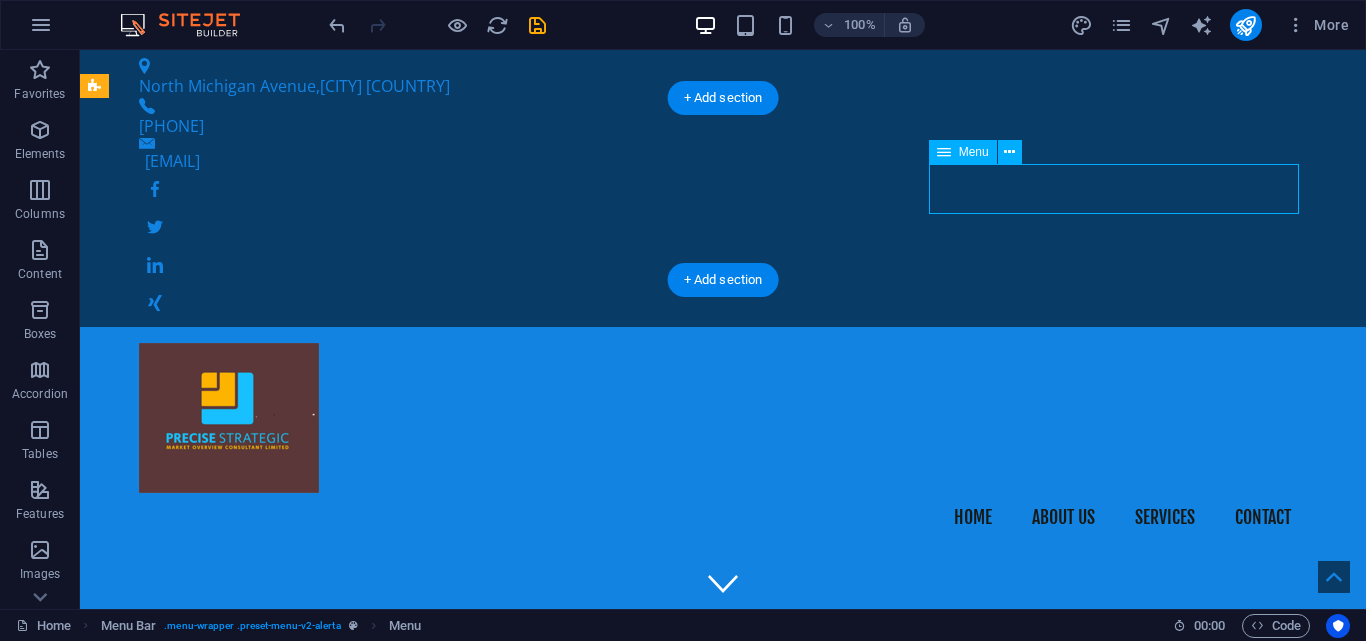 click on "Home About us Services Contact" at bounding box center (723, 518) 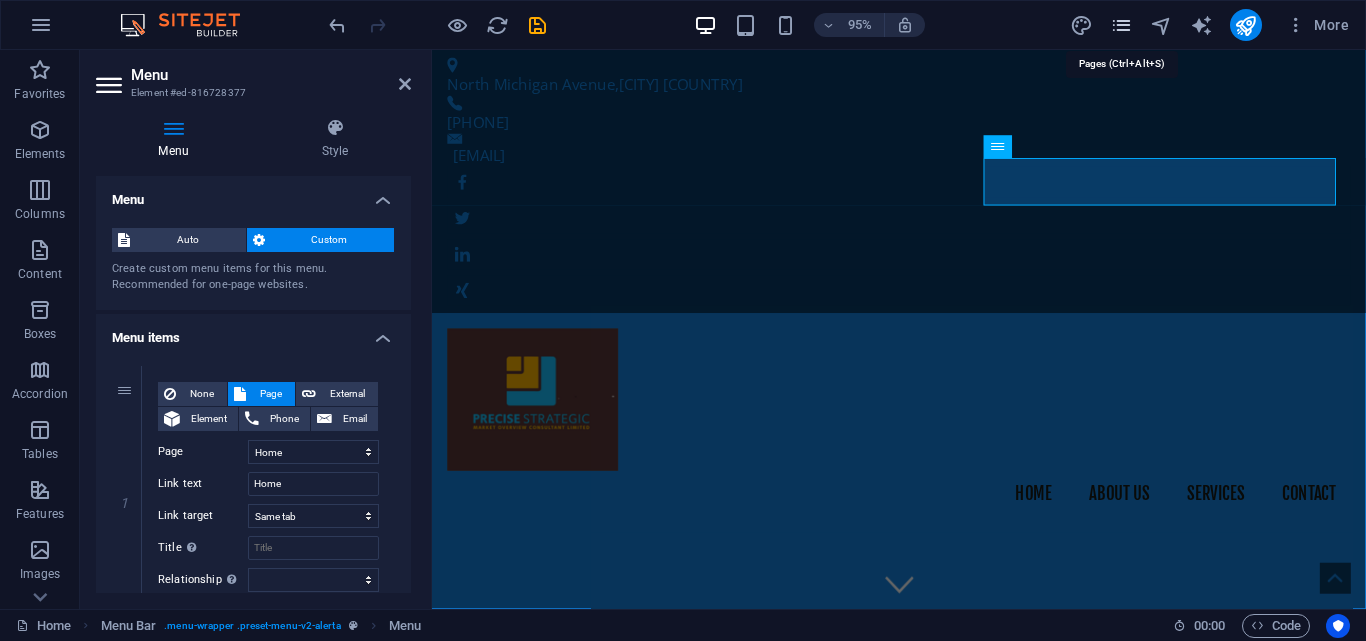 click at bounding box center (1121, 25) 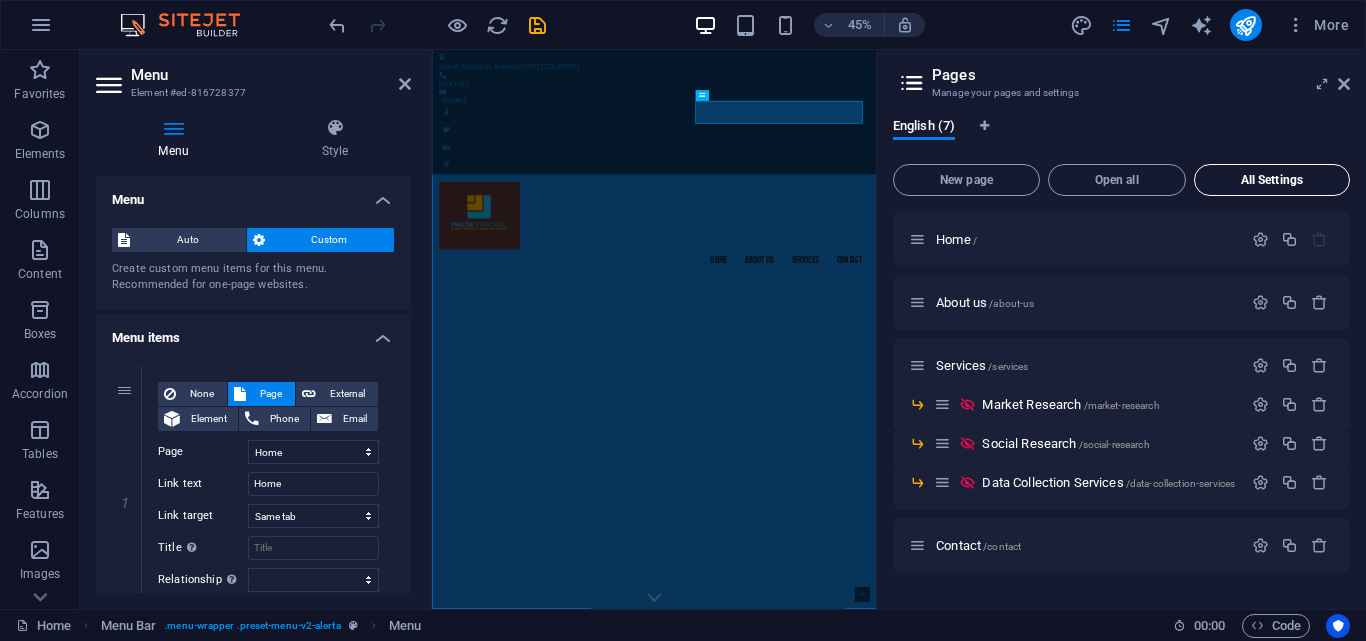 click on "All Settings" at bounding box center (1272, 180) 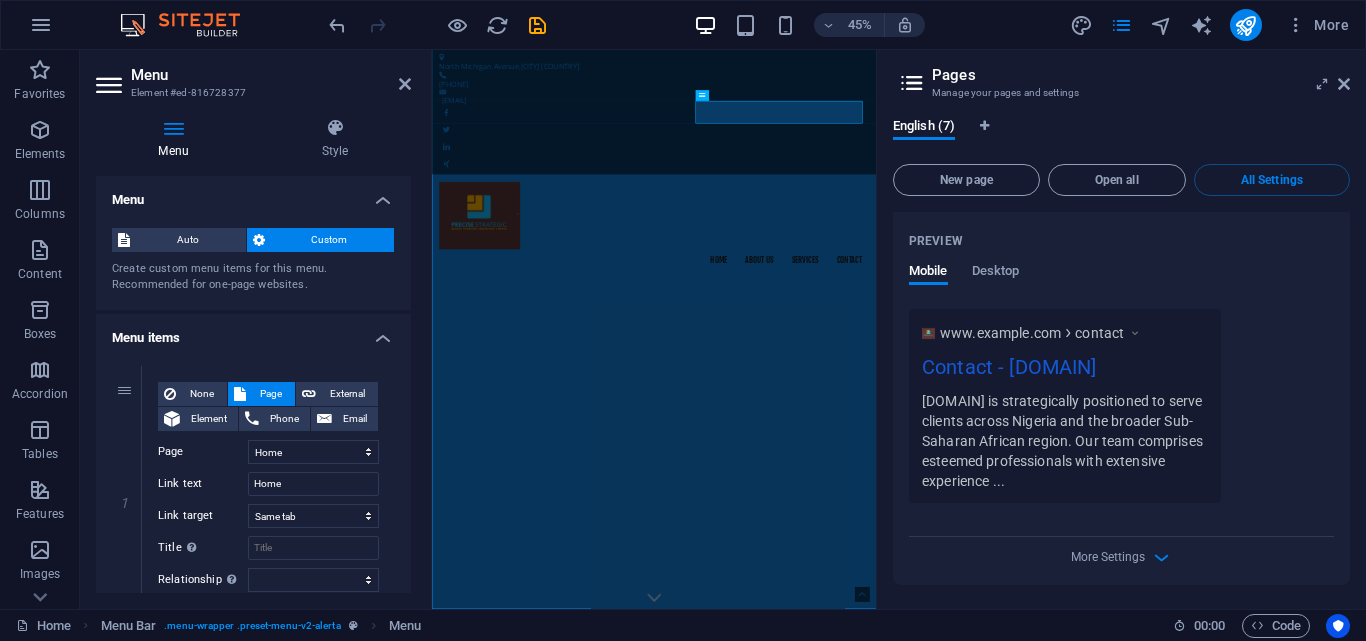 scroll, scrollTop: 5606, scrollLeft: 0, axis: vertical 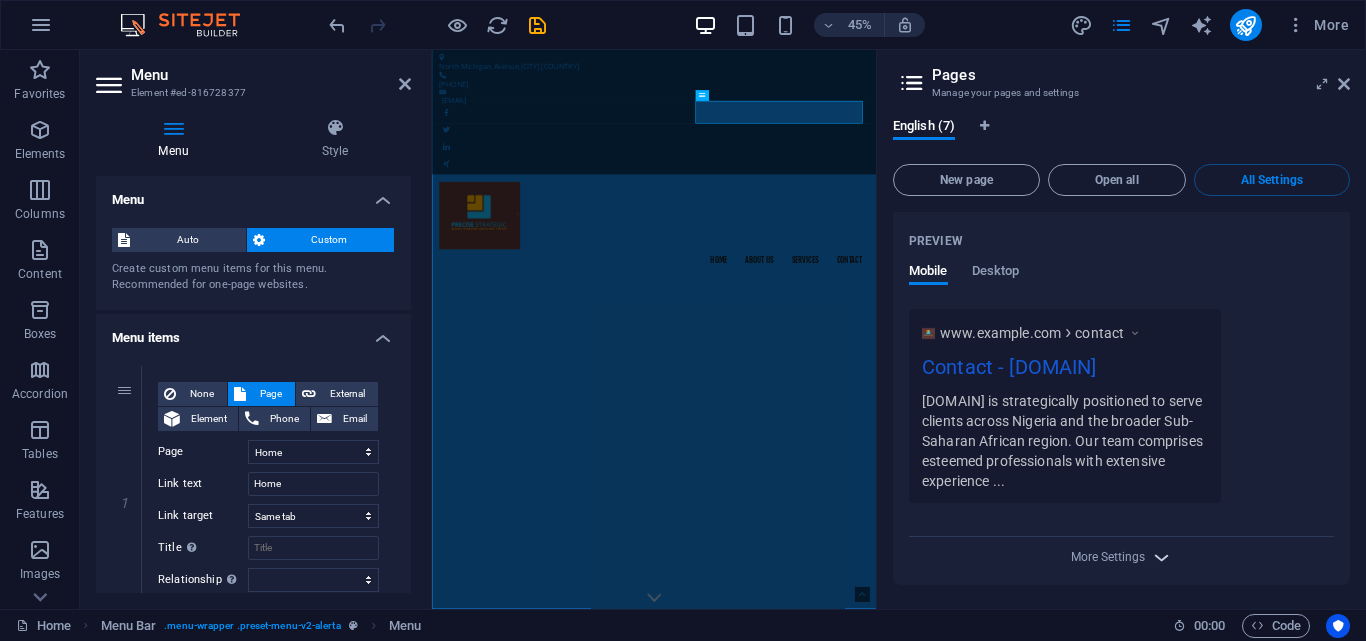 click at bounding box center [1161, 557] 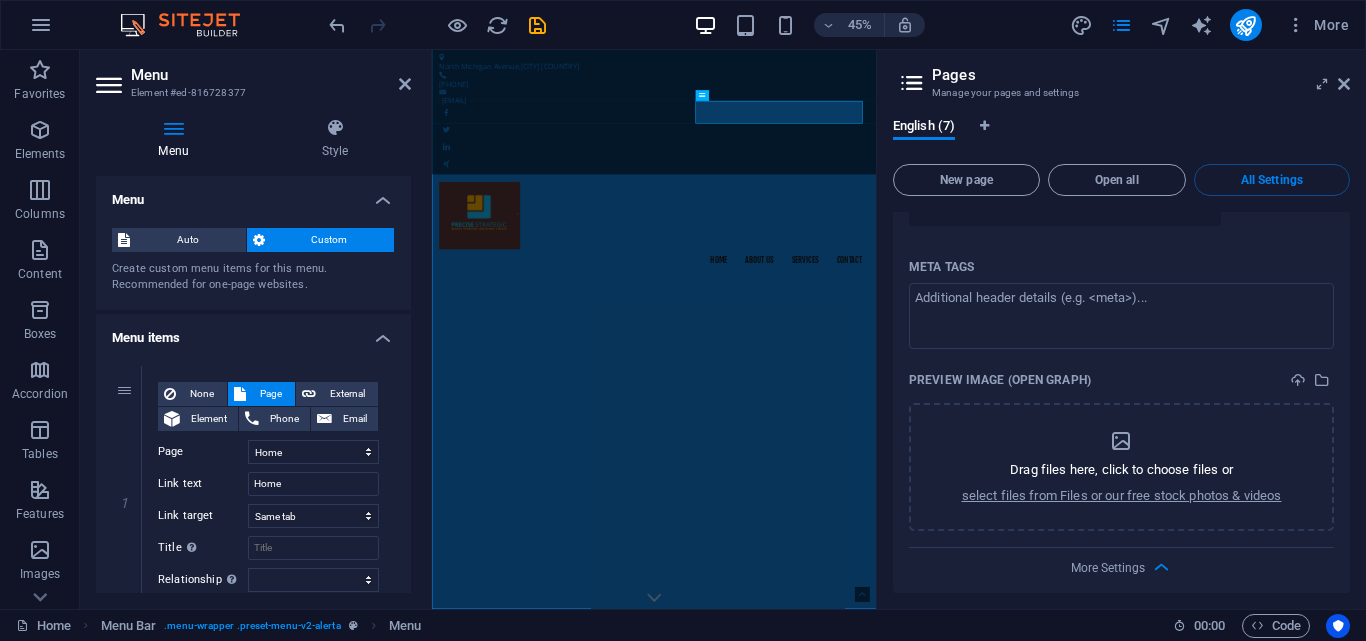 scroll, scrollTop: 5894, scrollLeft: 0, axis: vertical 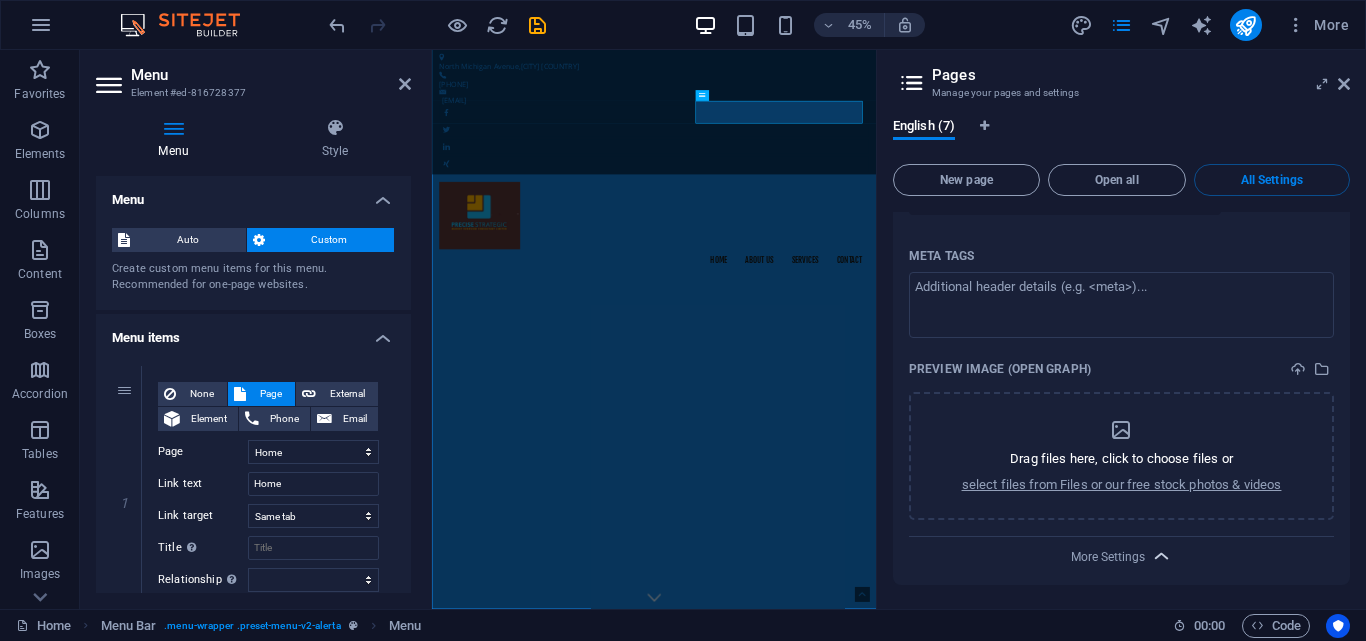 click at bounding box center [1161, 556] 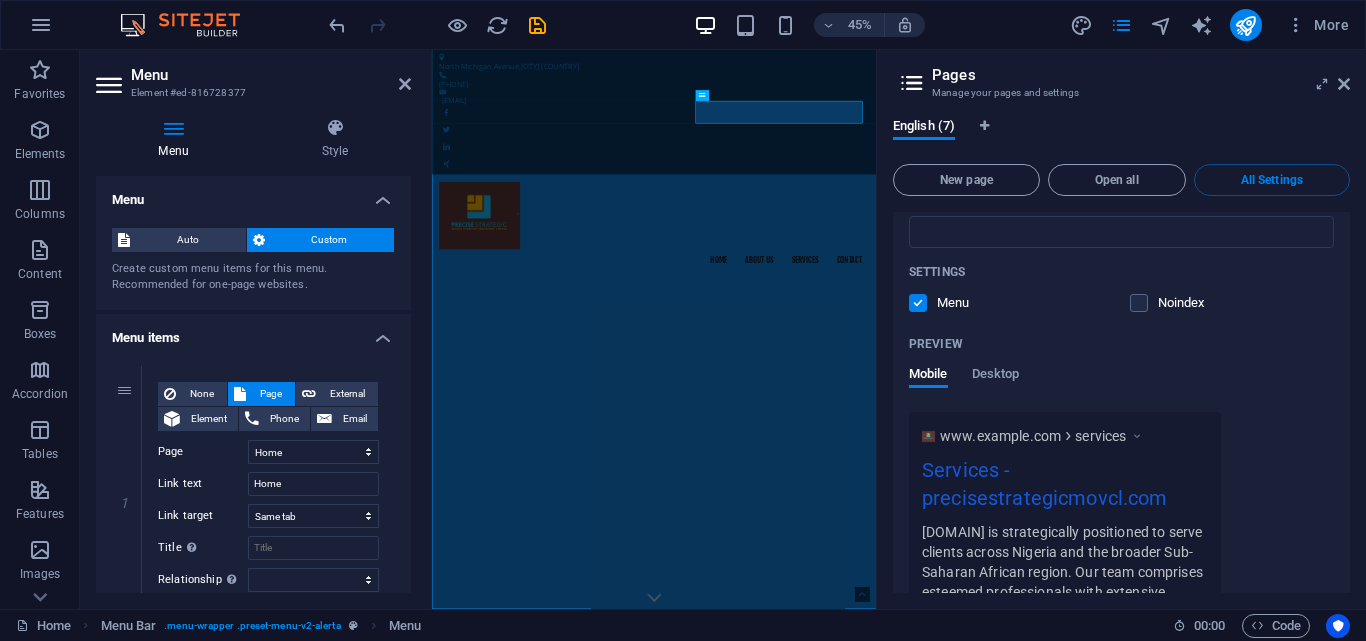 scroll, scrollTop: 2106, scrollLeft: 0, axis: vertical 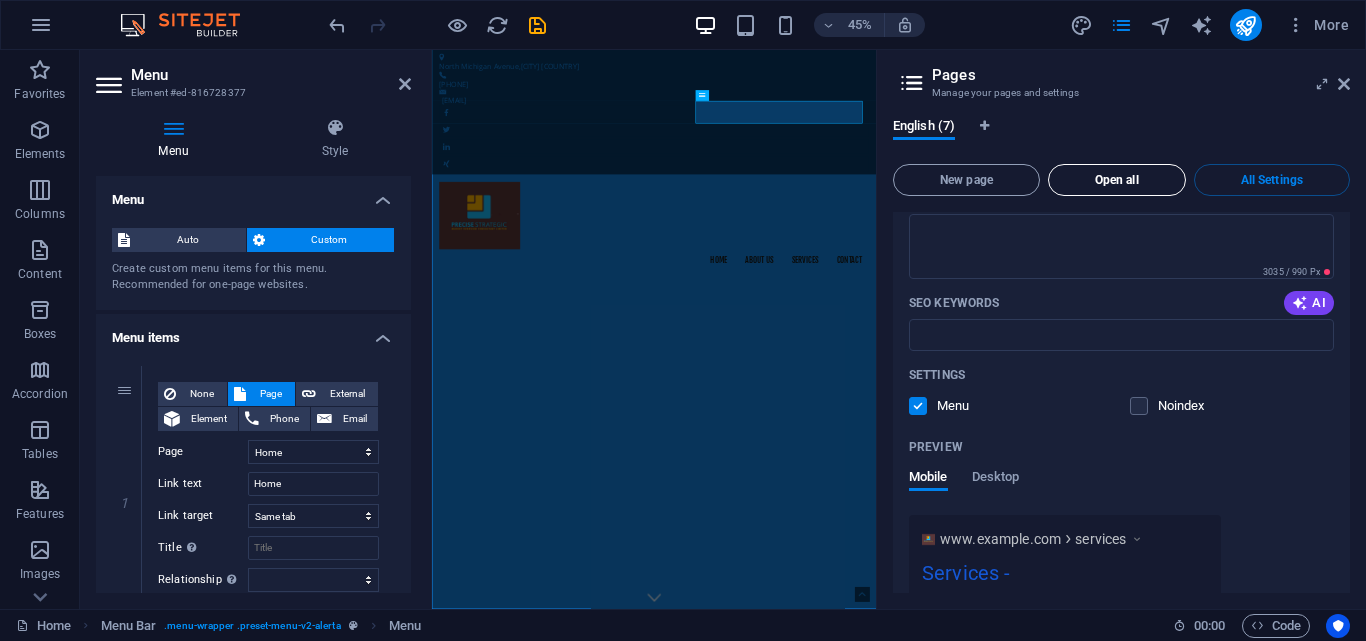 click on "Open all" at bounding box center (1117, 180) 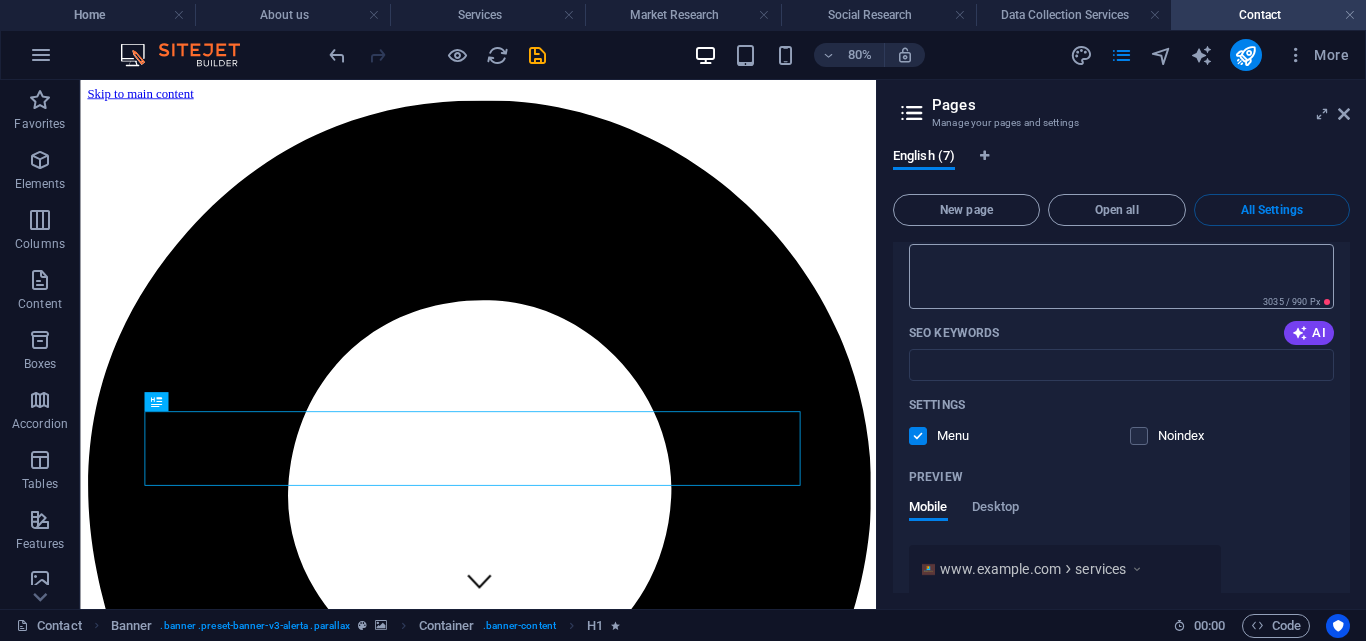 scroll, scrollTop: 0, scrollLeft: 0, axis: both 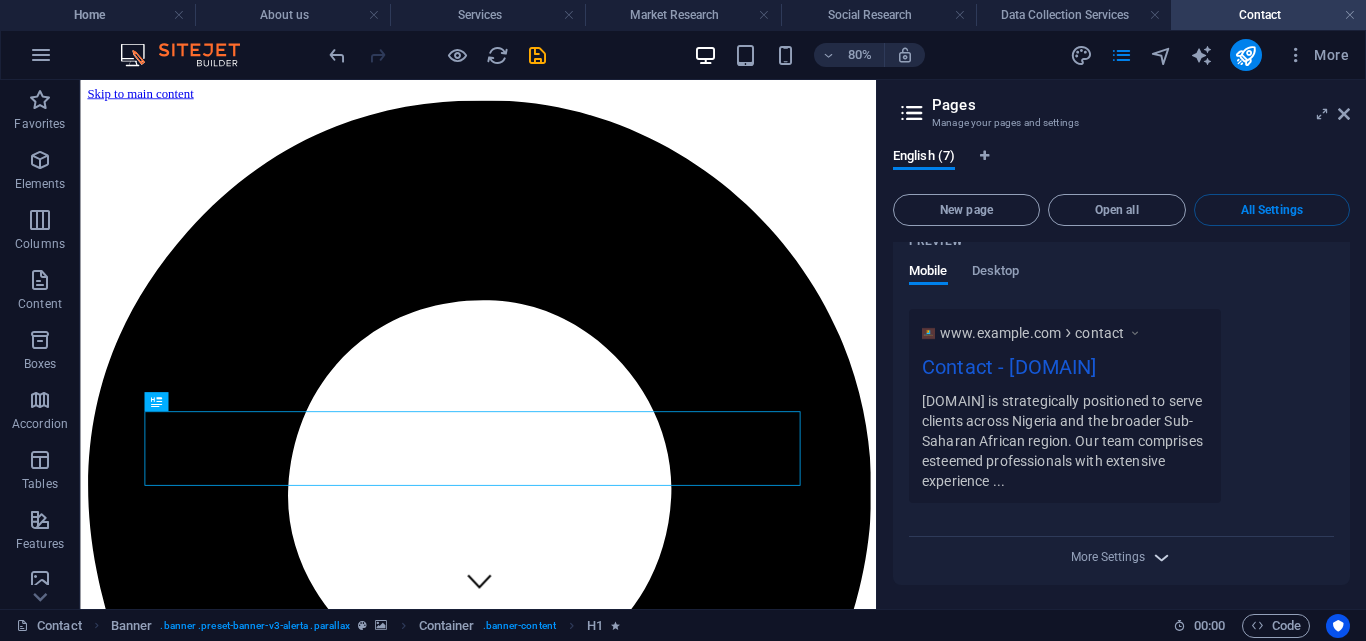 click at bounding box center [1161, 557] 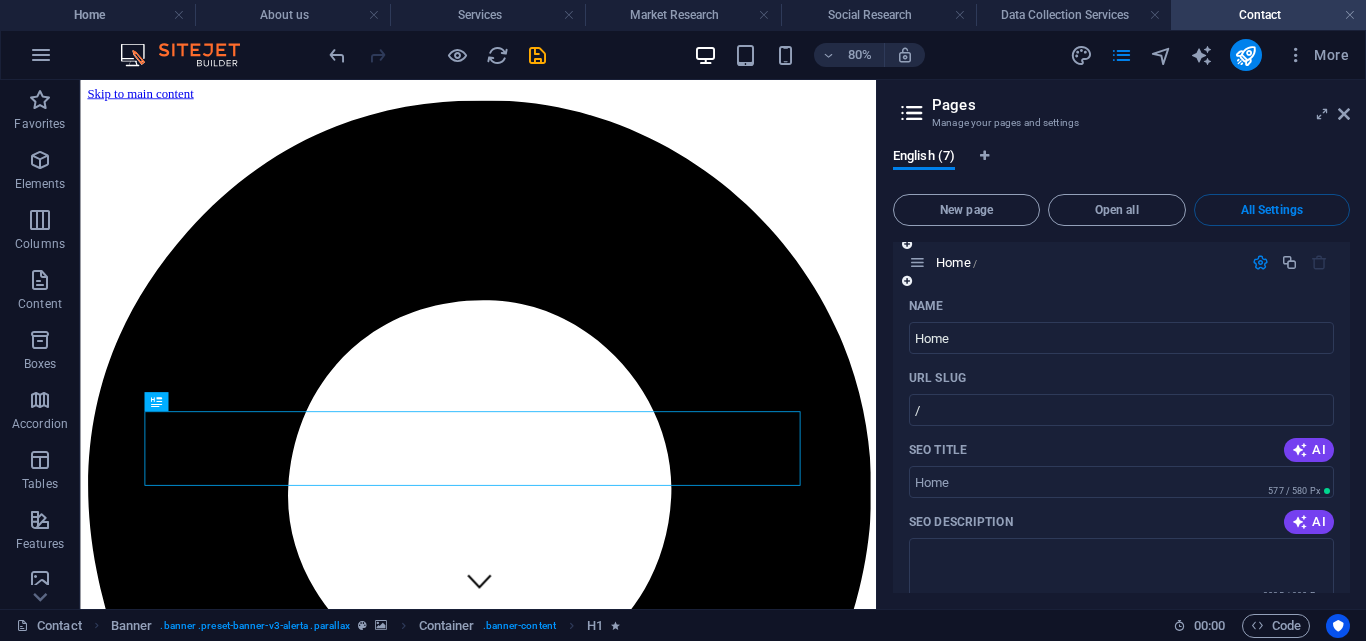scroll, scrollTop: 0, scrollLeft: 0, axis: both 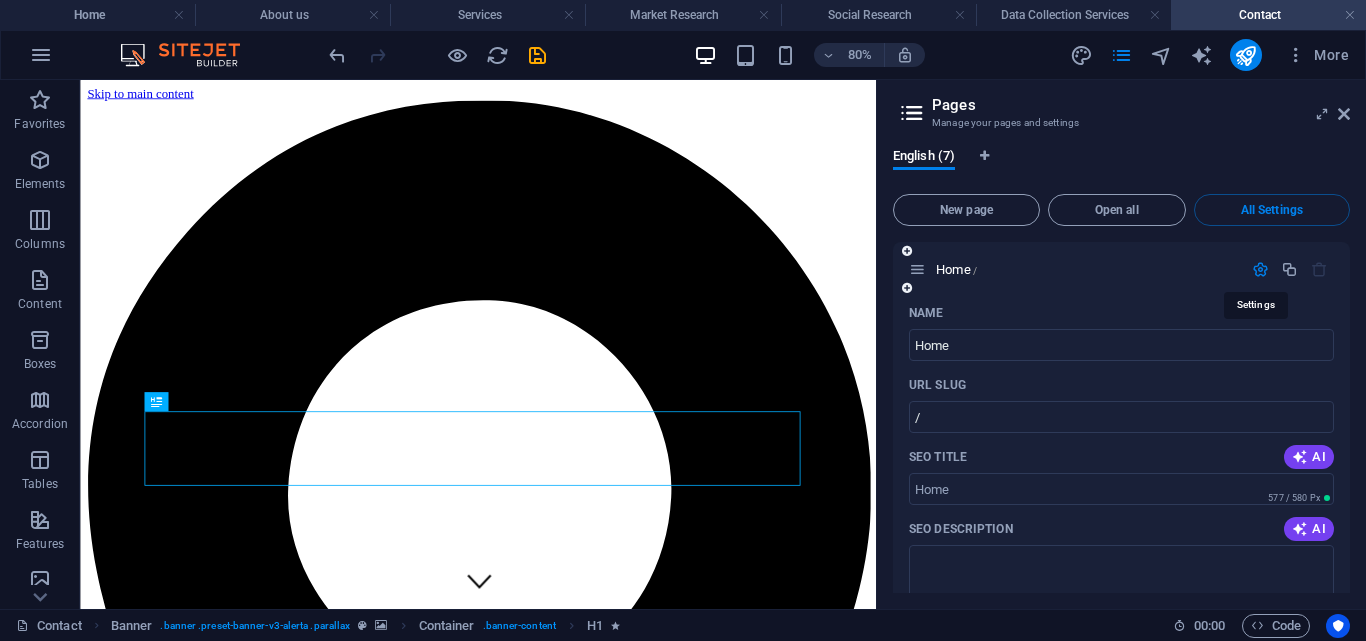 click at bounding box center [1260, 269] 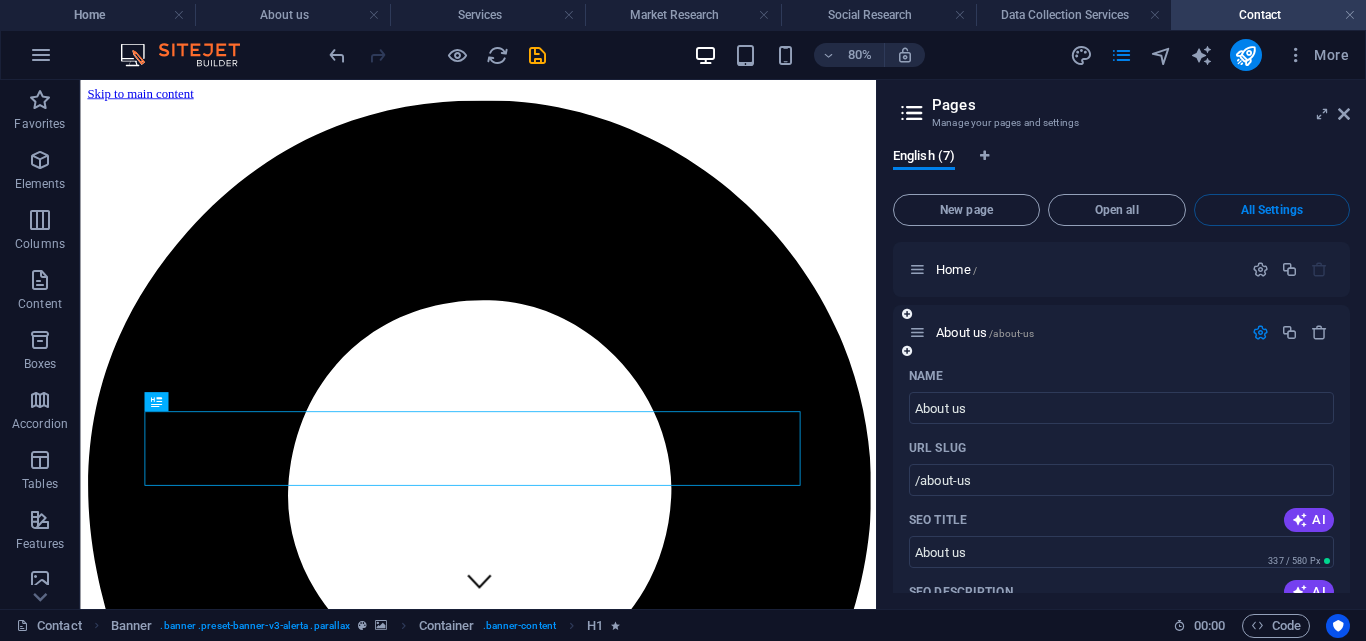 click at bounding box center [1260, 332] 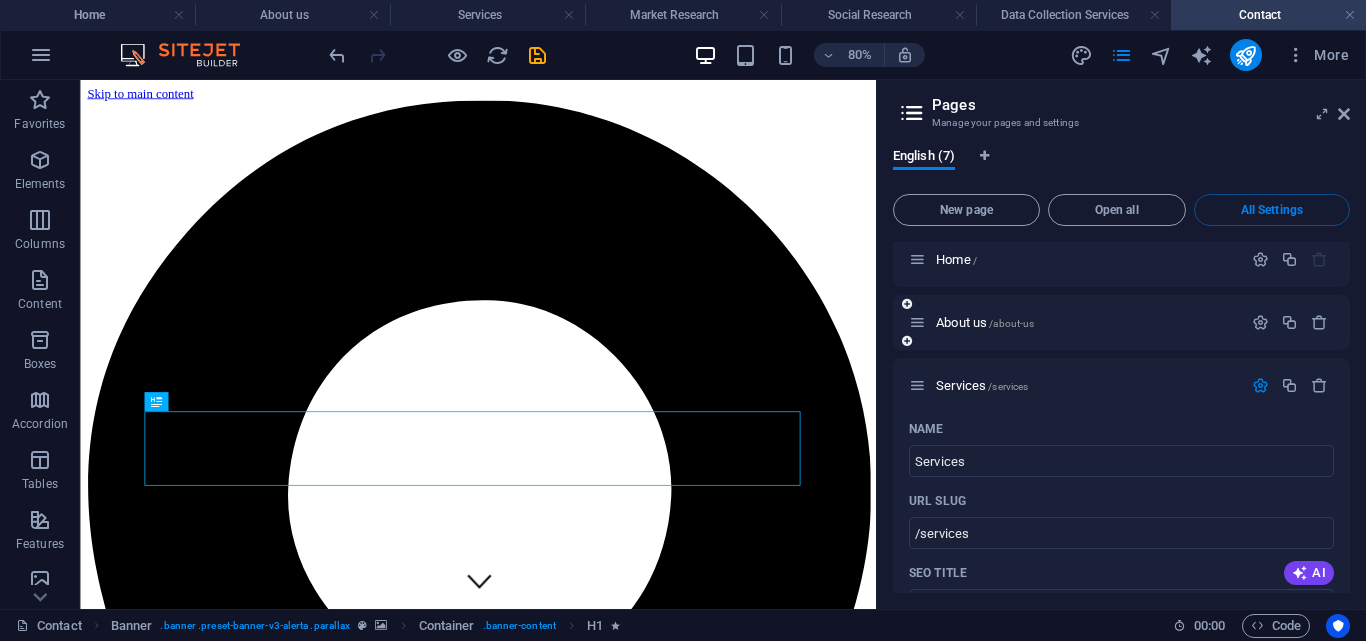 scroll, scrollTop: 0, scrollLeft: 0, axis: both 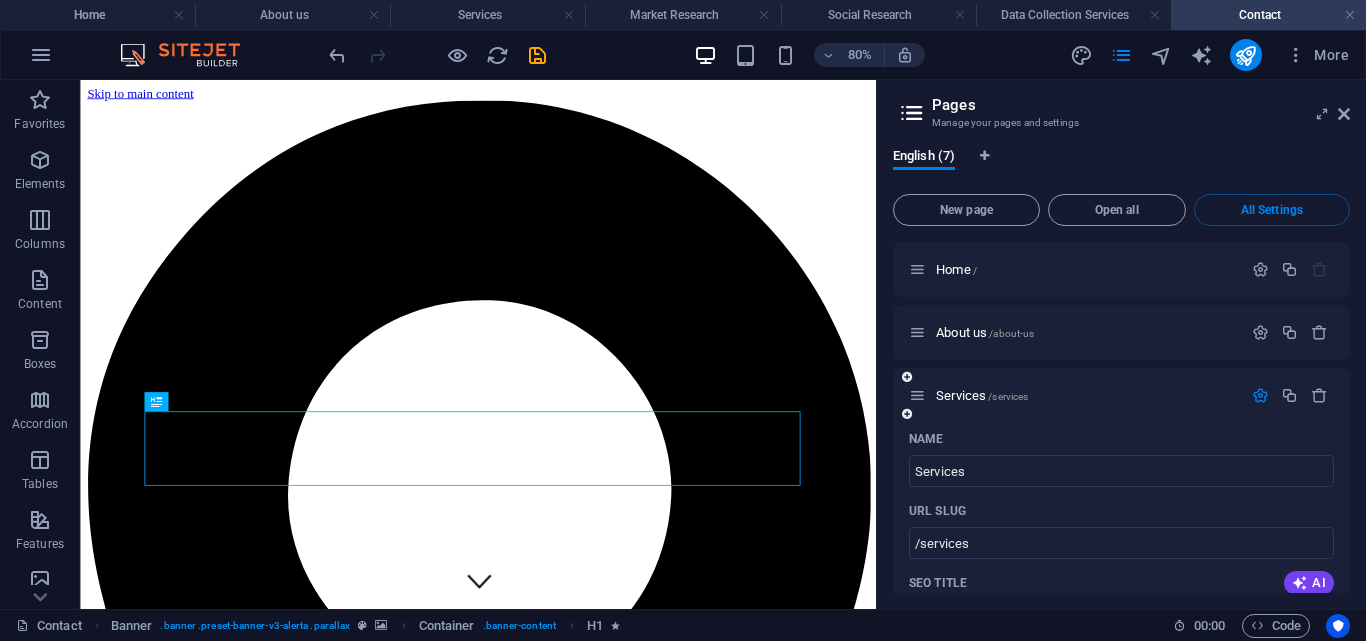 click at bounding box center (1260, 395) 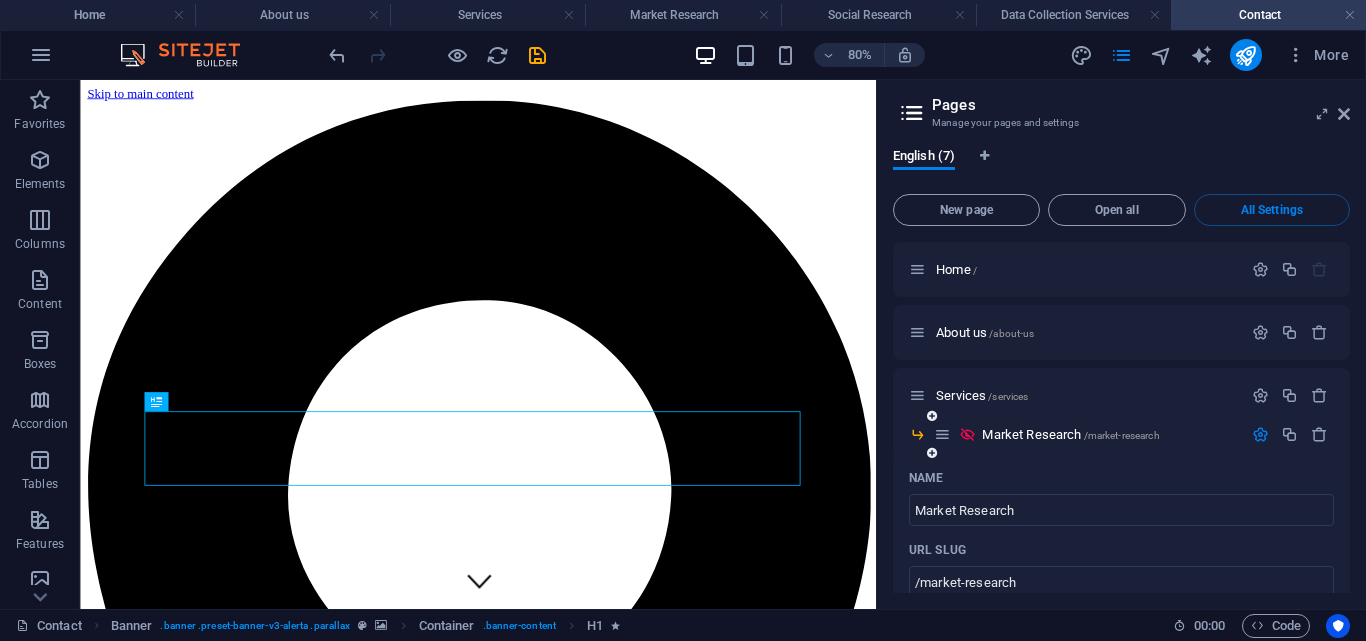 scroll, scrollTop: 100, scrollLeft: 0, axis: vertical 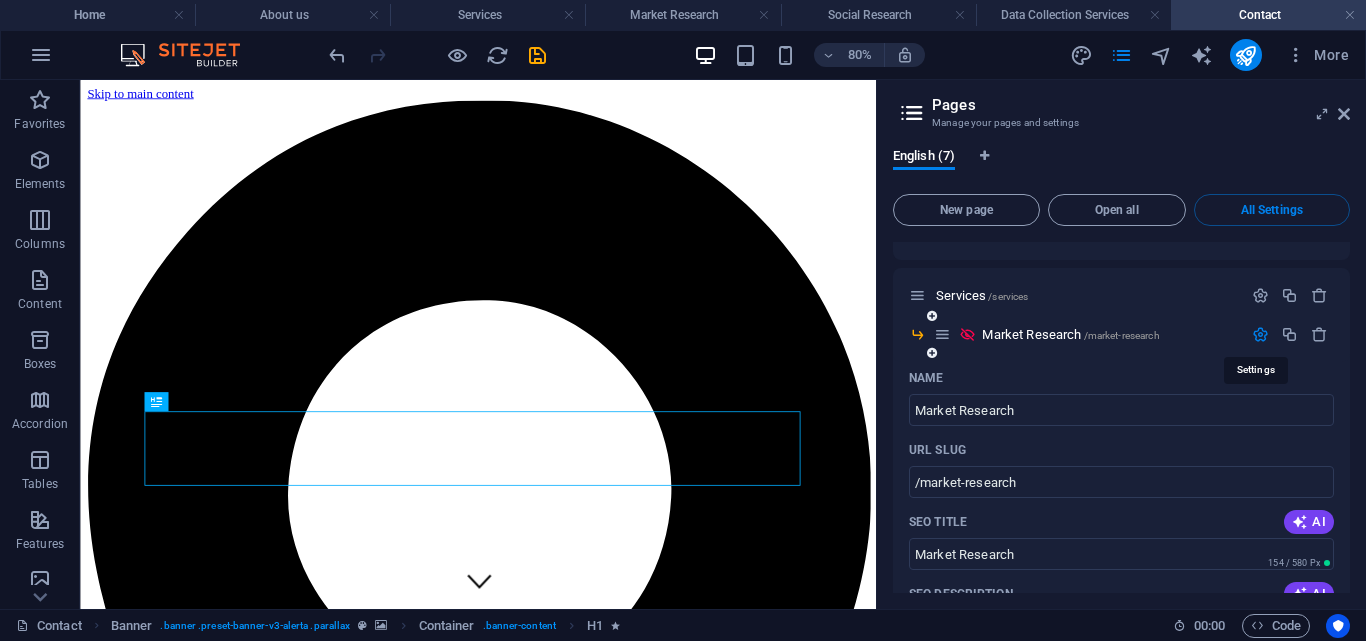 click at bounding box center [1260, 334] 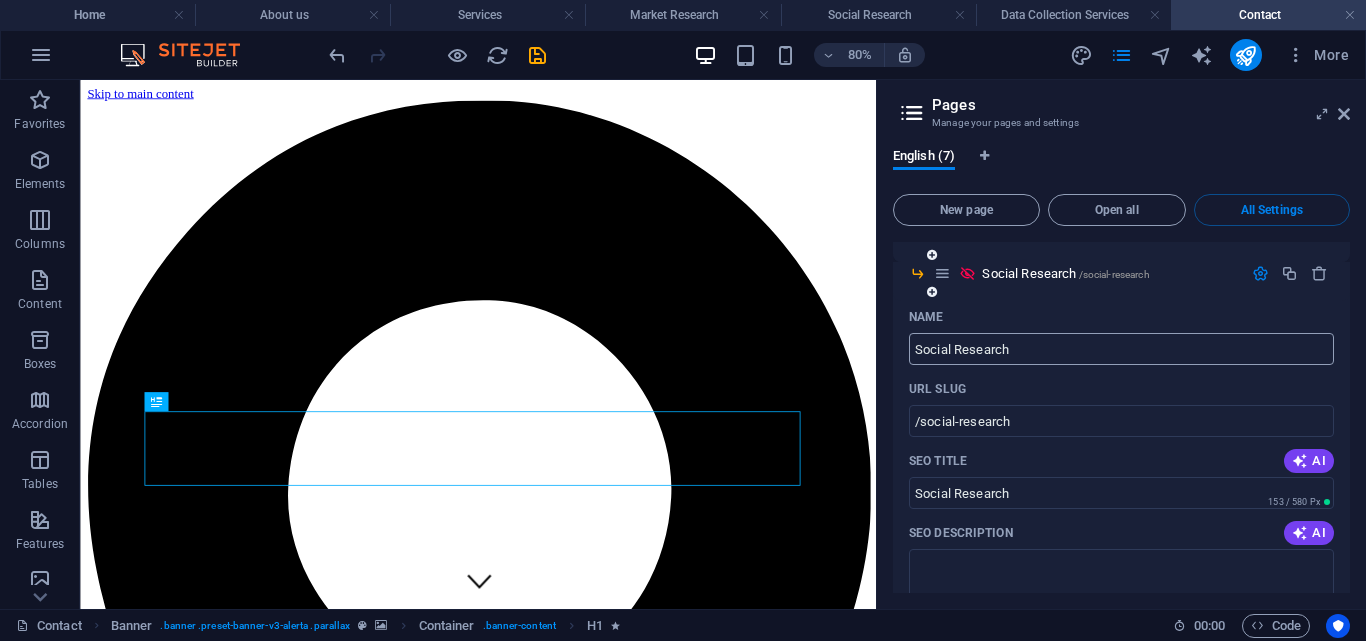 scroll, scrollTop: 100, scrollLeft: 0, axis: vertical 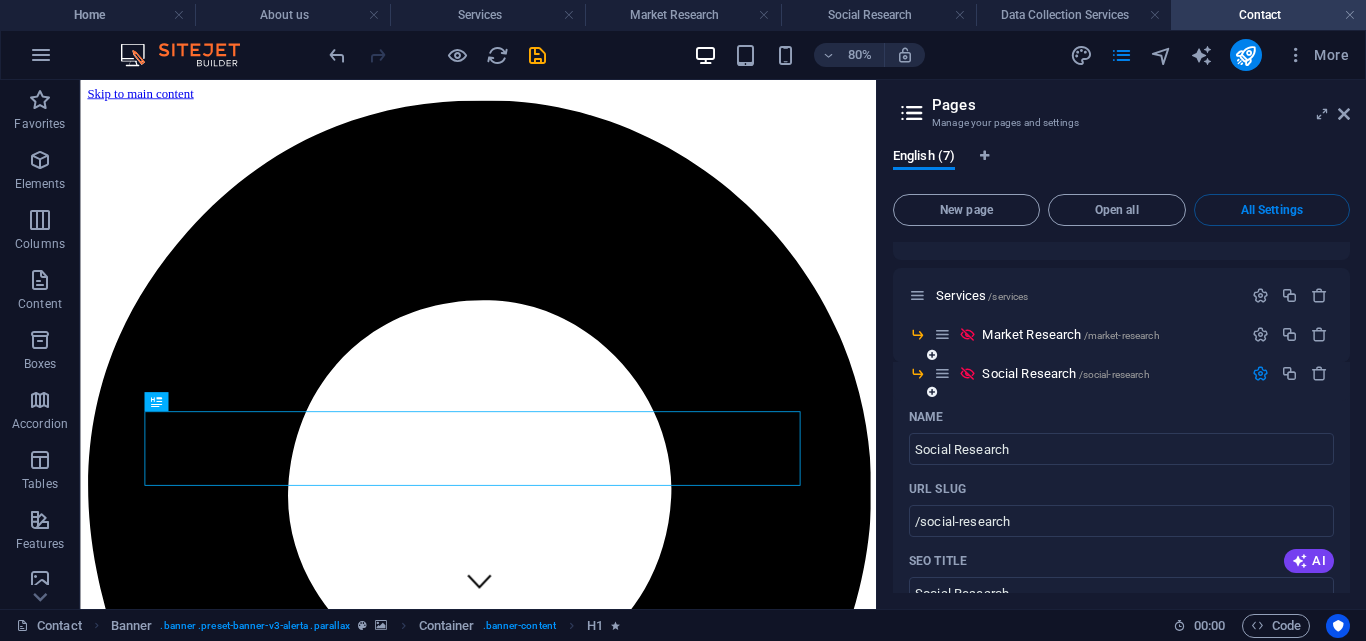 click at bounding box center (1260, 373) 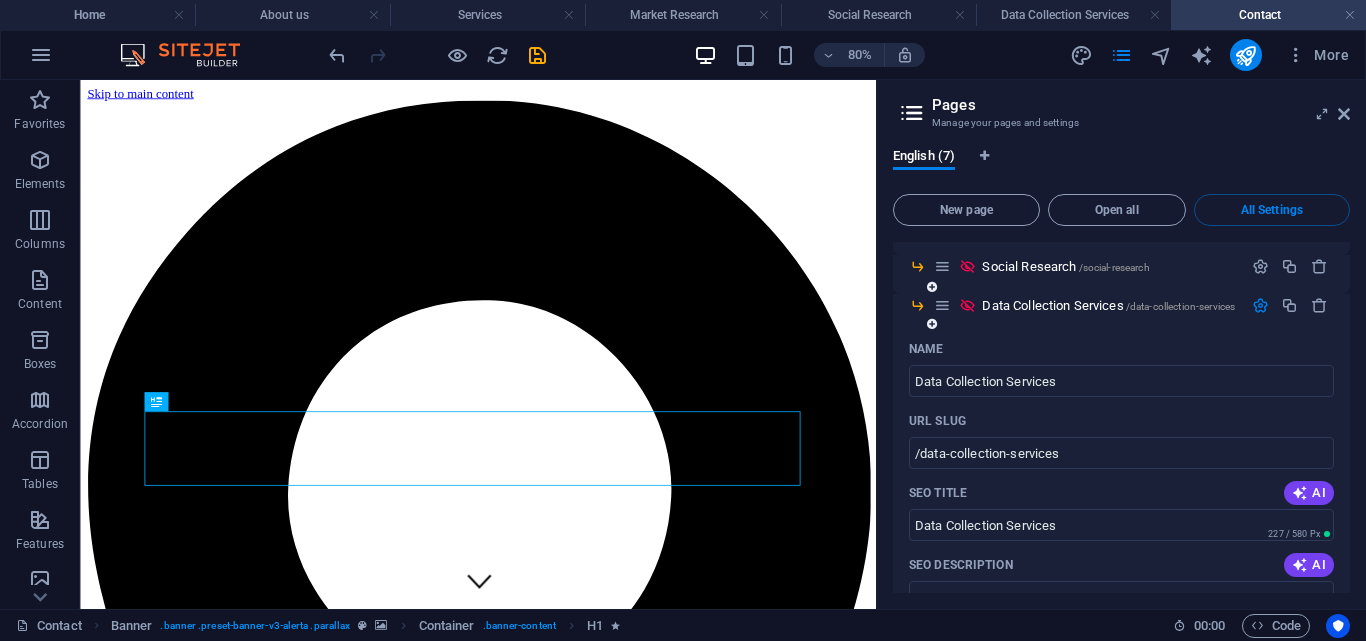 scroll, scrollTop: 200, scrollLeft: 0, axis: vertical 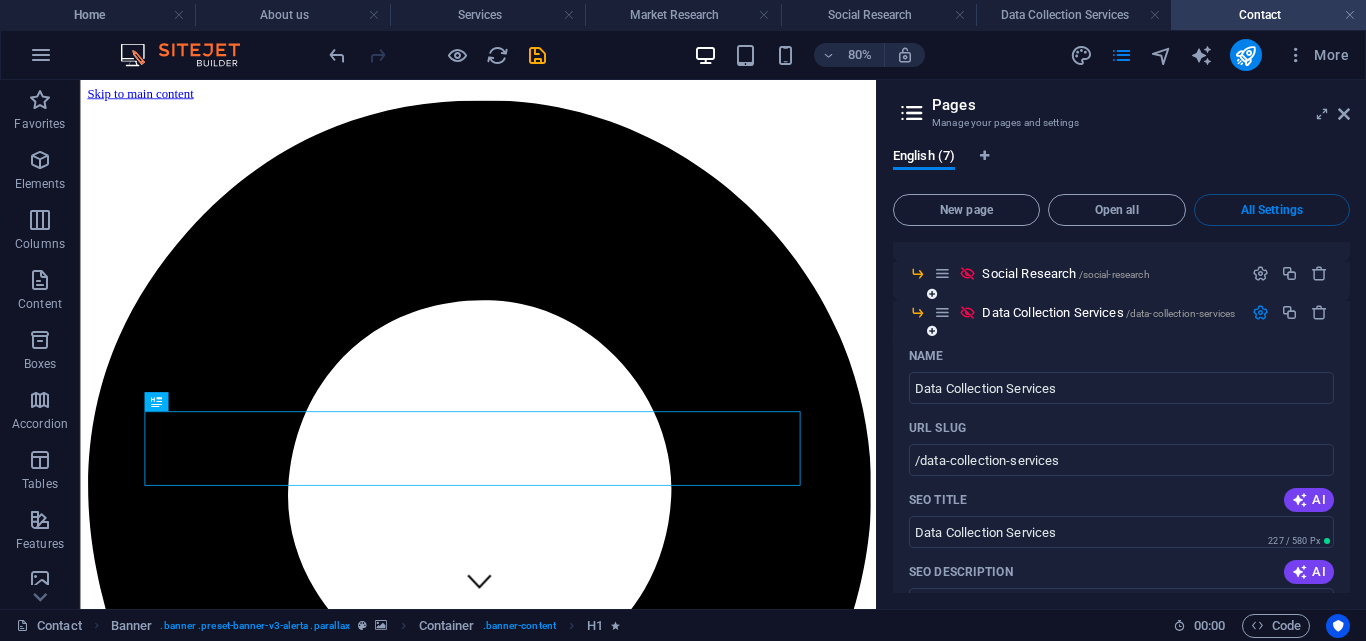 click at bounding box center (1260, 312) 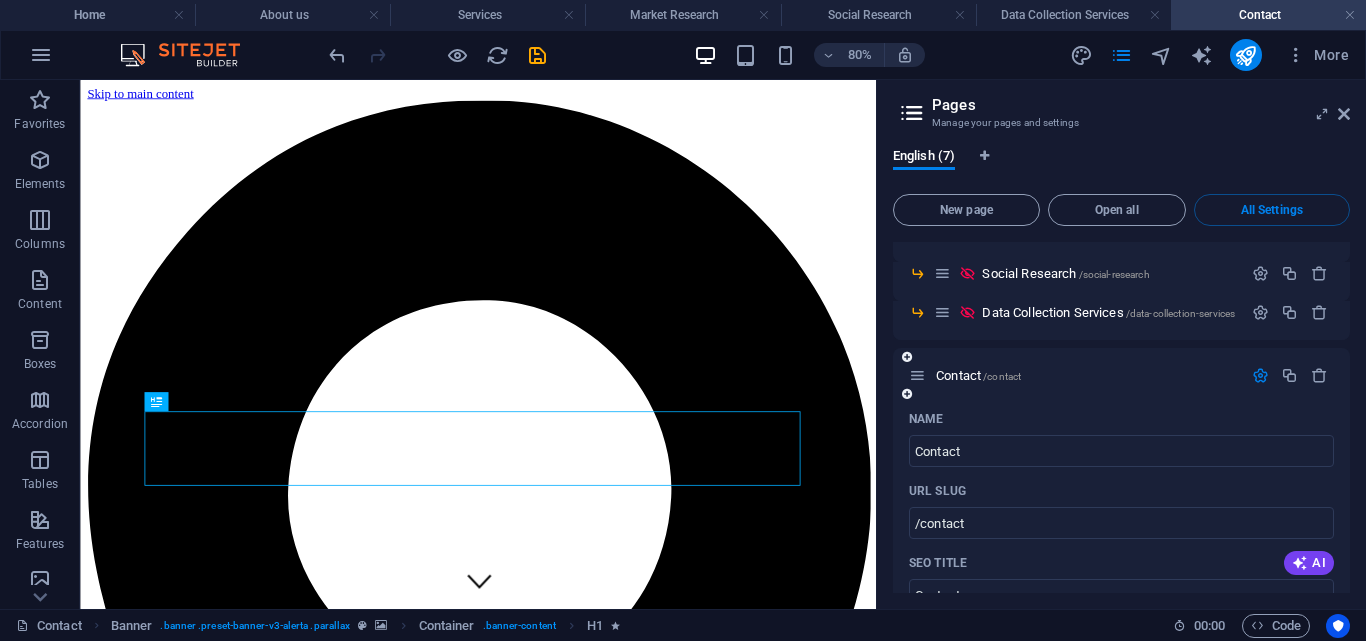 click at bounding box center (1260, 375) 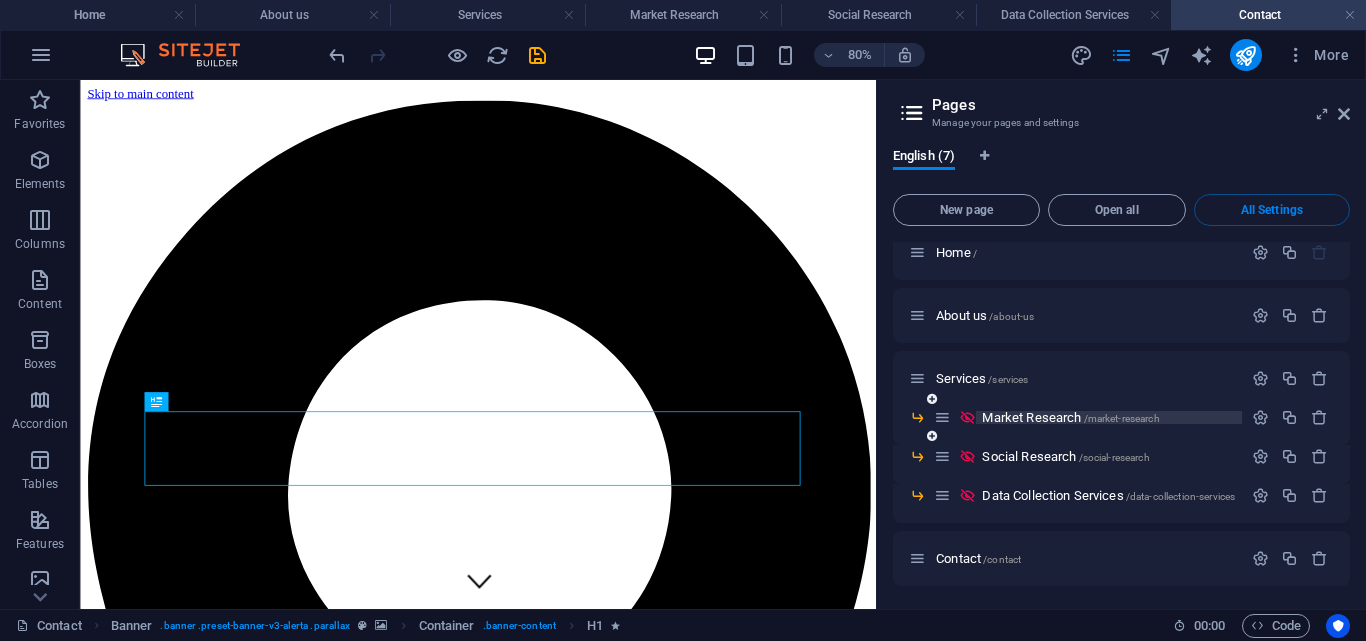 scroll, scrollTop: 18, scrollLeft: 0, axis: vertical 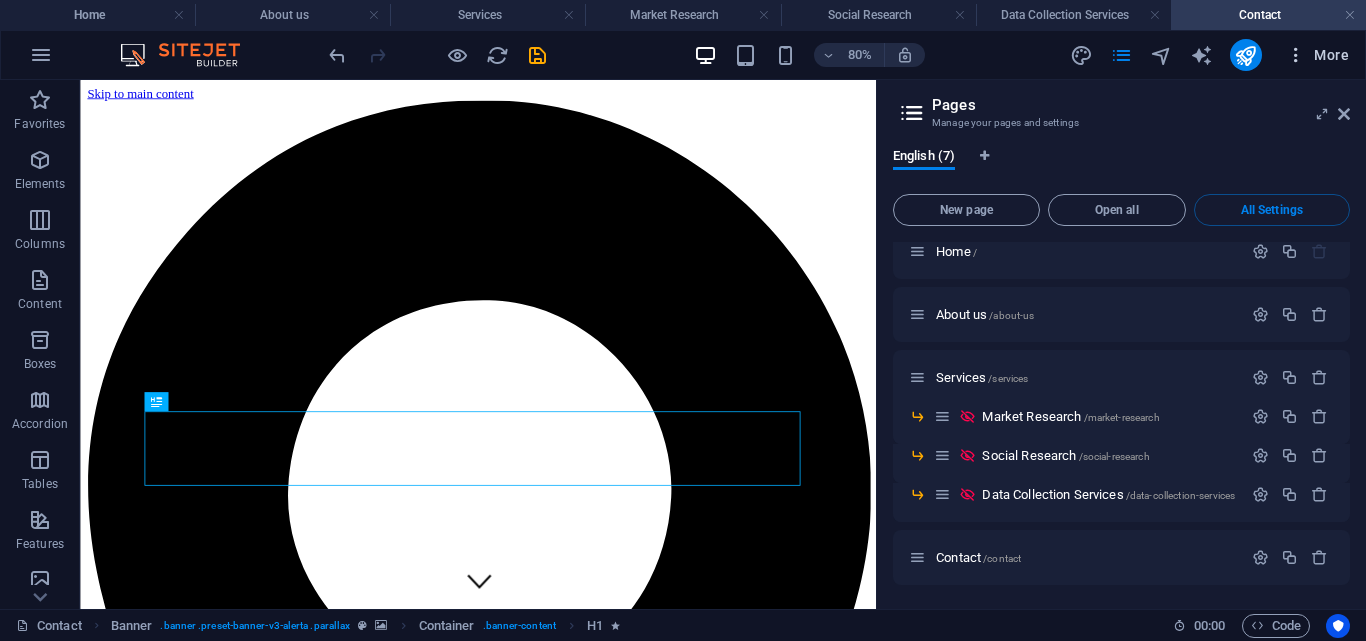 click on "More" at bounding box center [1317, 55] 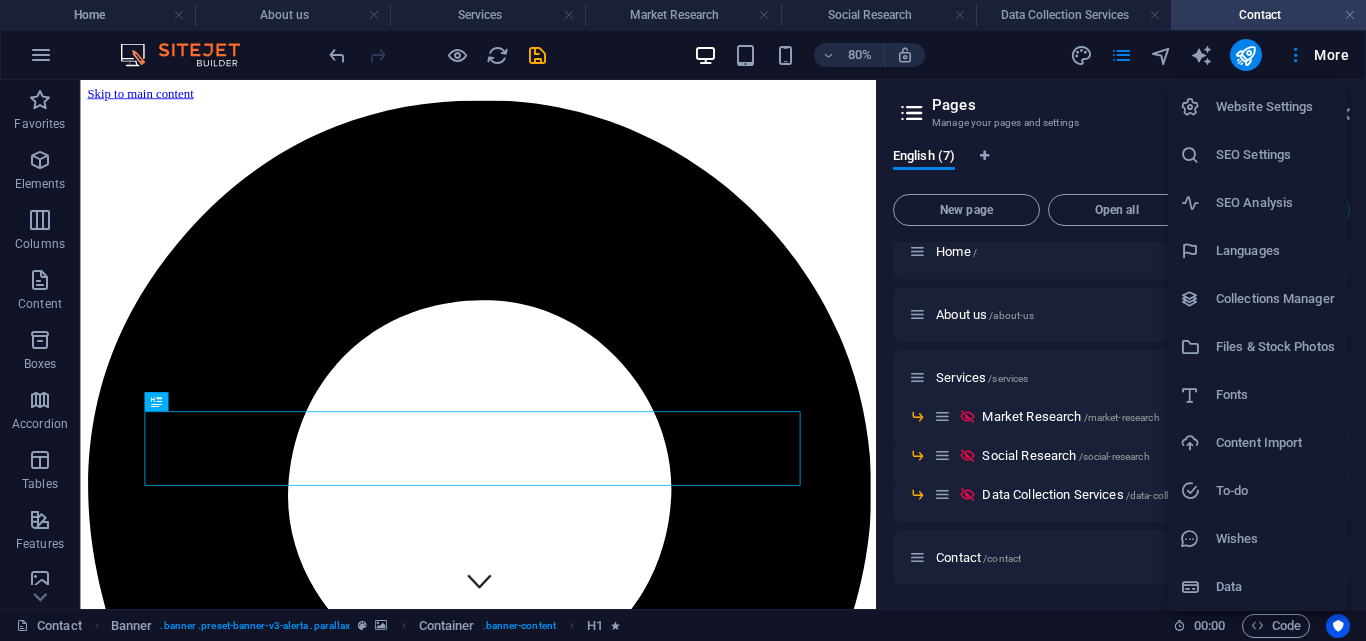 click on "Website Settings" at bounding box center (1275, 107) 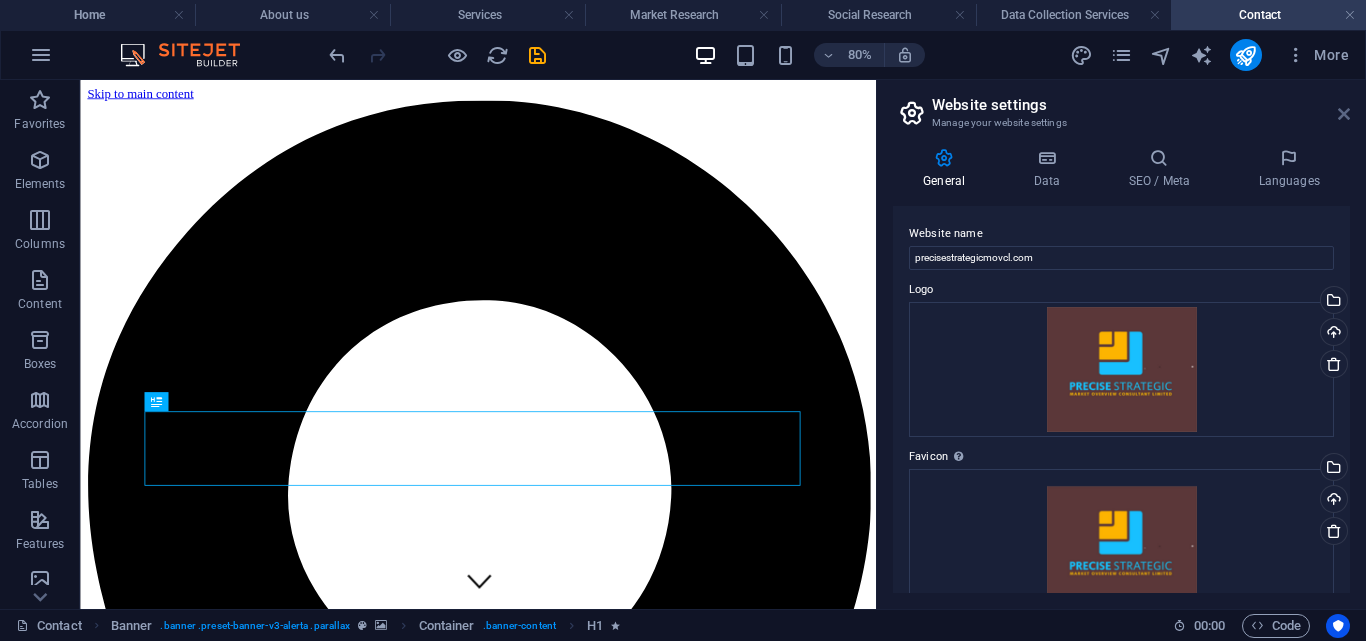drag, startPoint x: 1342, startPoint y: 111, endPoint x: 1238, endPoint y: 2, distance: 150.65524 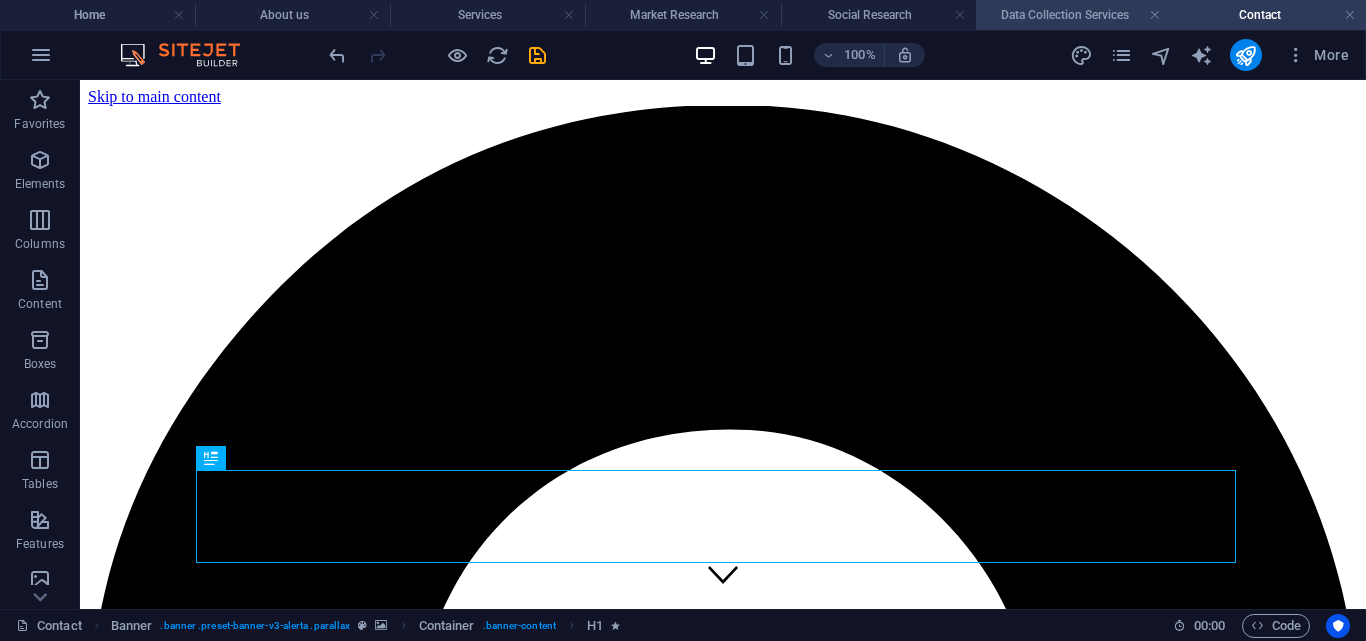 click on "Data Collection Services" at bounding box center (1073, 15) 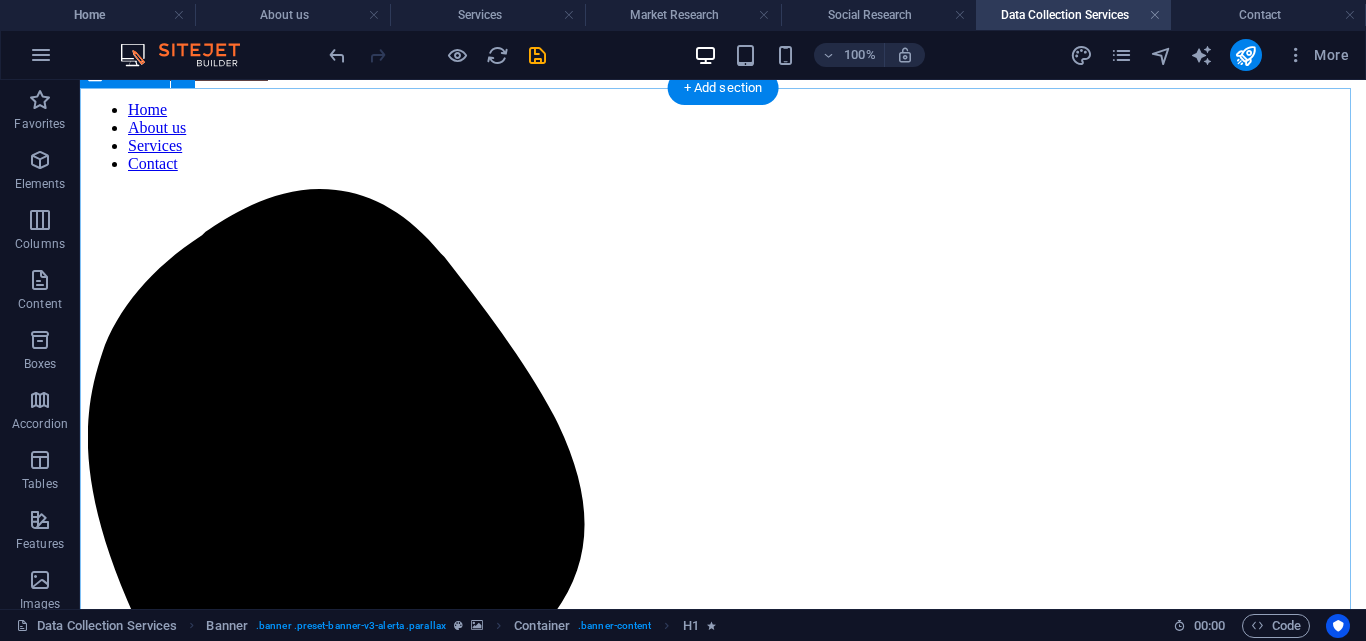 scroll, scrollTop: 174, scrollLeft: 0, axis: vertical 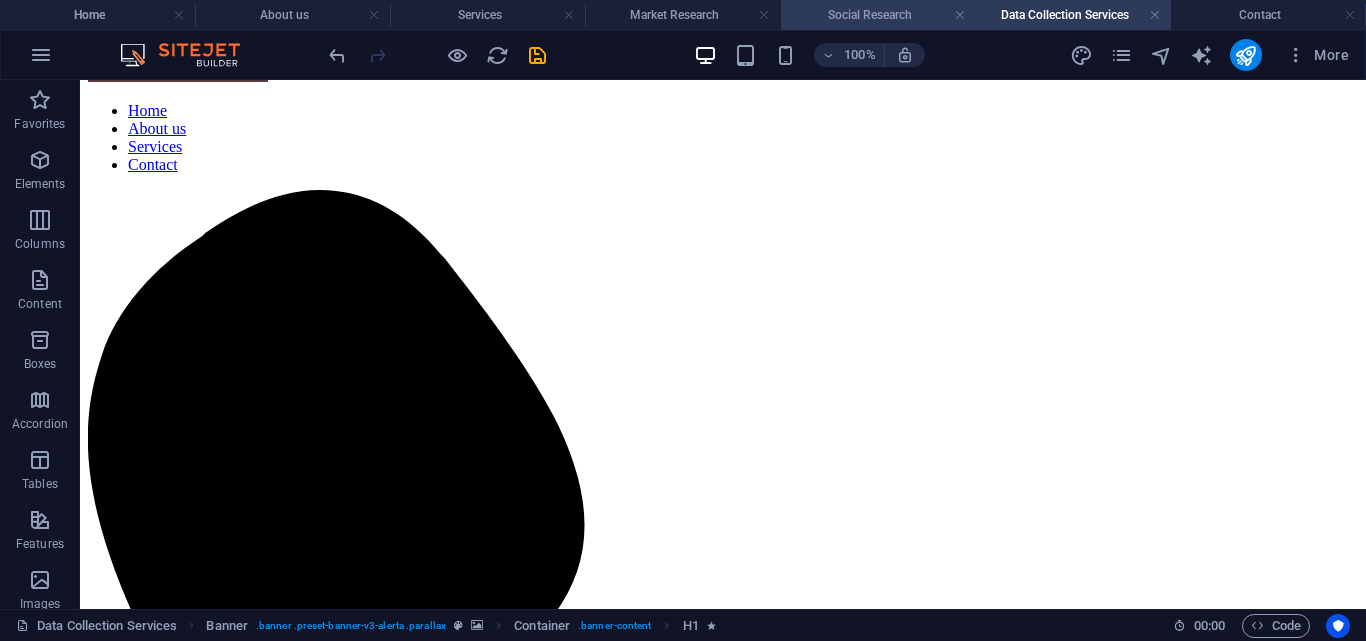 click on "Social Research" at bounding box center (878, 15) 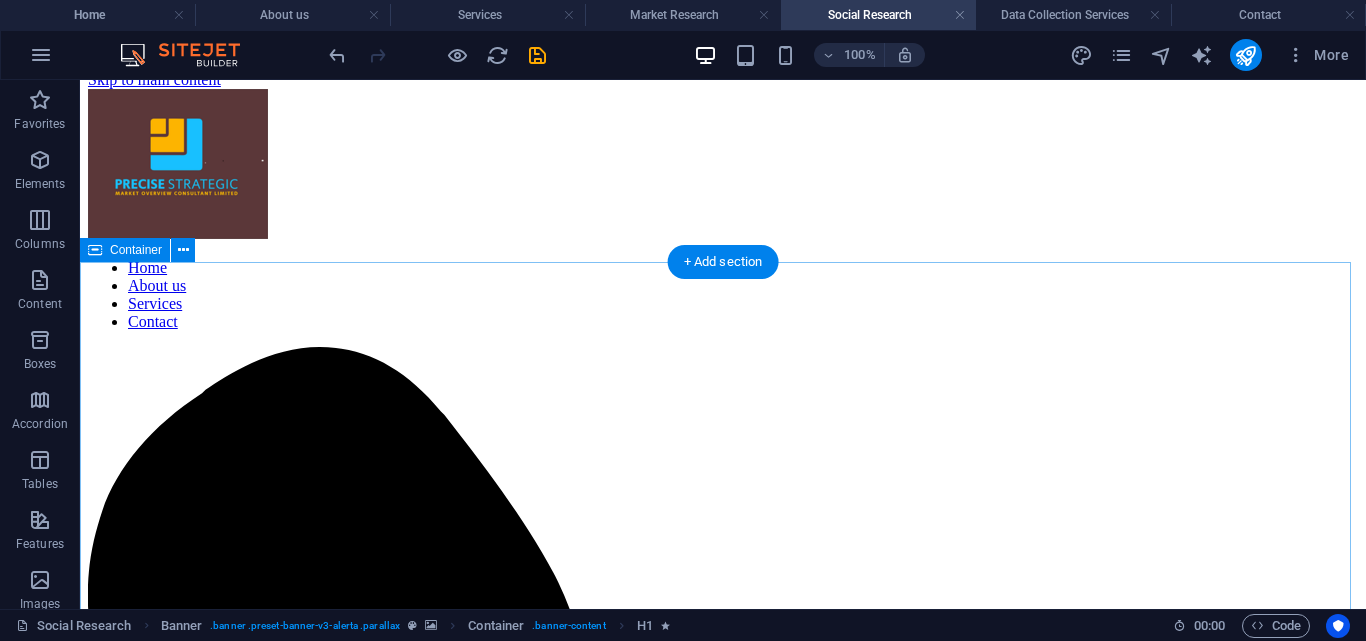 scroll, scrollTop: 0, scrollLeft: 0, axis: both 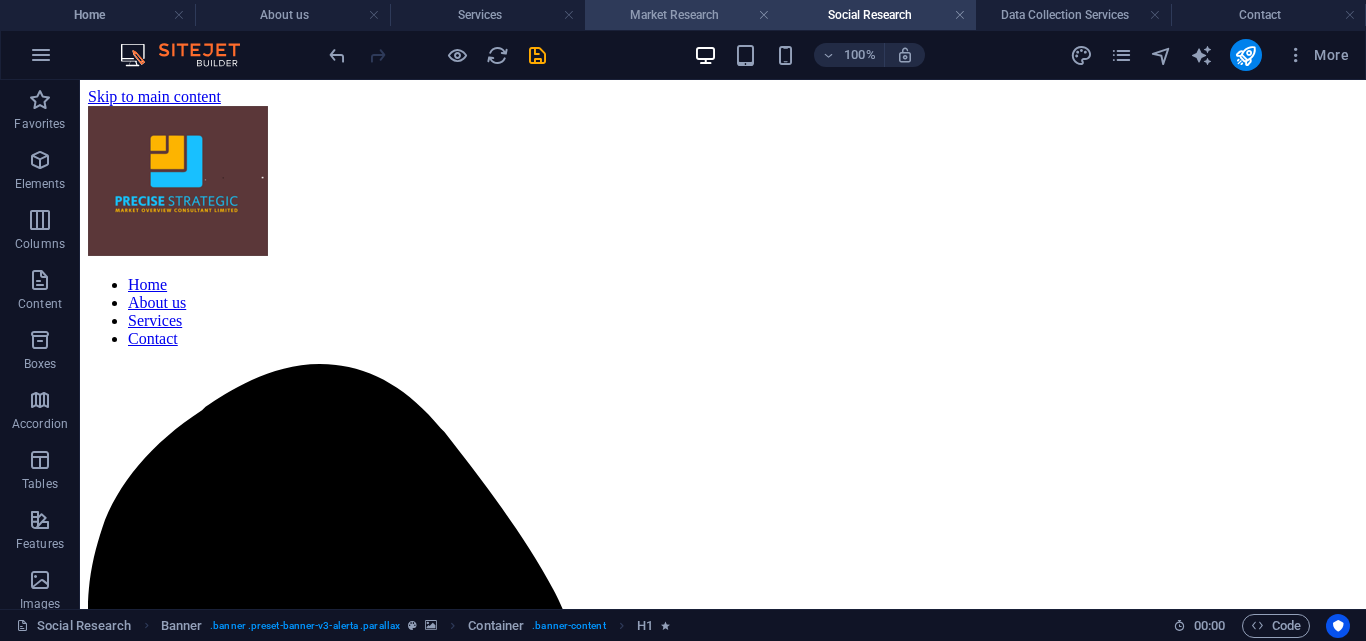 click on "Market Research" at bounding box center [682, 15] 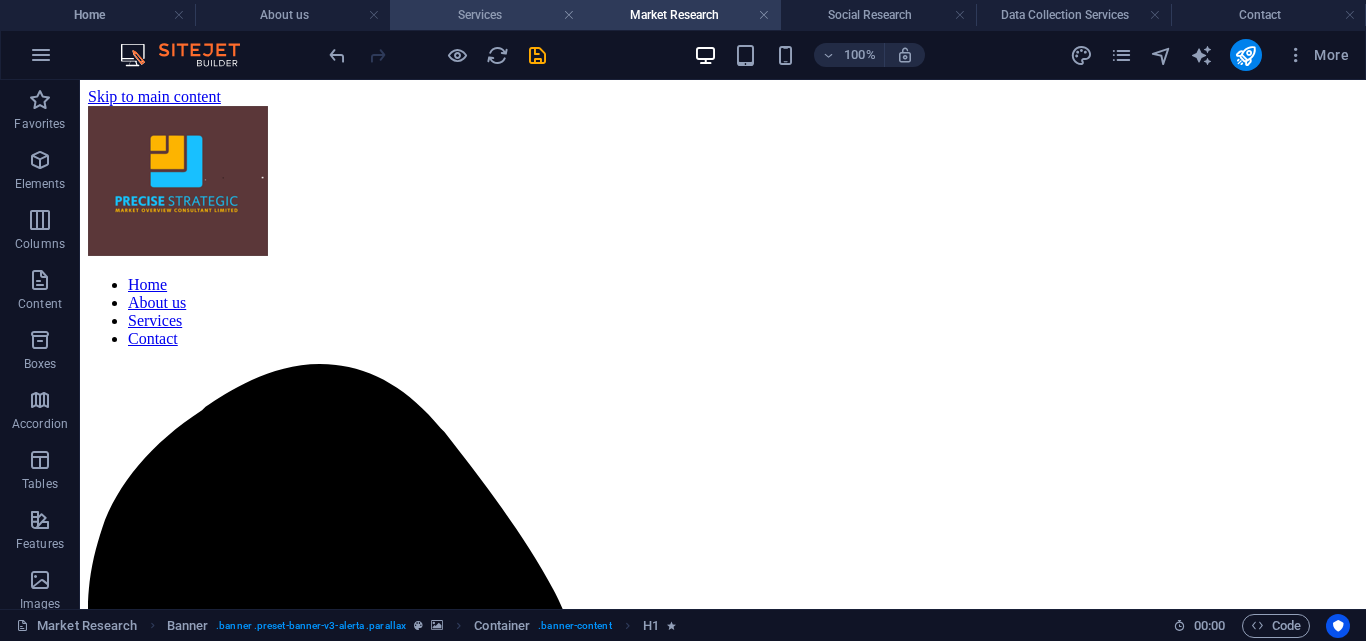click on "Services" at bounding box center [487, 15] 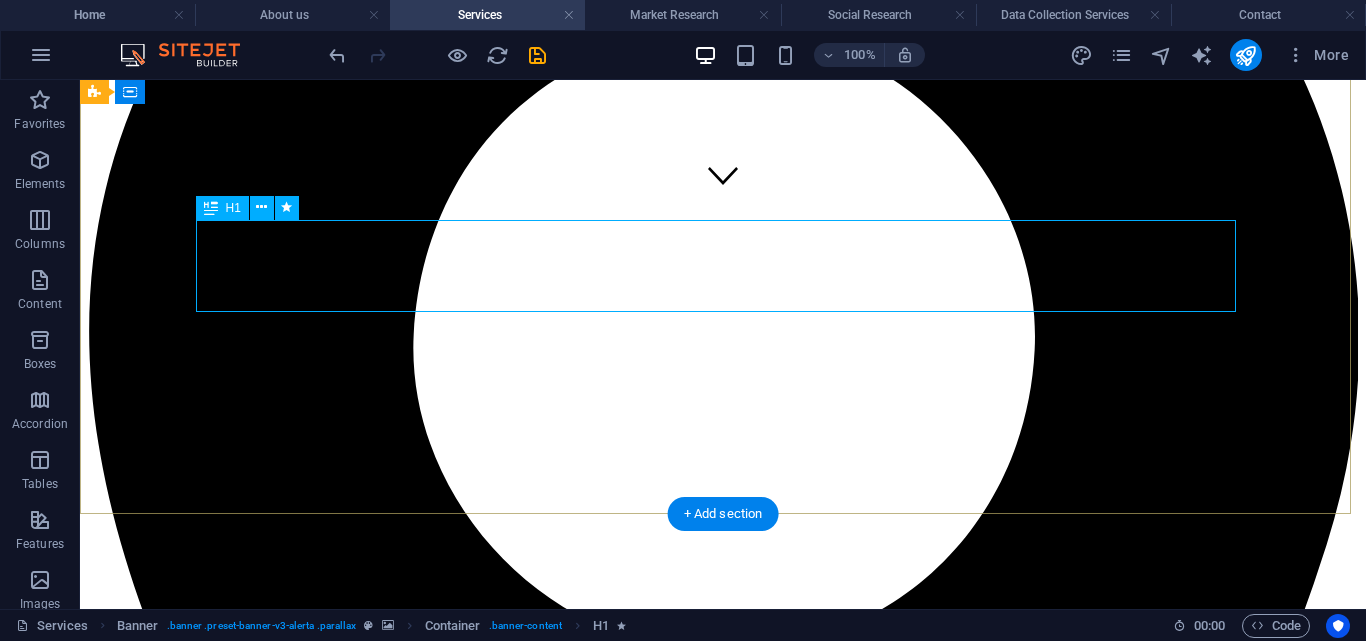 scroll, scrollTop: 300, scrollLeft: 0, axis: vertical 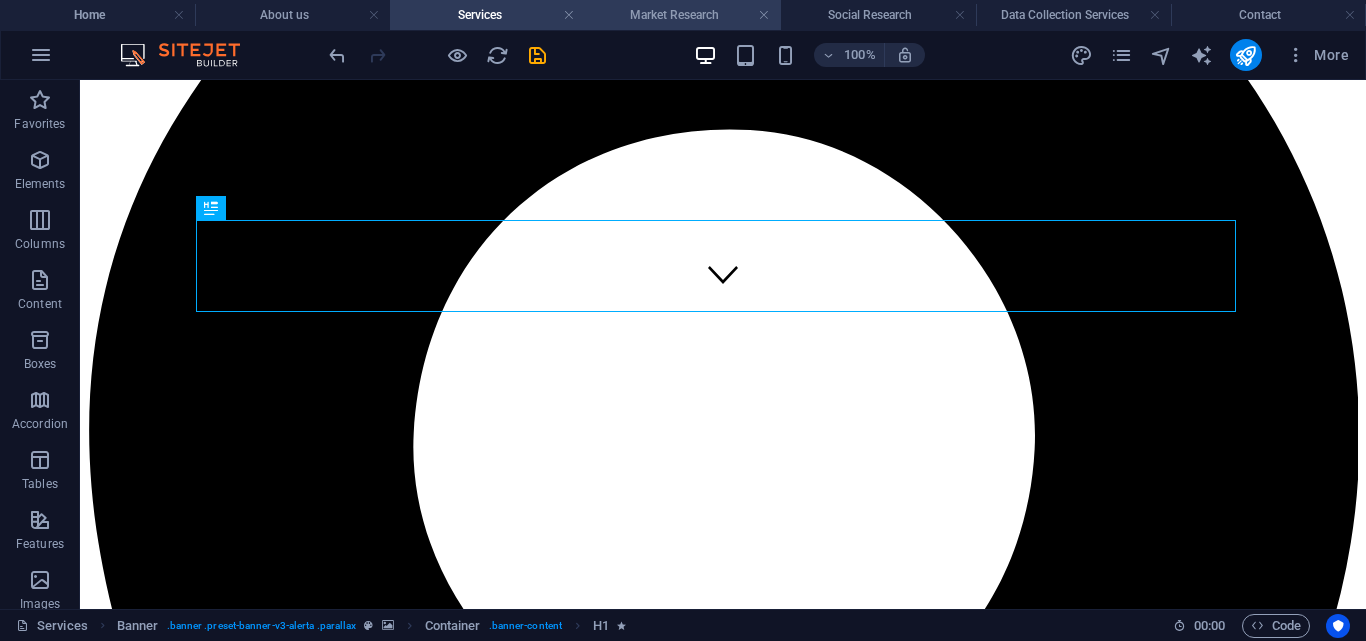 click on "Market Research" at bounding box center [682, 15] 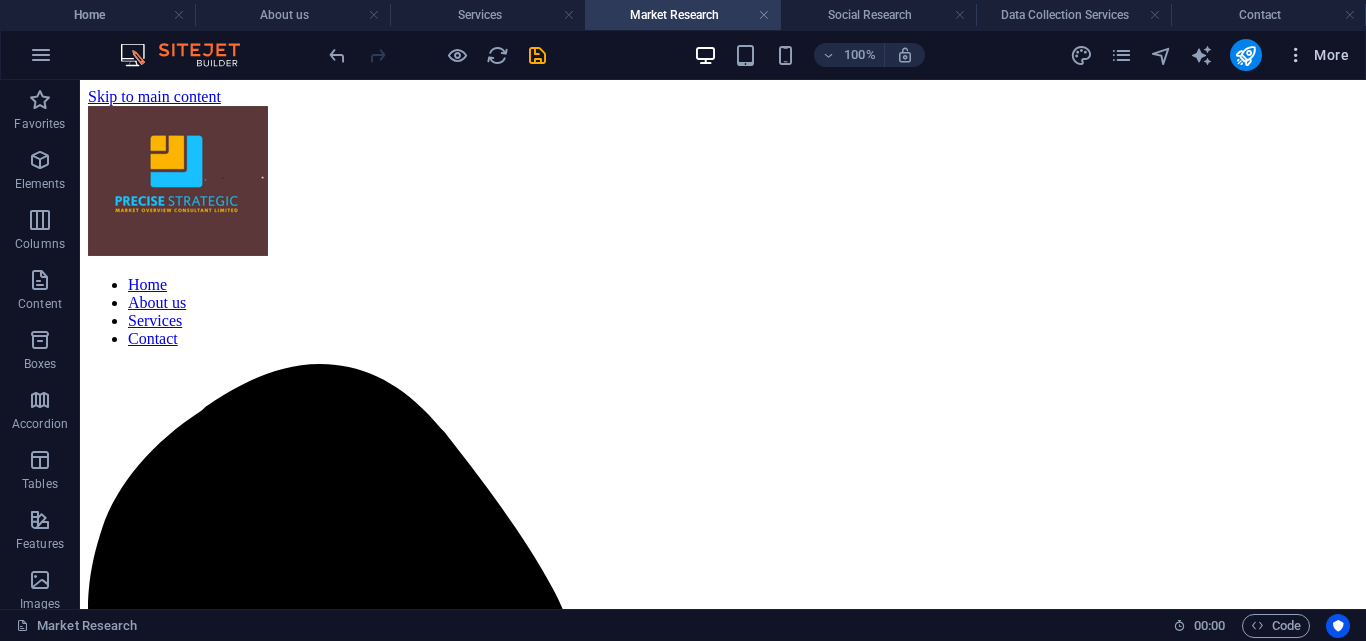 click at bounding box center (1296, 55) 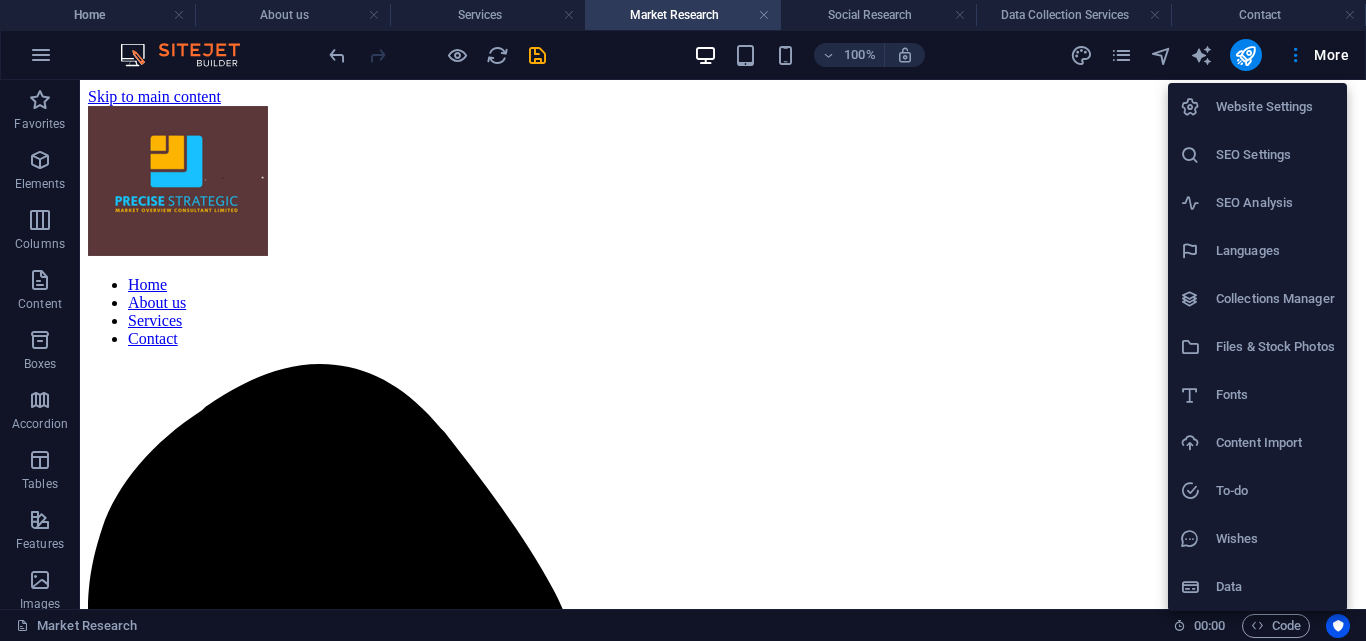 click at bounding box center [683, 320] 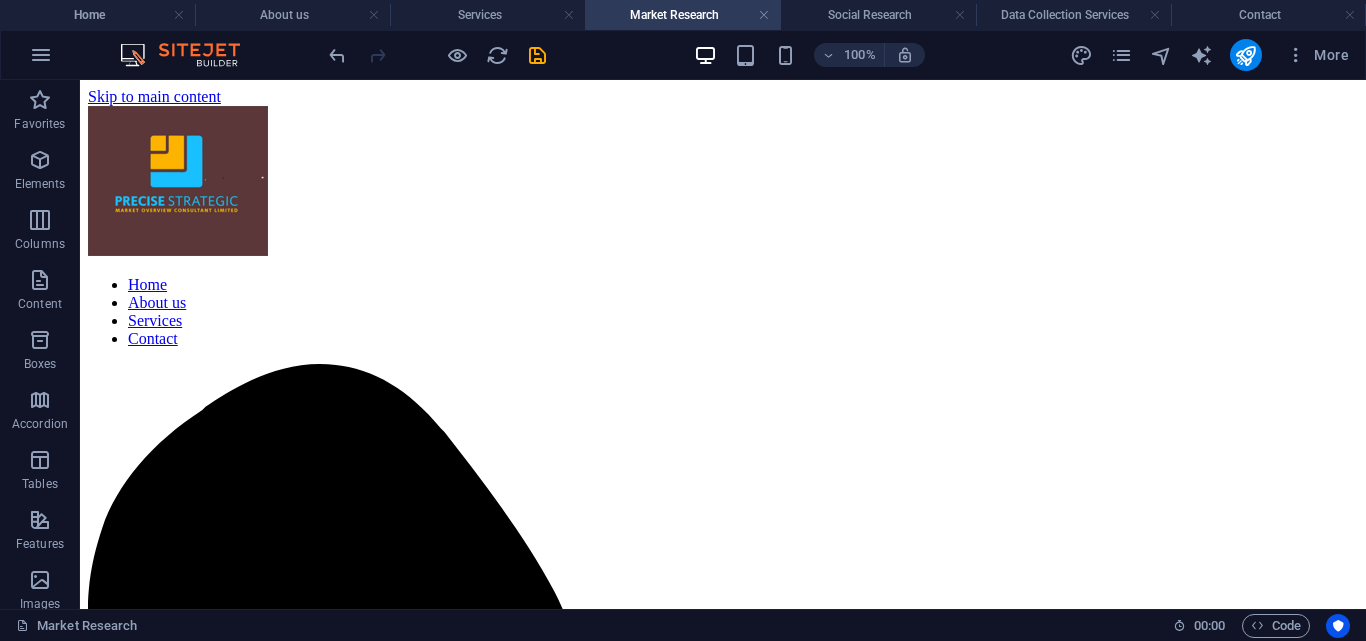 drag, startPoint x: 943, startPoint y: 85, endPoint x: 773, endPoint y: 160, distance: 185.80904 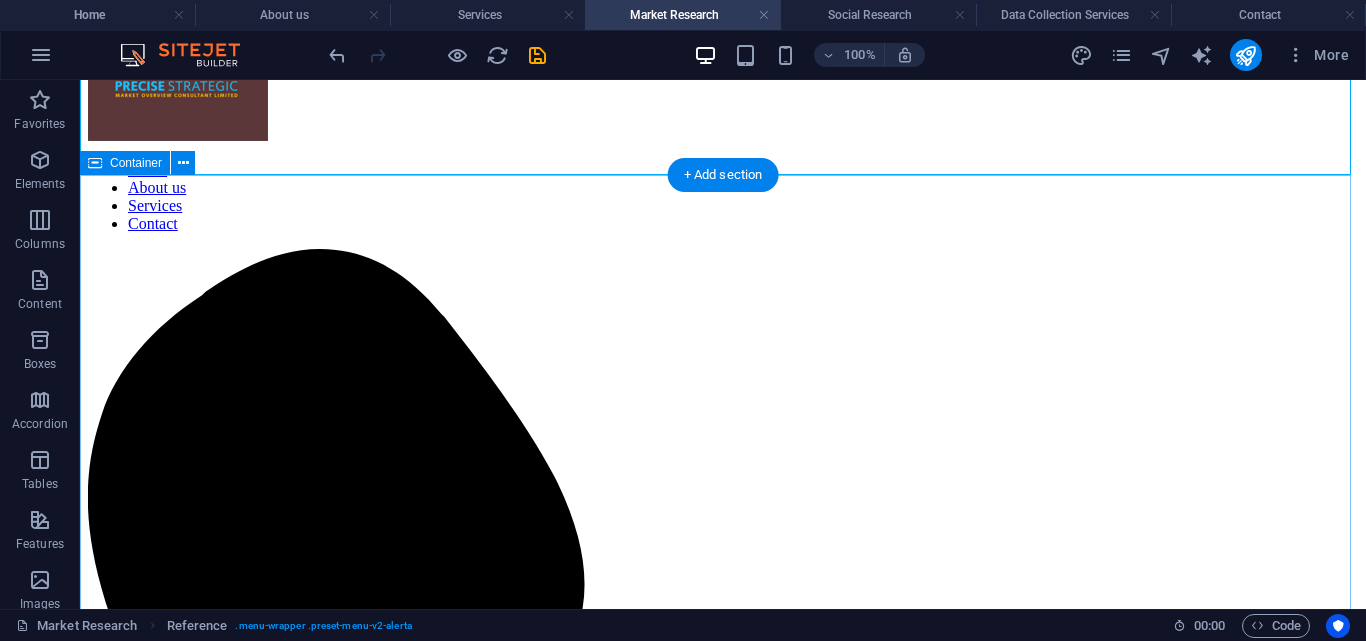 scroll, scrollTop: 0, scrollLeft: 0, axis: both 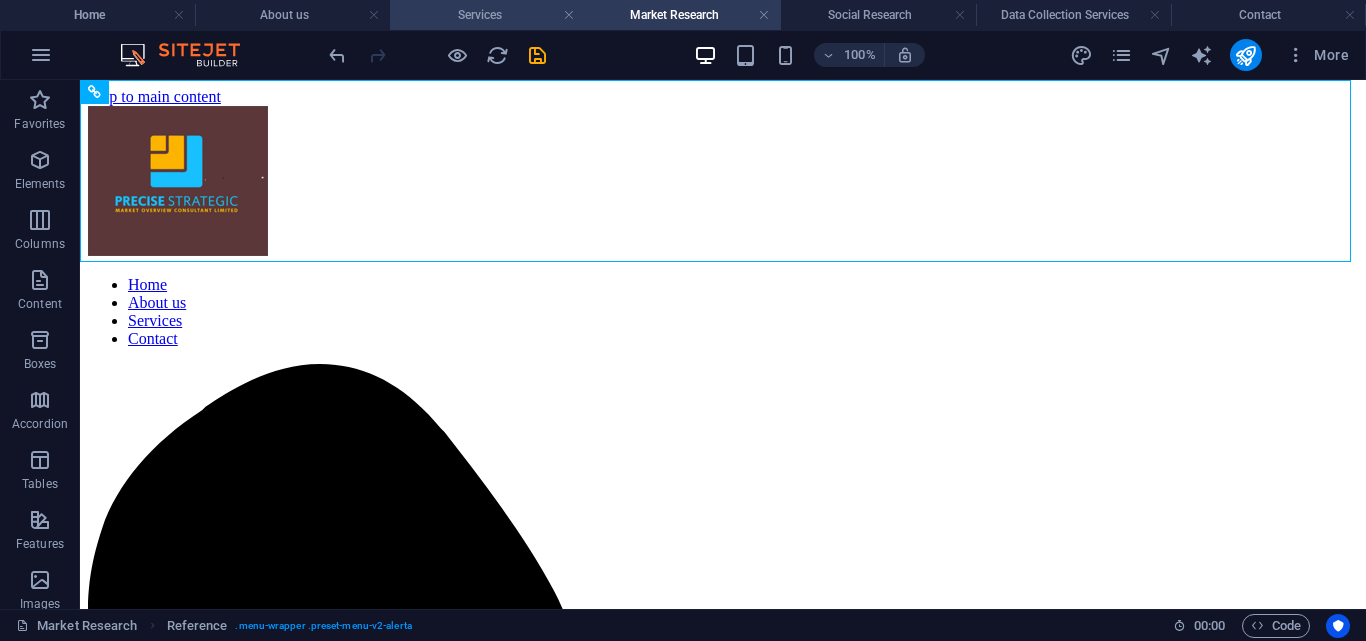 click on "Services" at bounding box center [487, 15] 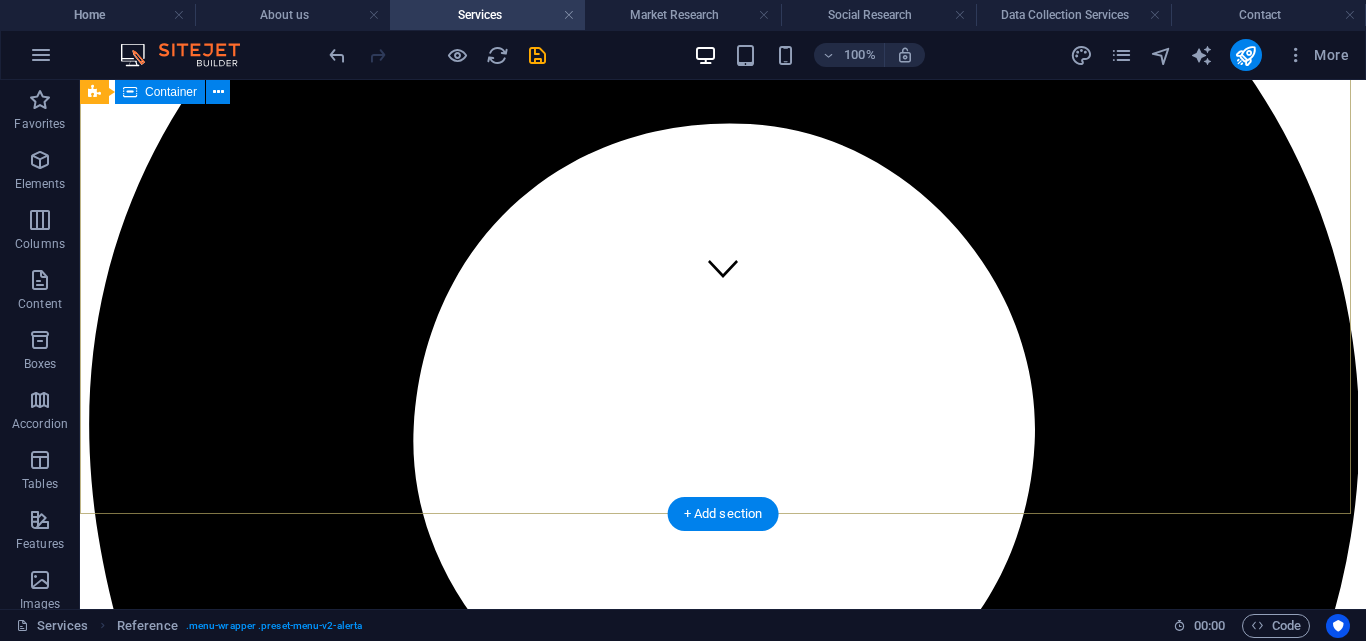 scroll, scrollTop: 300, scrollLeft: 0, axis: vertical 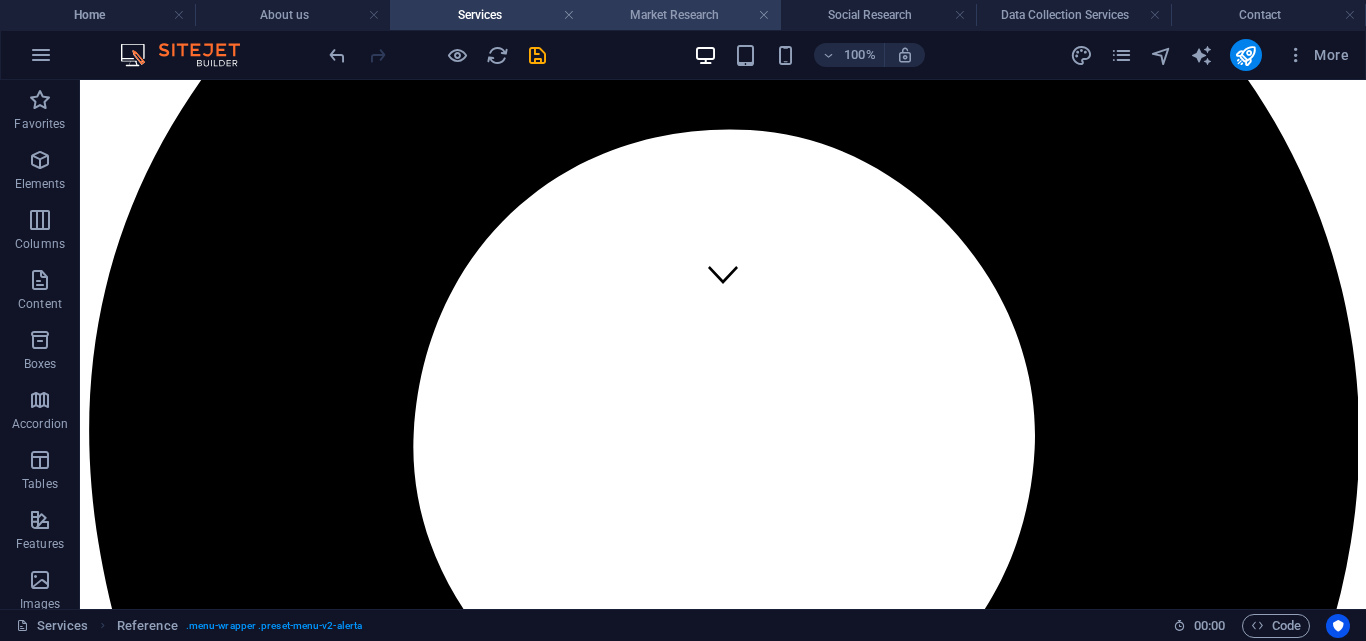 click on "Market Research" at bounding box center [682, 15] 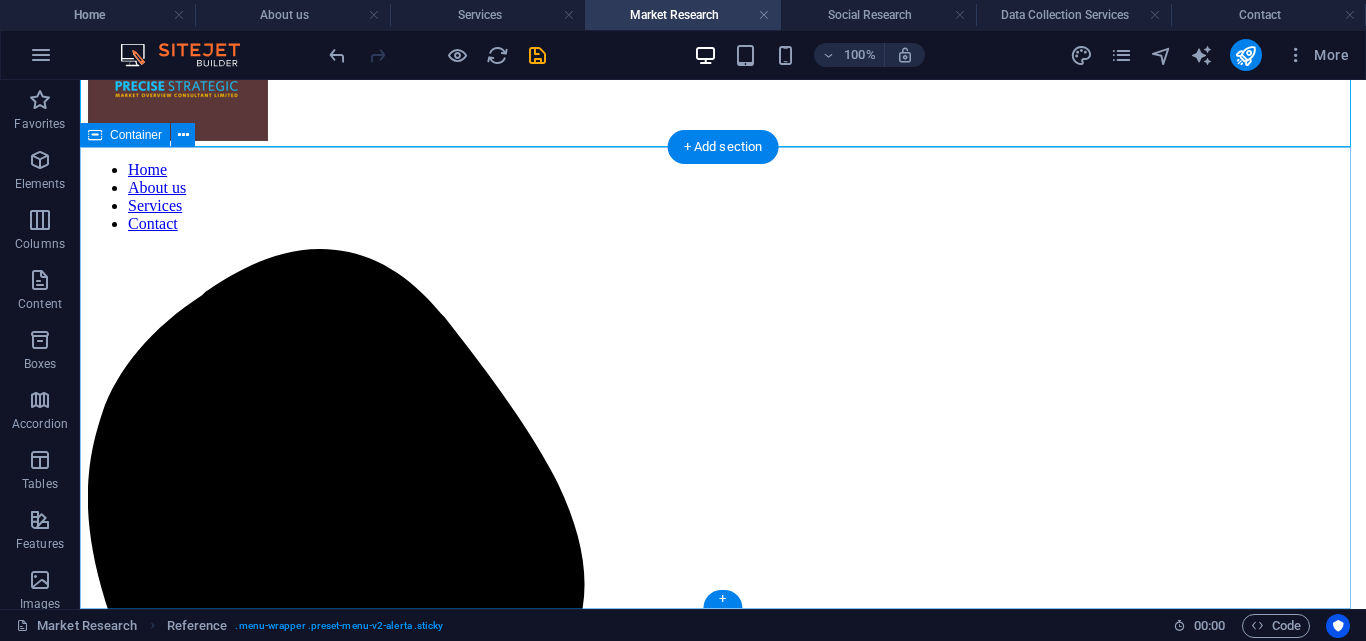 scroll, scrollTop: 0, scrollLeft: 0, axis: both 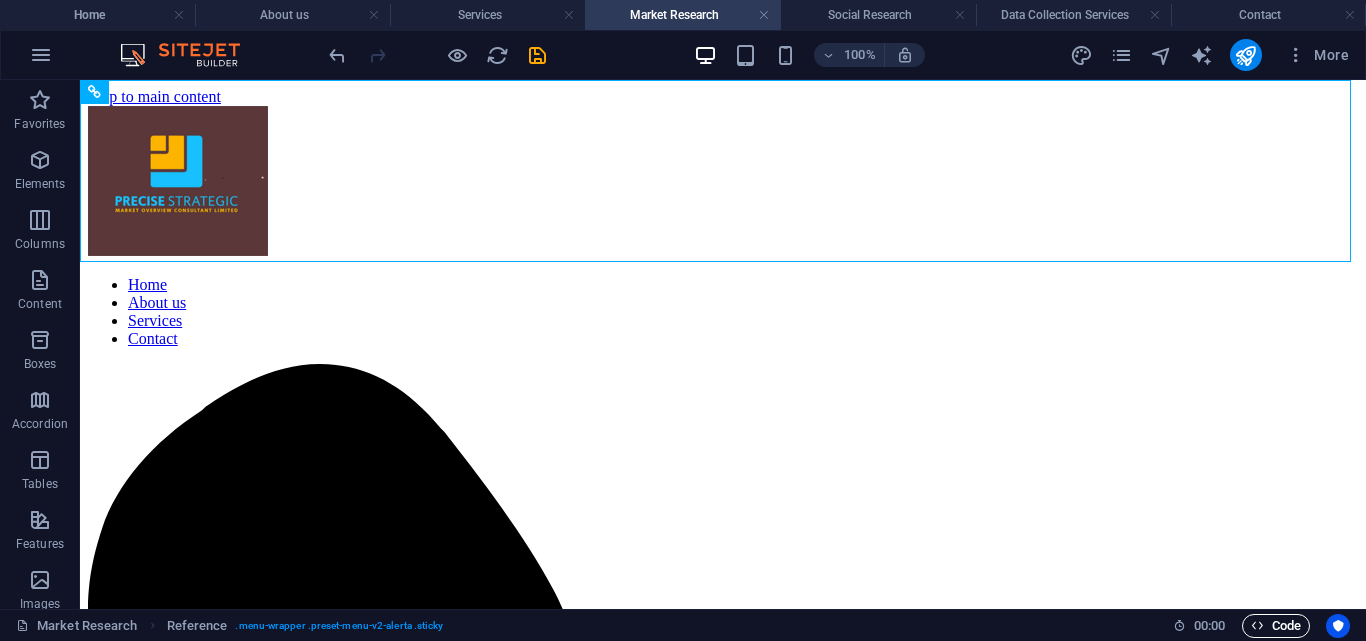 click on "Code" at bounding box center [1276, 626] 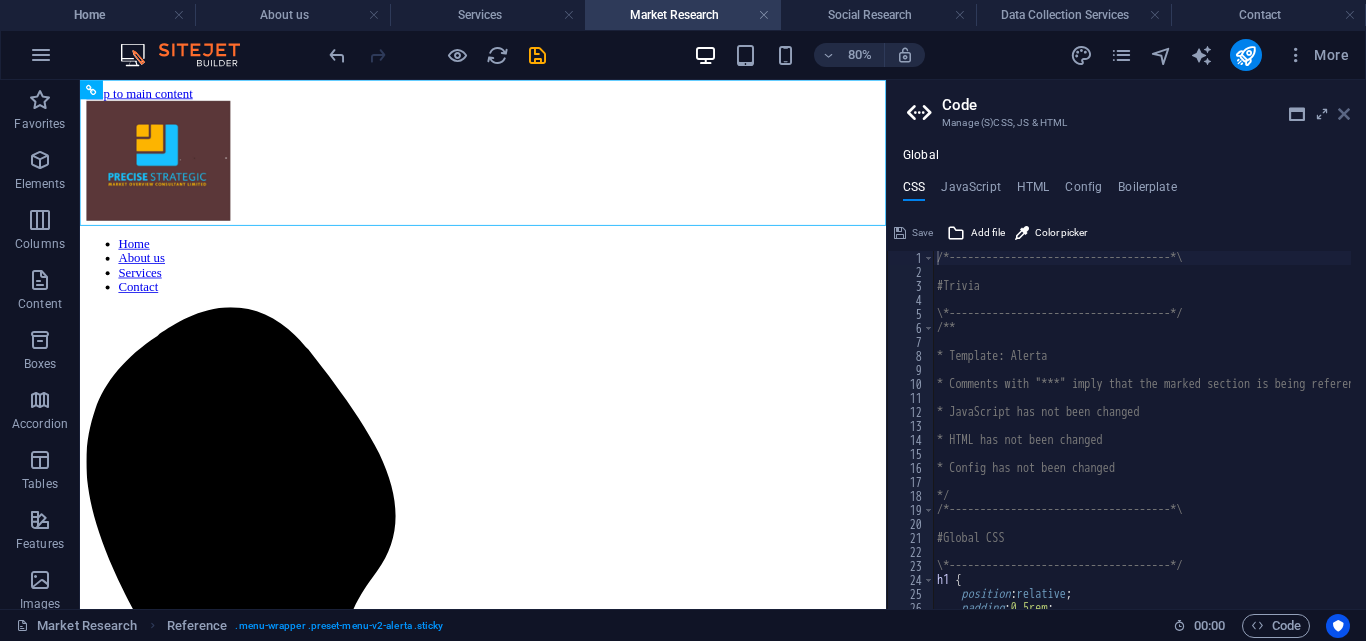 drag, startPoint x: 1343, startPoint y: 112, endPoint x: 1264, endPoint y: 34, distance: 111.01801 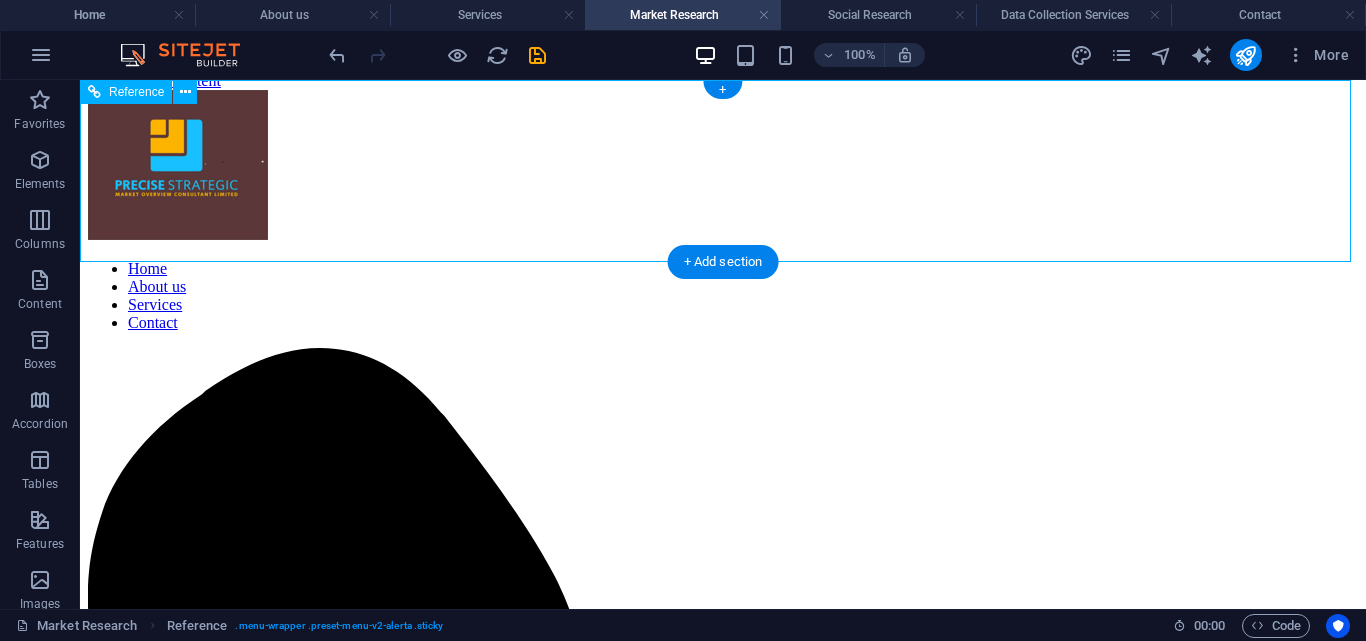 scroll, scrollTop: 0, scrollLeft: 0, axis: both 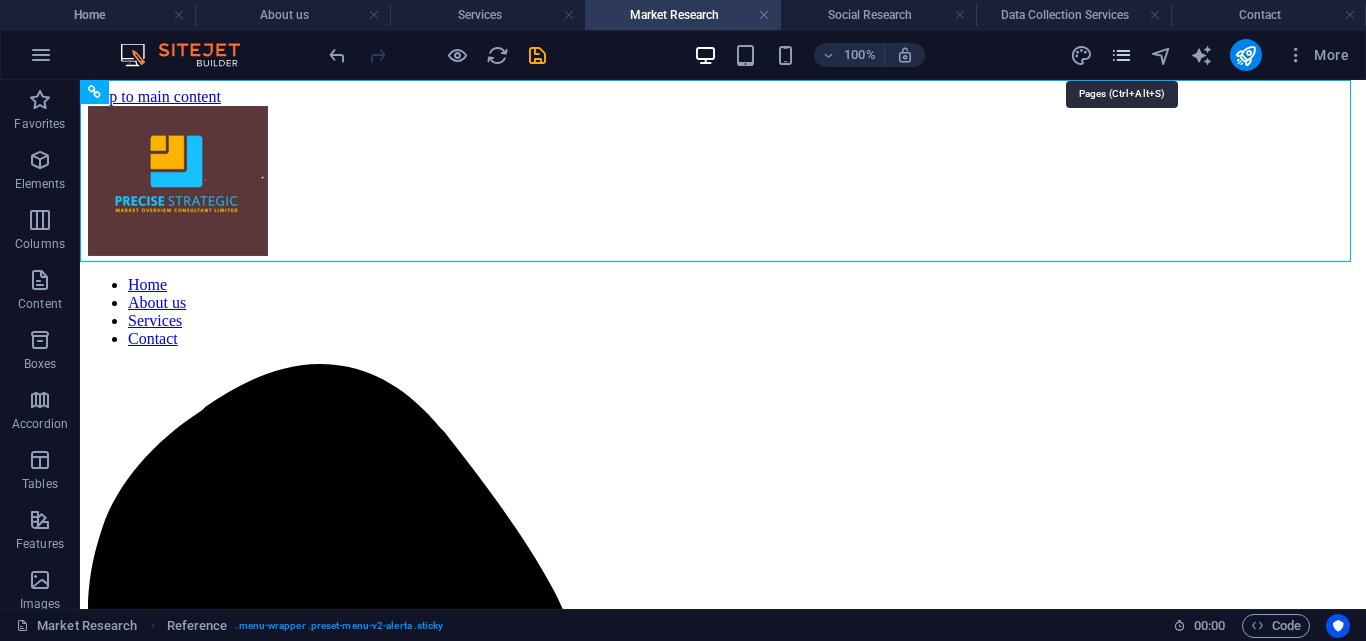 click at bounding box center (1121, 55) 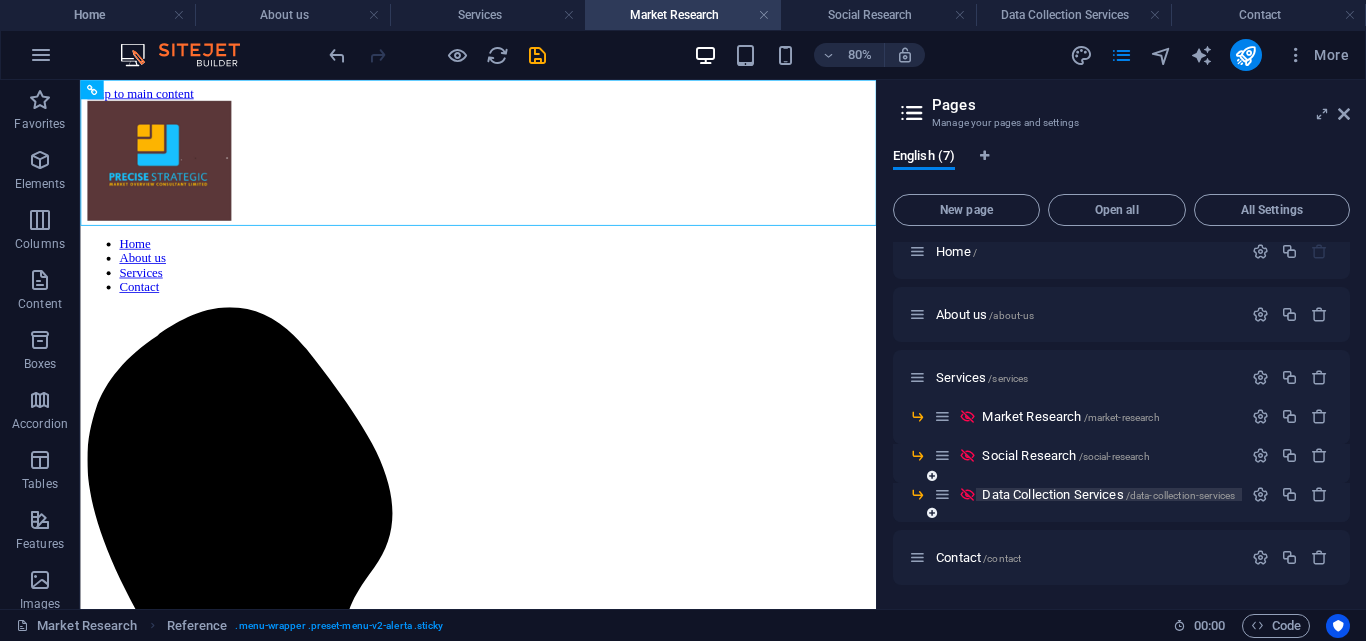 scroll, scrollTop: 0, scrollLeft: 0, axis: both 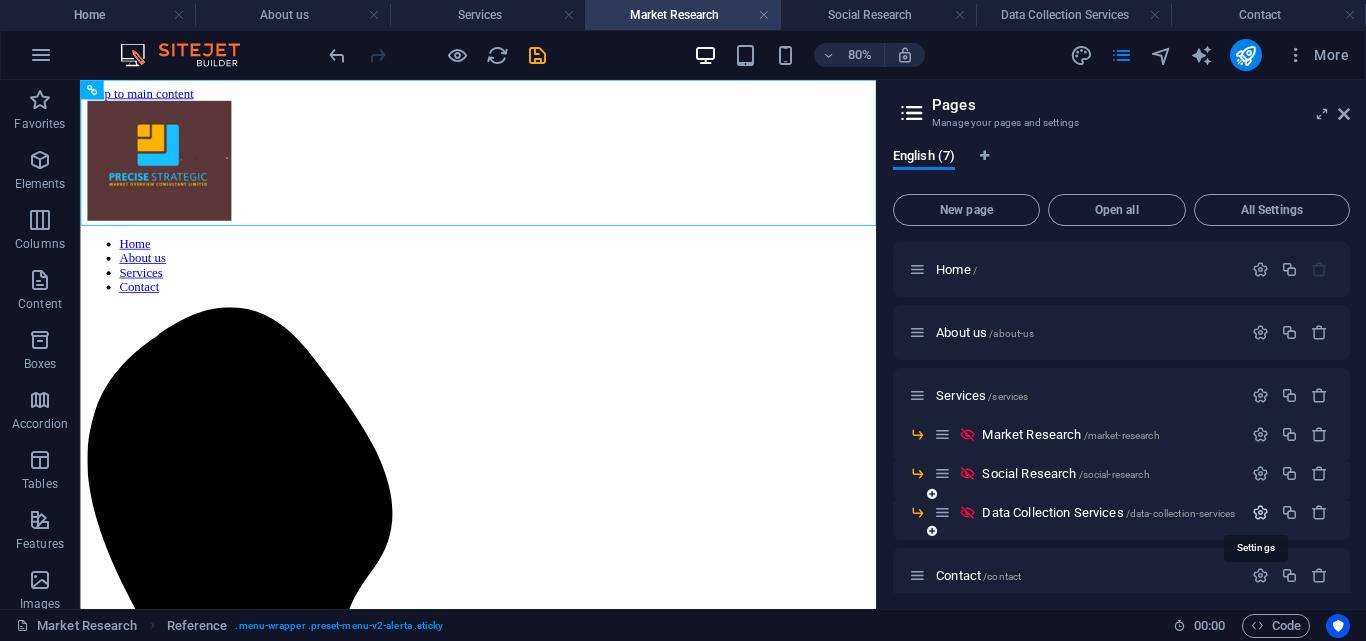 click at bounding box center (1260, 512) 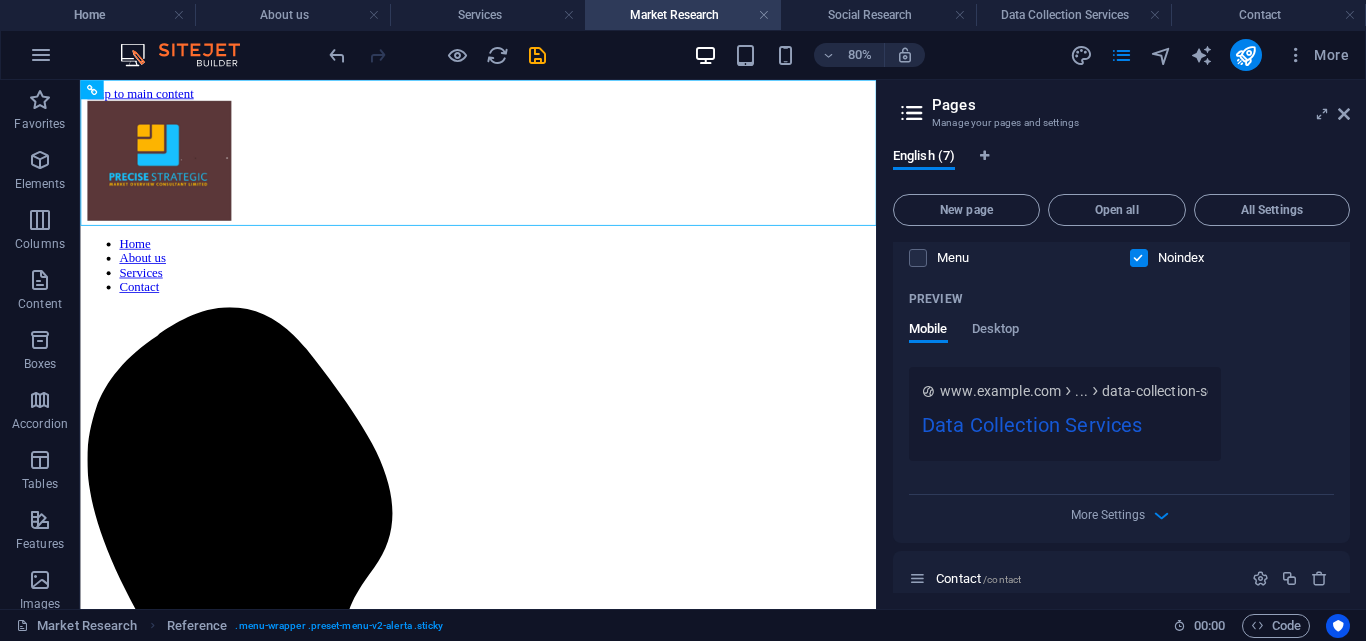 scroll, scrollTop: 743, scrollLeft: 0, axis: vertical 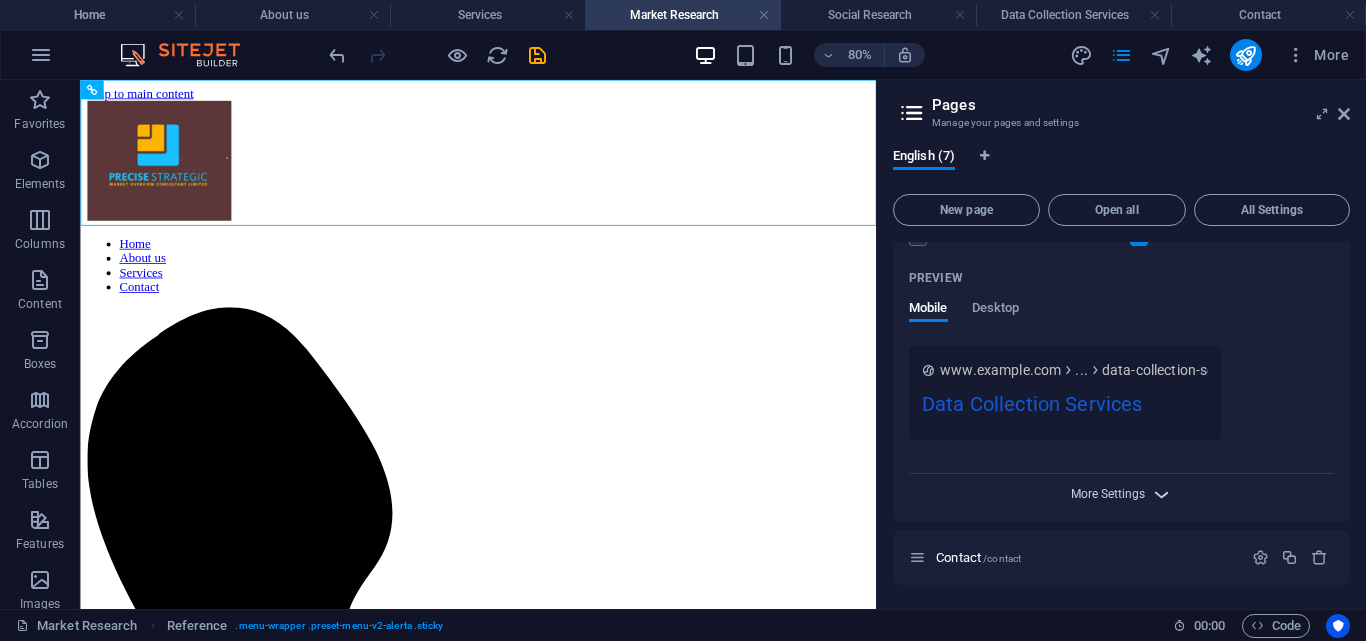 click on "More Settings" at bounding box center (1108, 494) 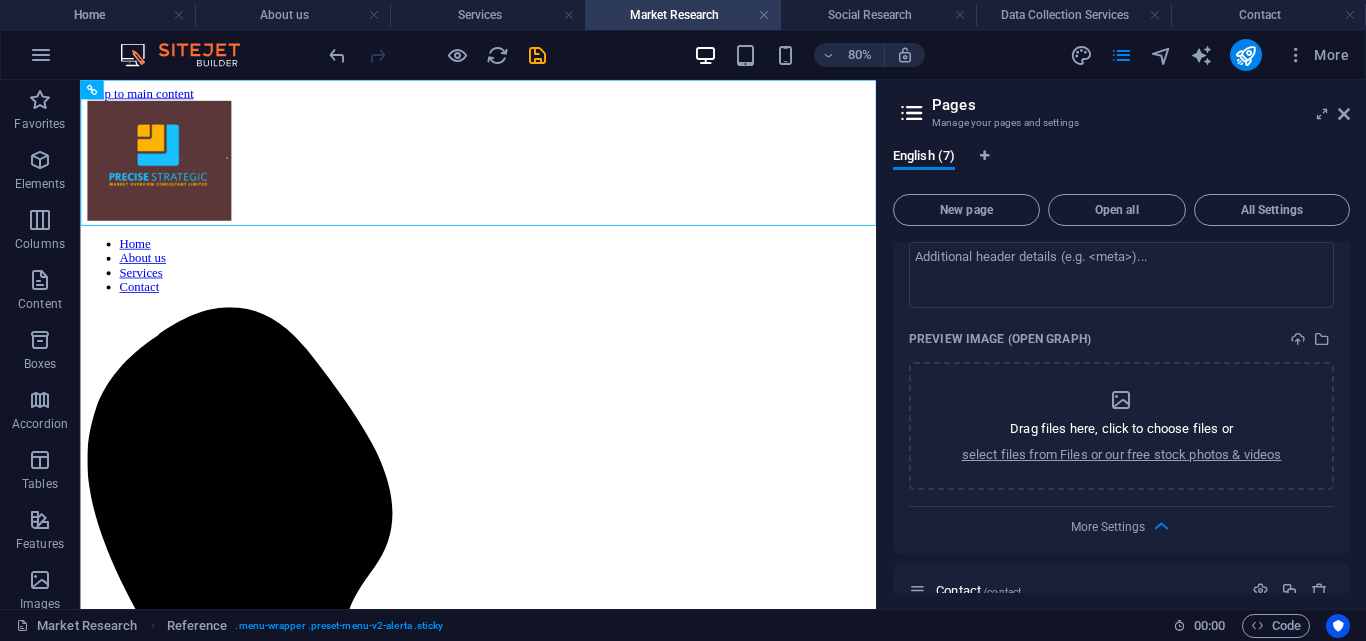 scroll, scrollTop: 1031, scrollLeft: 0, axis: vertical 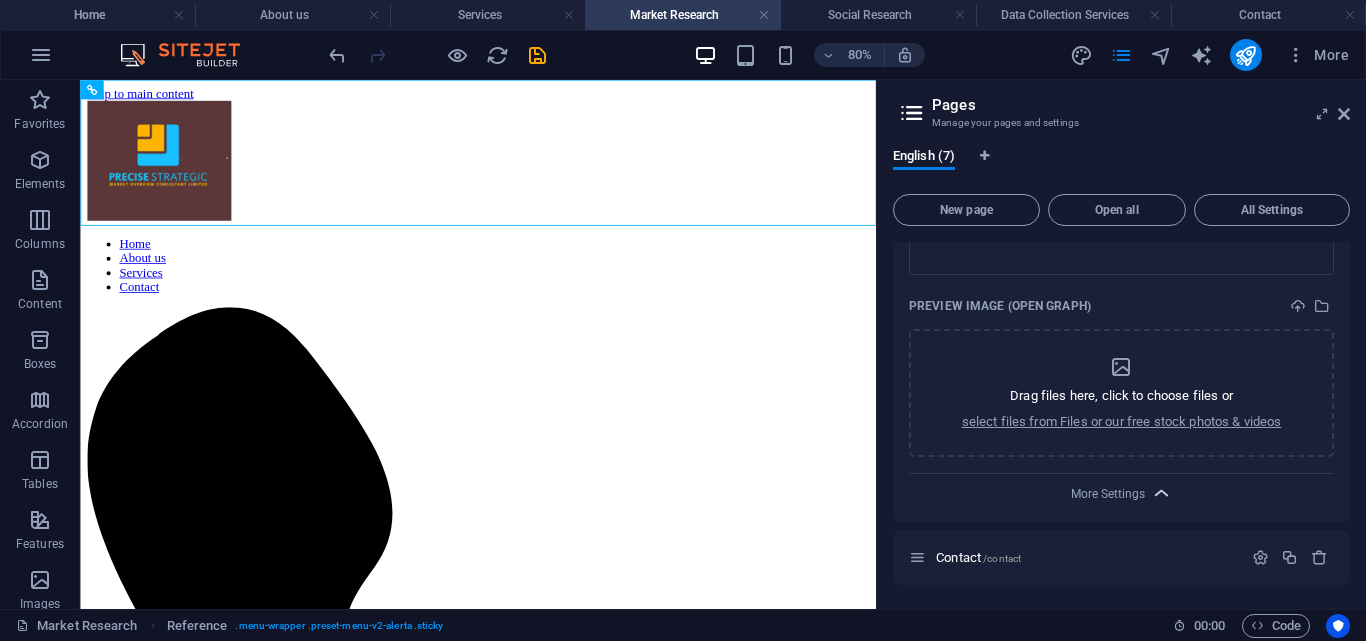 click at bounding box center (1161, 493) 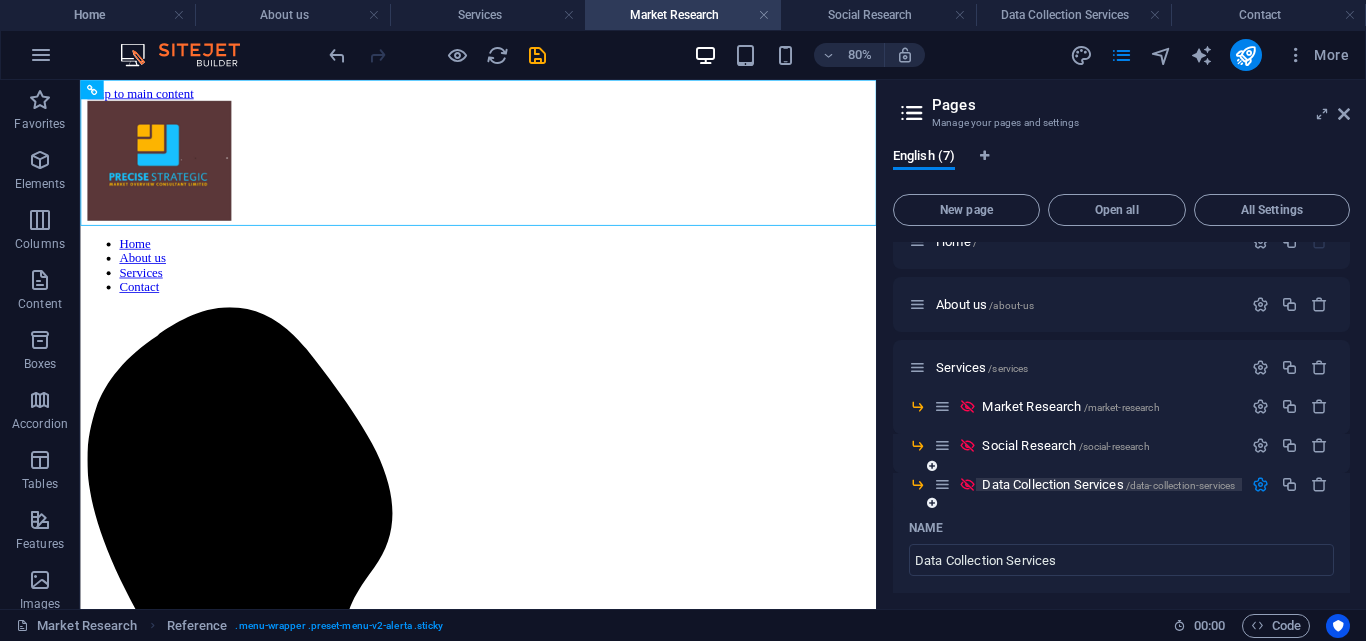 scroll, scrollTop: 0, scrollLeft: 0, axis: both 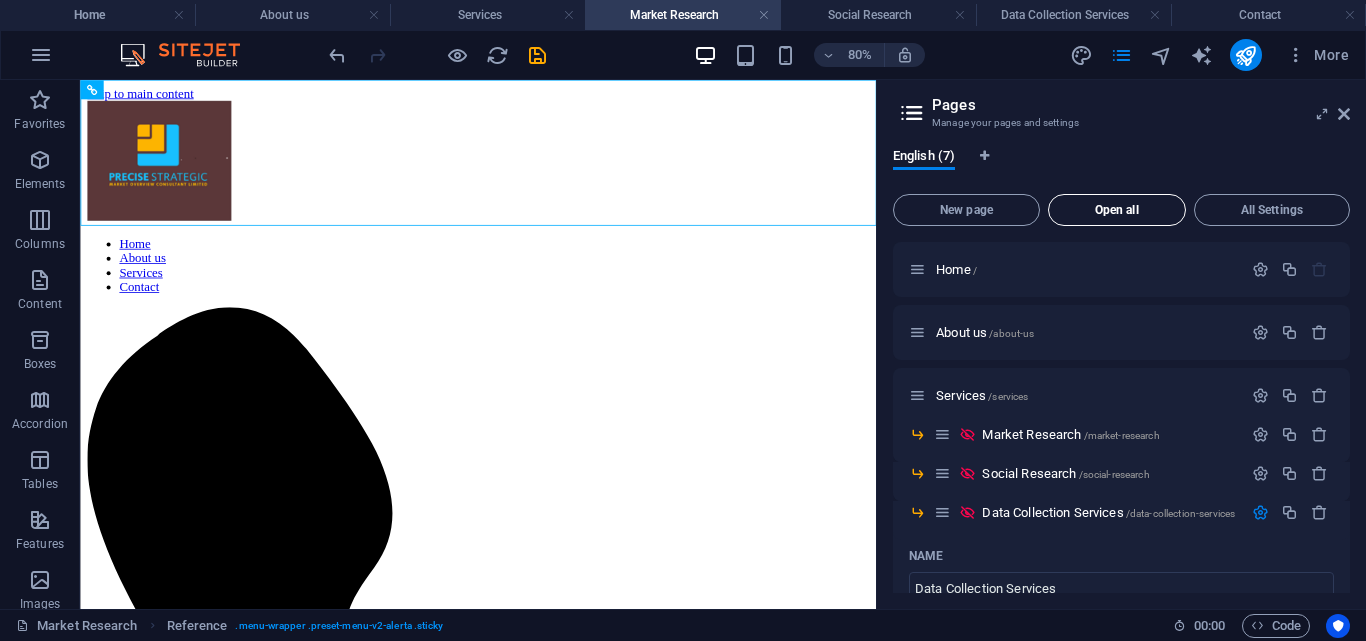 click on "Open all" at bounding box center [1117, 210] 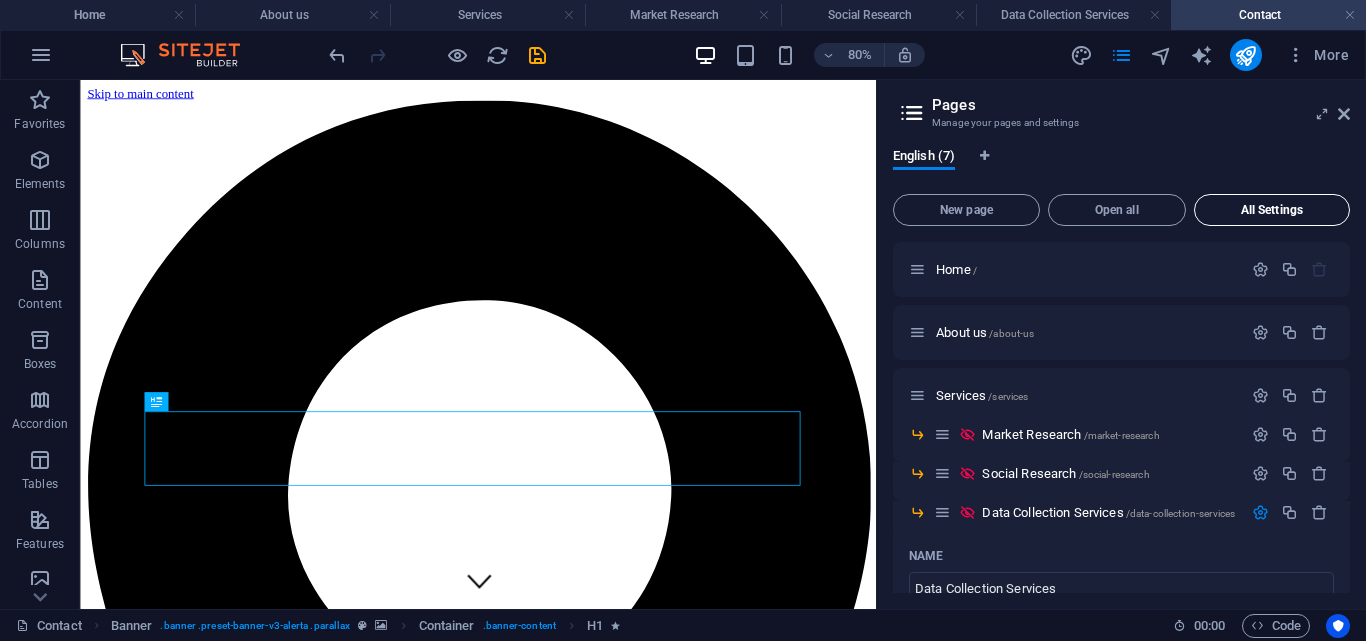 click on "All Settings" at bounding box center [1272, 210] 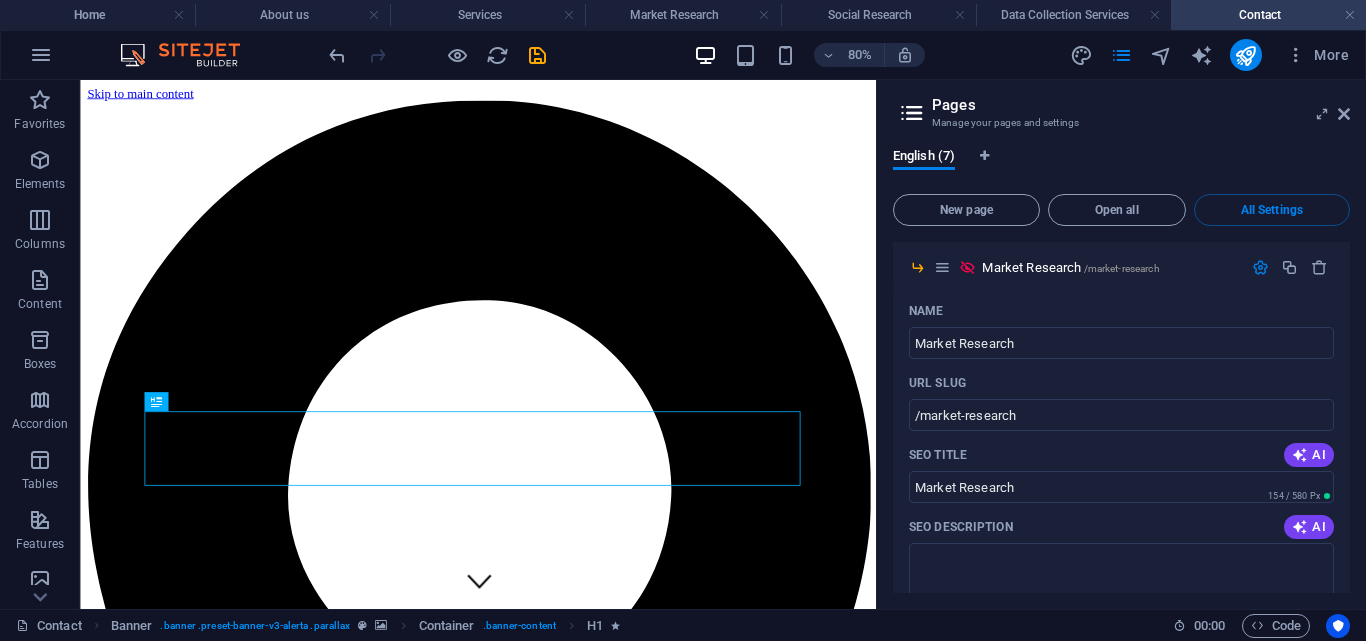 scroll, scrollTop: 2698, scrollLeft: 0, axis: vertical 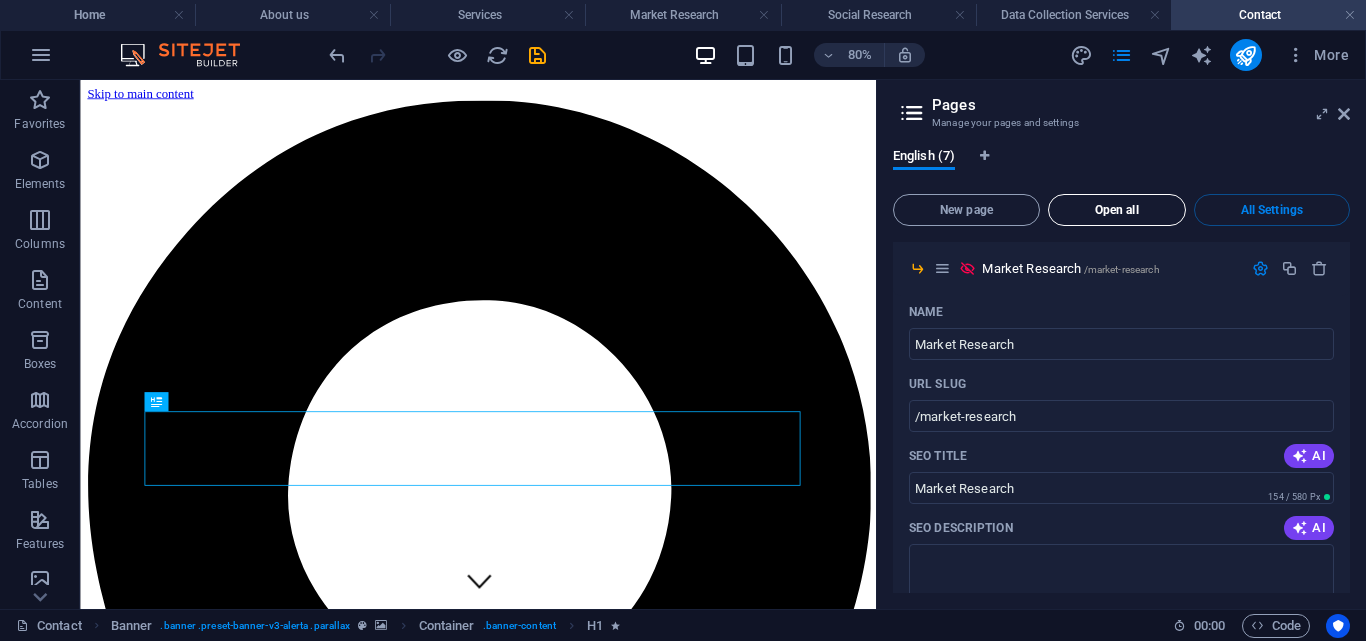 click on "Open all" at bounding box center [1117, 210] 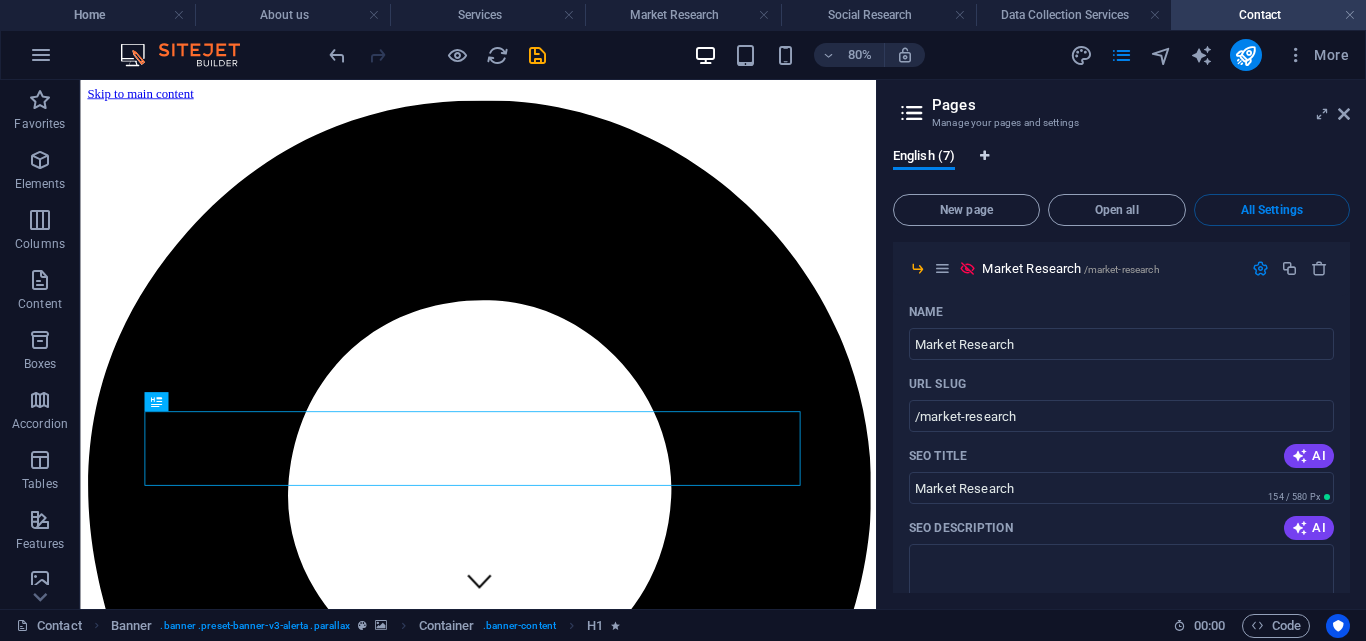 click at bounding box center [984, 156] 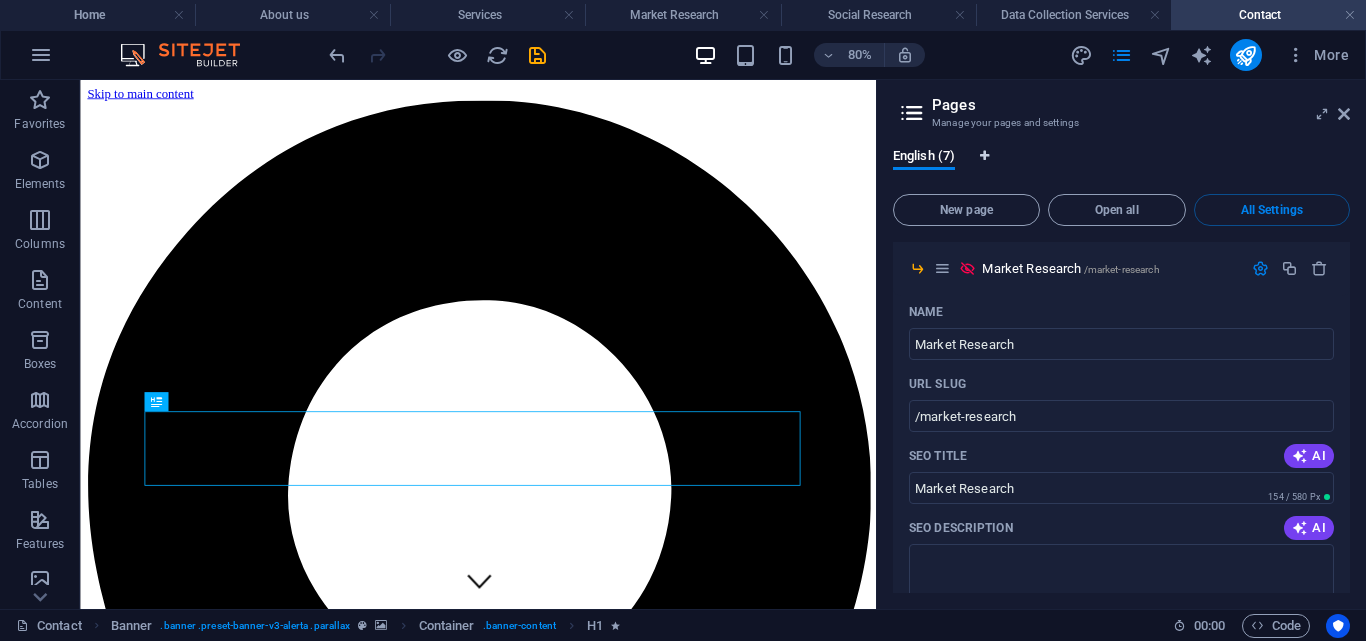 select on "41" 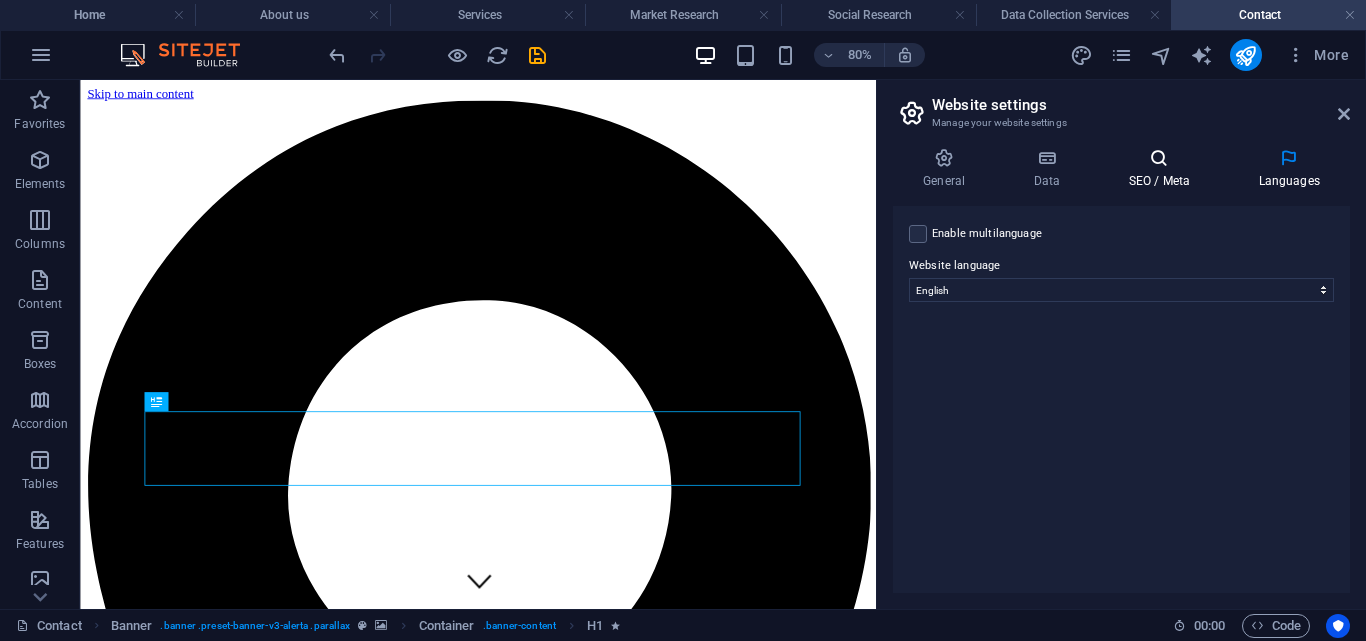 click at bounding box center [1159, 158] 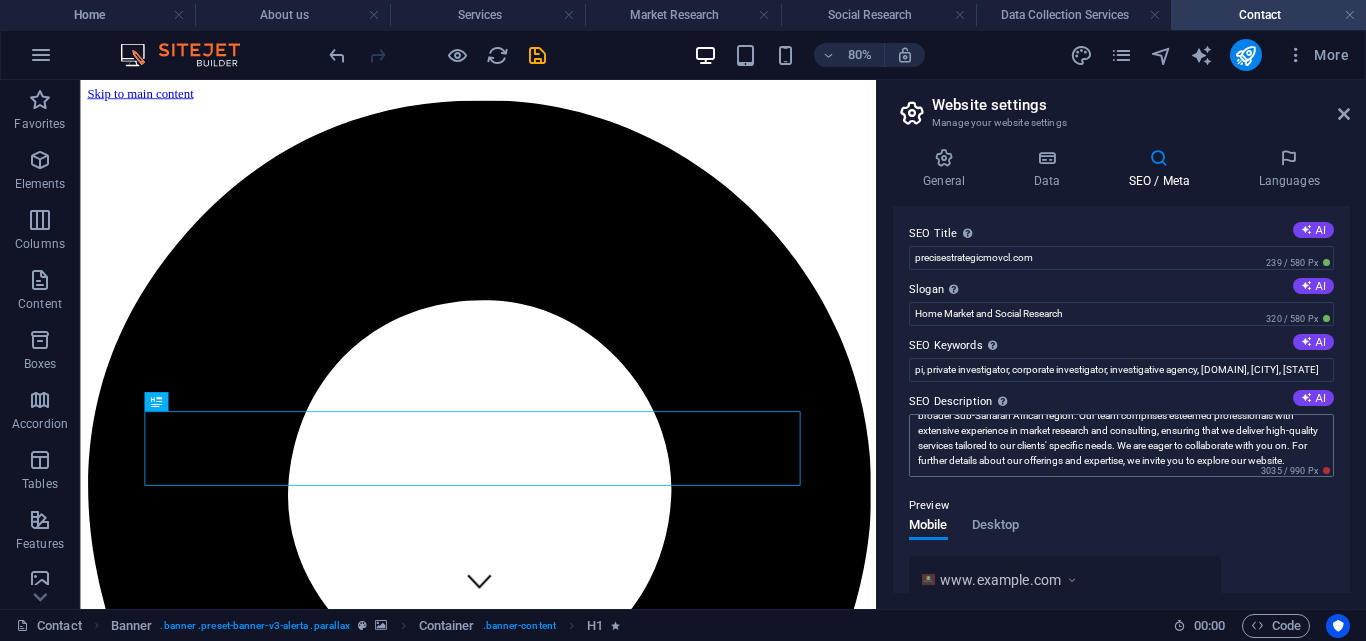 scroll, scrollTop: 45, scrollLeft: 0, axis: vertical 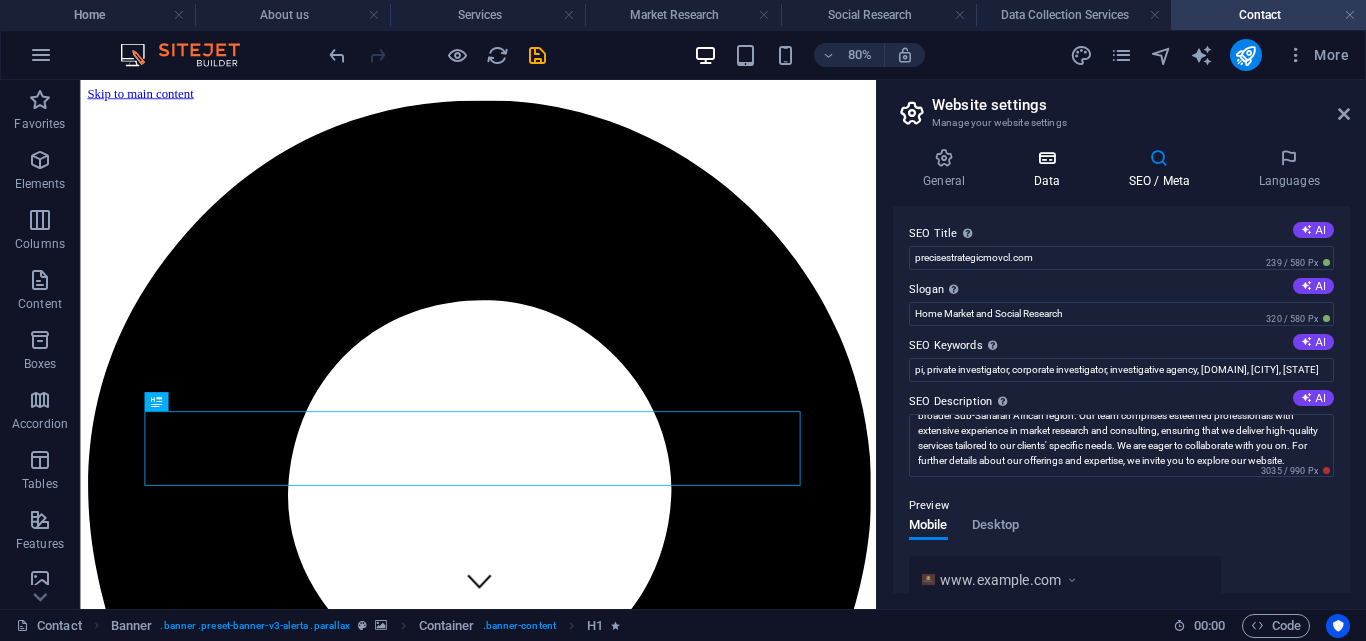 click at bounding box center (1046, 158) 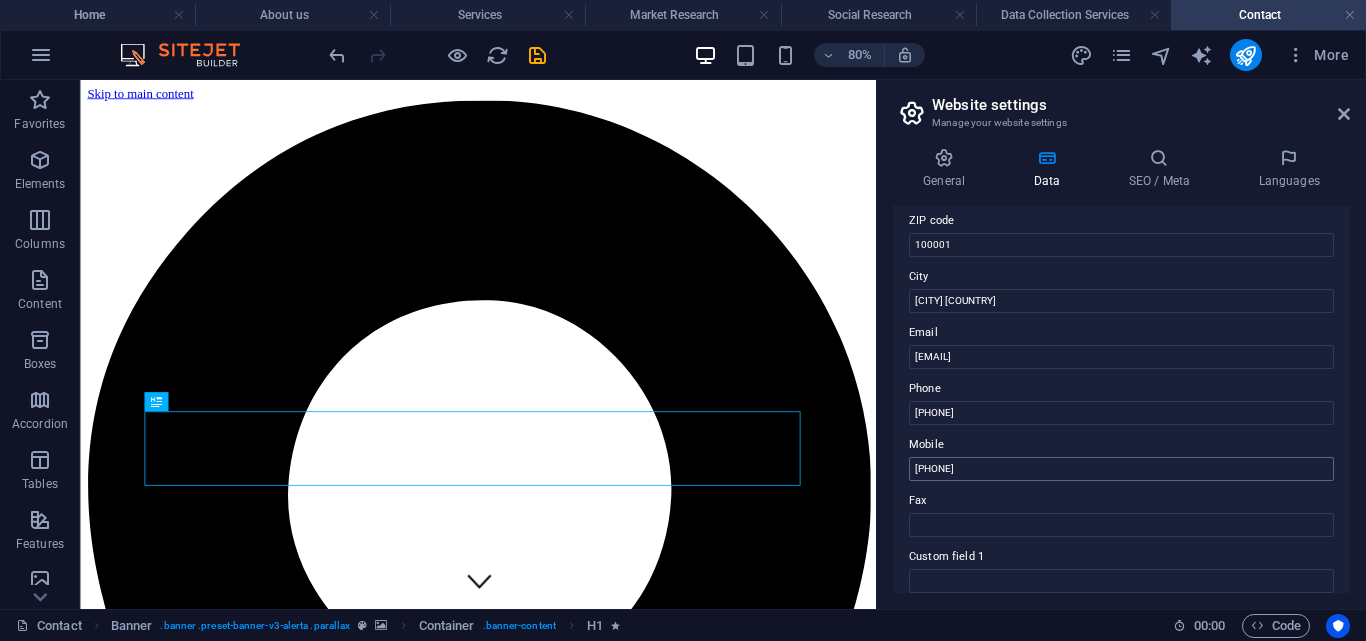 scroll, scrollTop: 274, scrollLeft: 0, axis: vertical 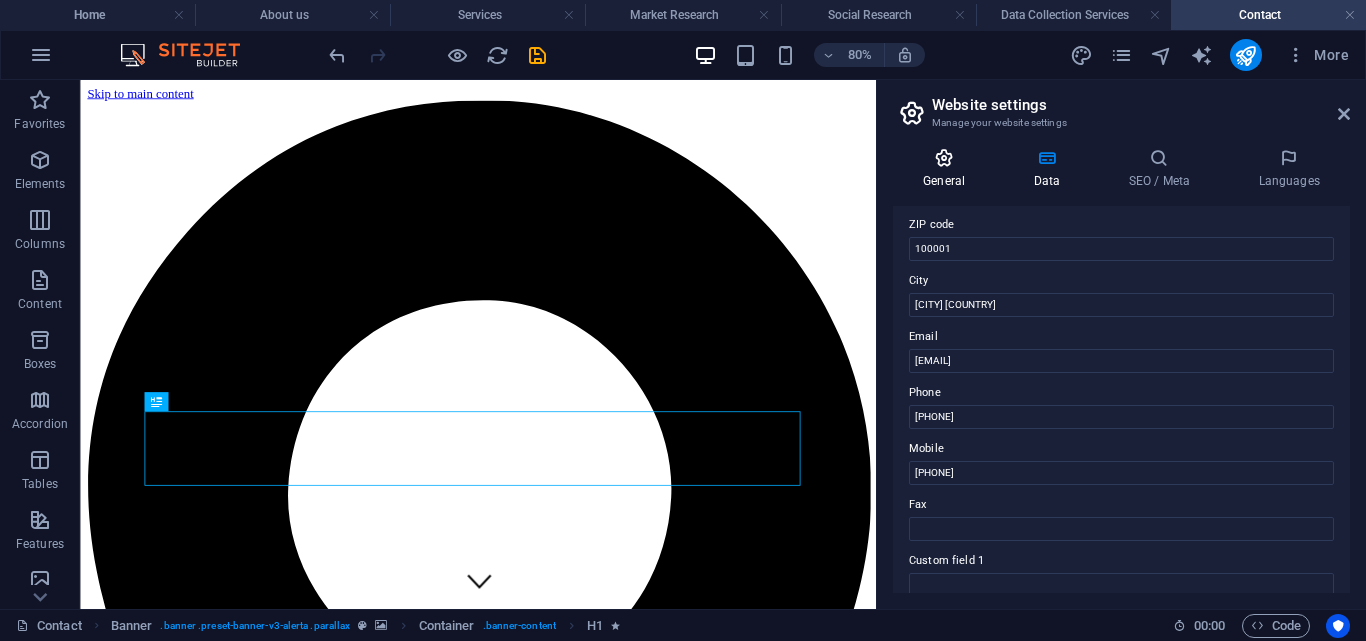 click on "General" at bounding box center (948, 169) 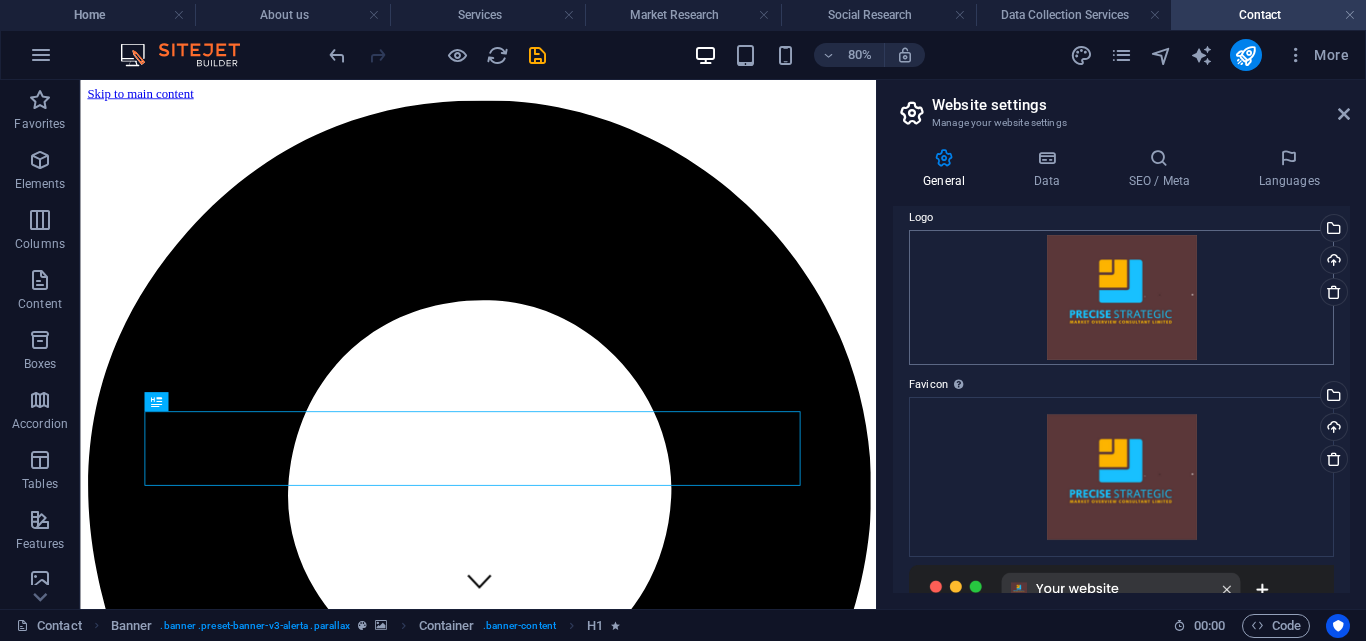 scroll, scrollTop: 0, scrollLeft: 0, axis: both 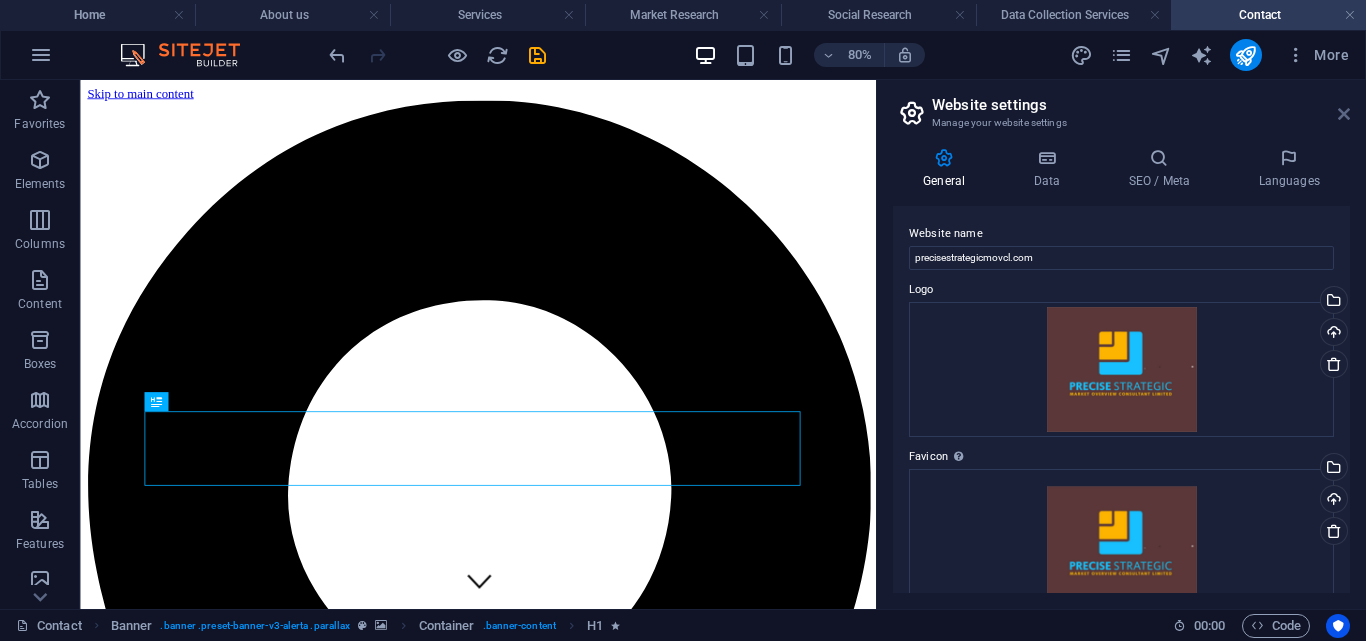 drag, startPoint x: 1342, startPoint y: 112, endPoint x: 1169, endPoint y: 139, distance: 175.09425 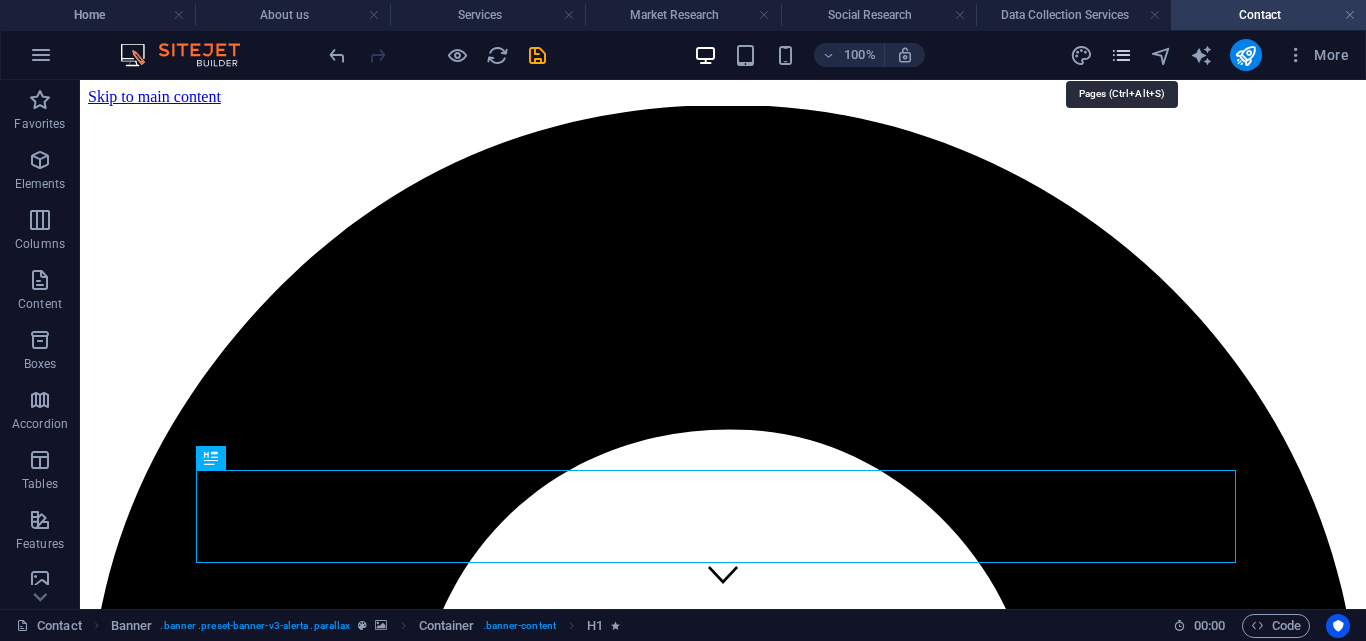 click at bounding box center (1121, 55) 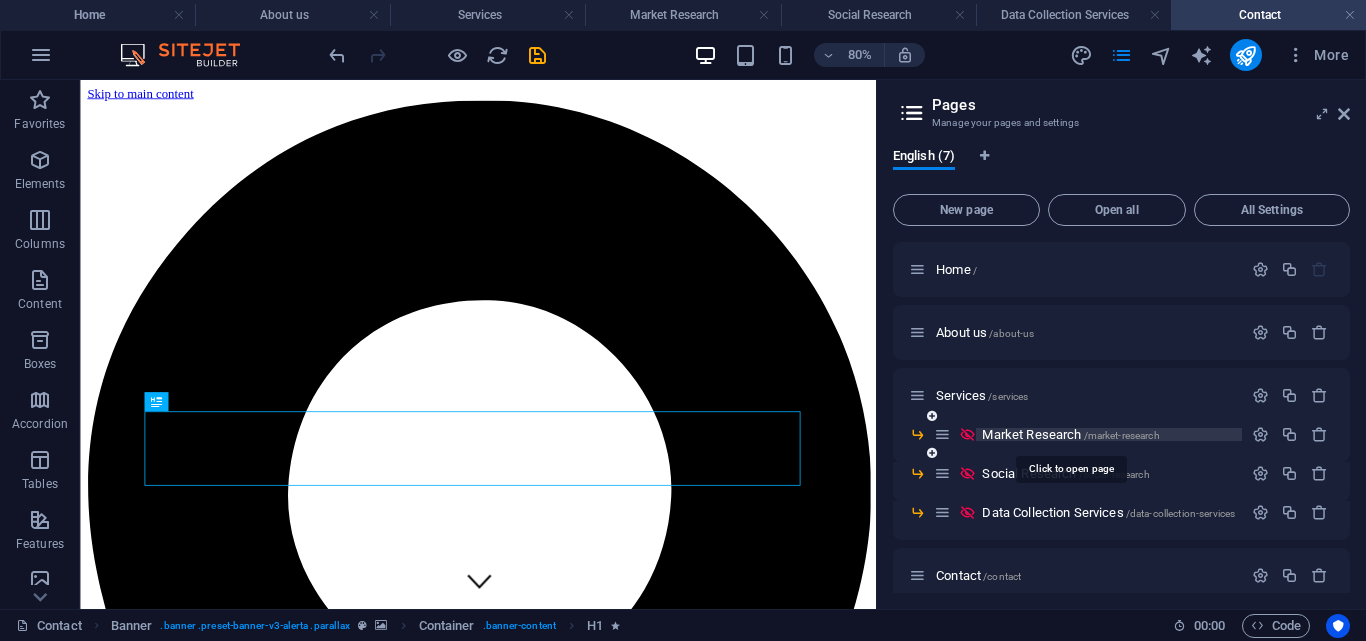 click on "Market Research /market-research" at bounding box center (1070, 434) 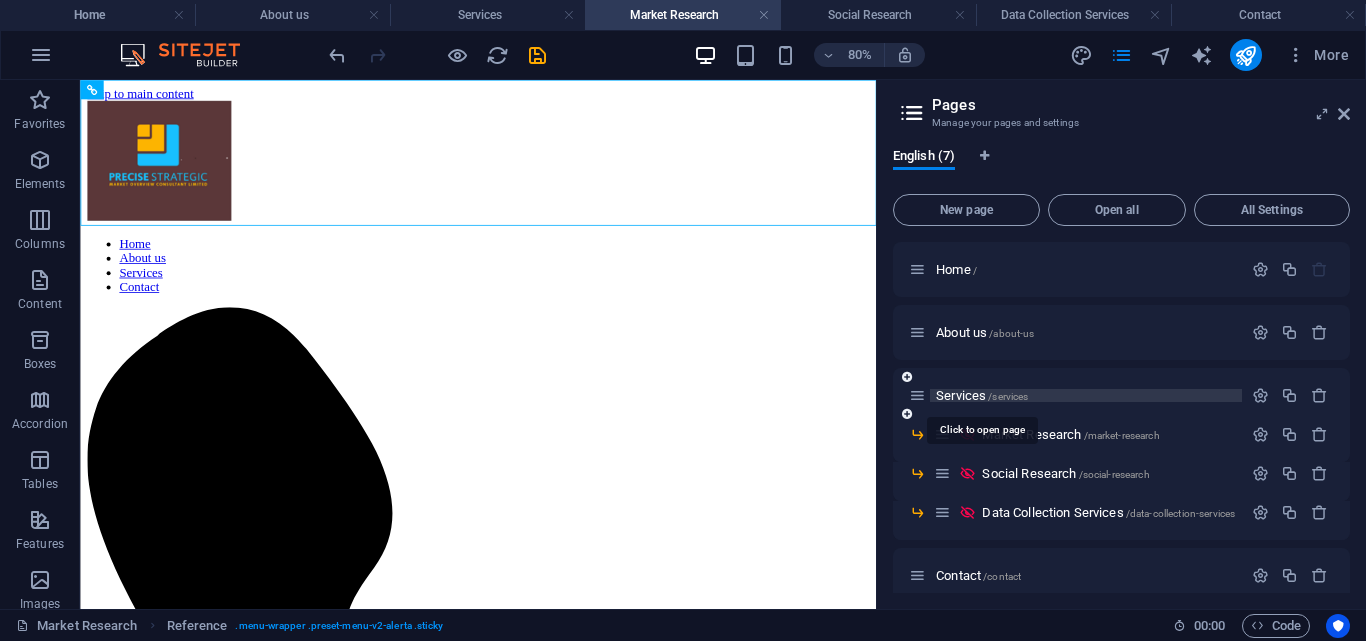 click on "Services /services" at bounding box center (982, 395) 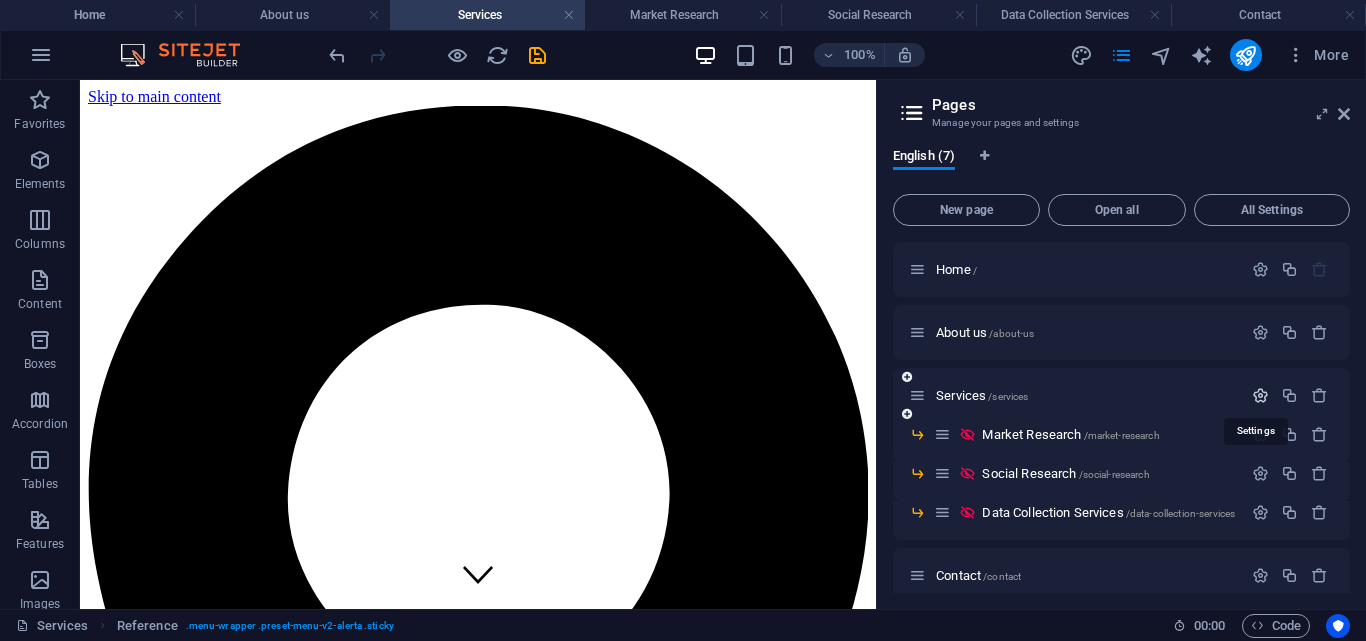 click at bounding box center (1260, 395) 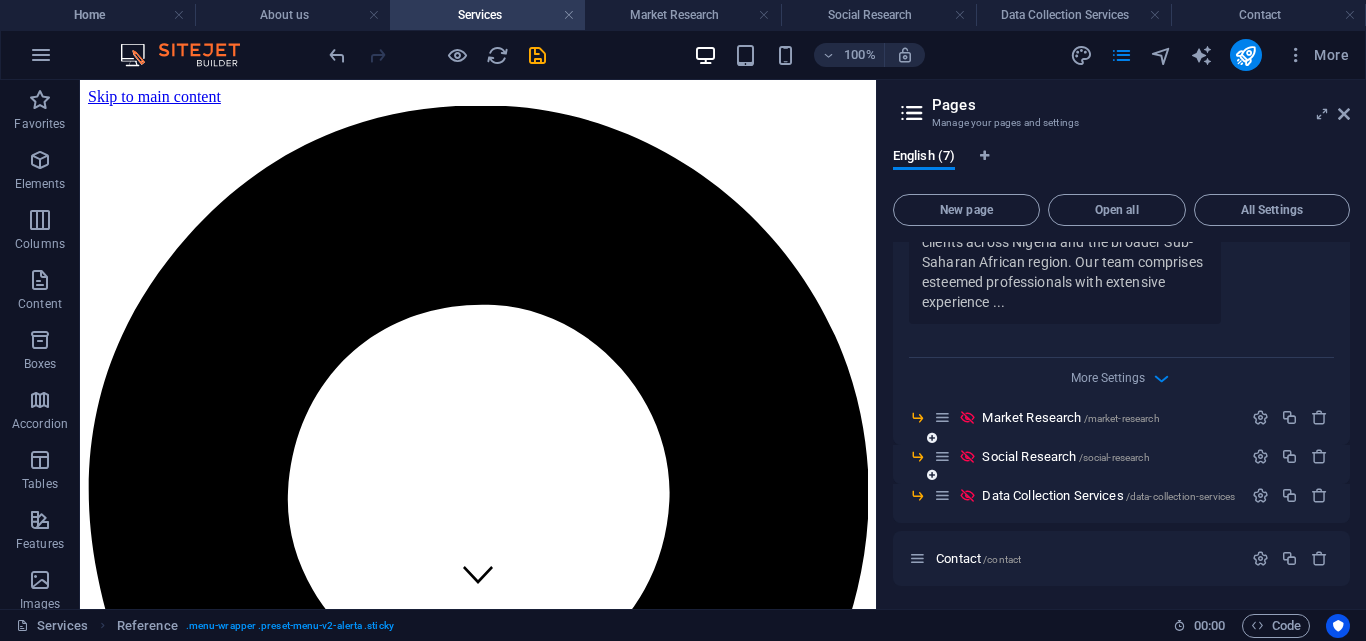 scroll, scrollTop: 871, scrollLeft: 0, axis: vertical 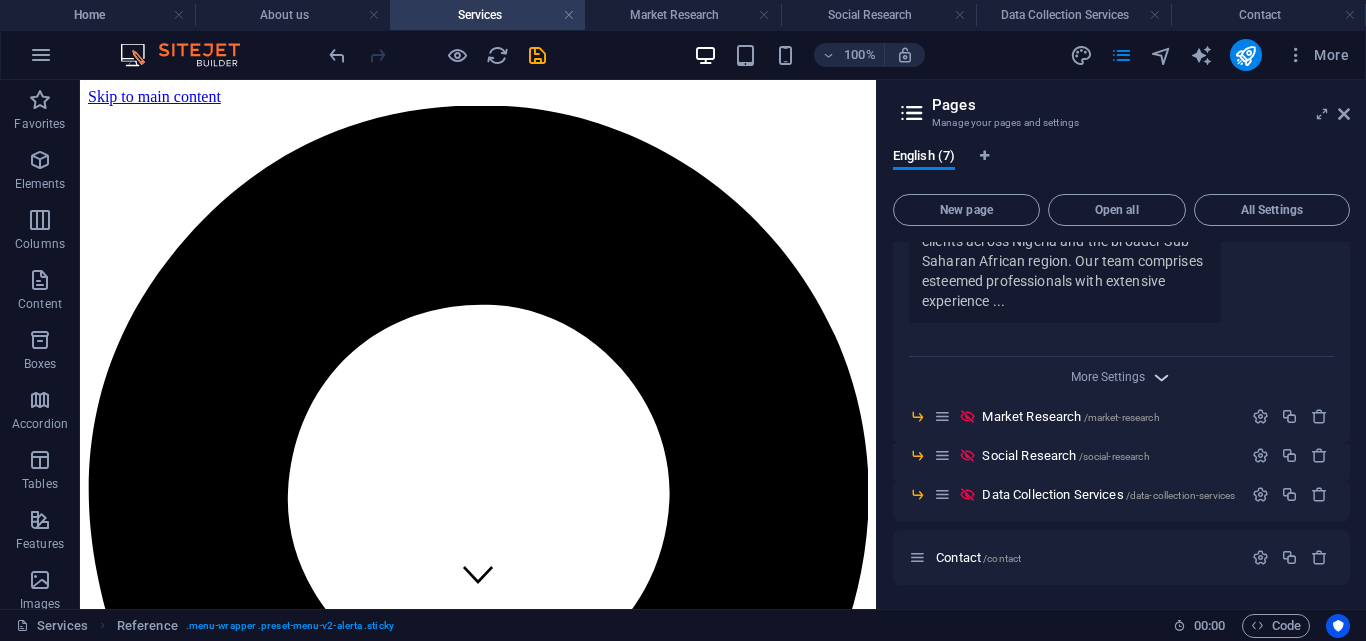 click at bounding box center (1161, 377) 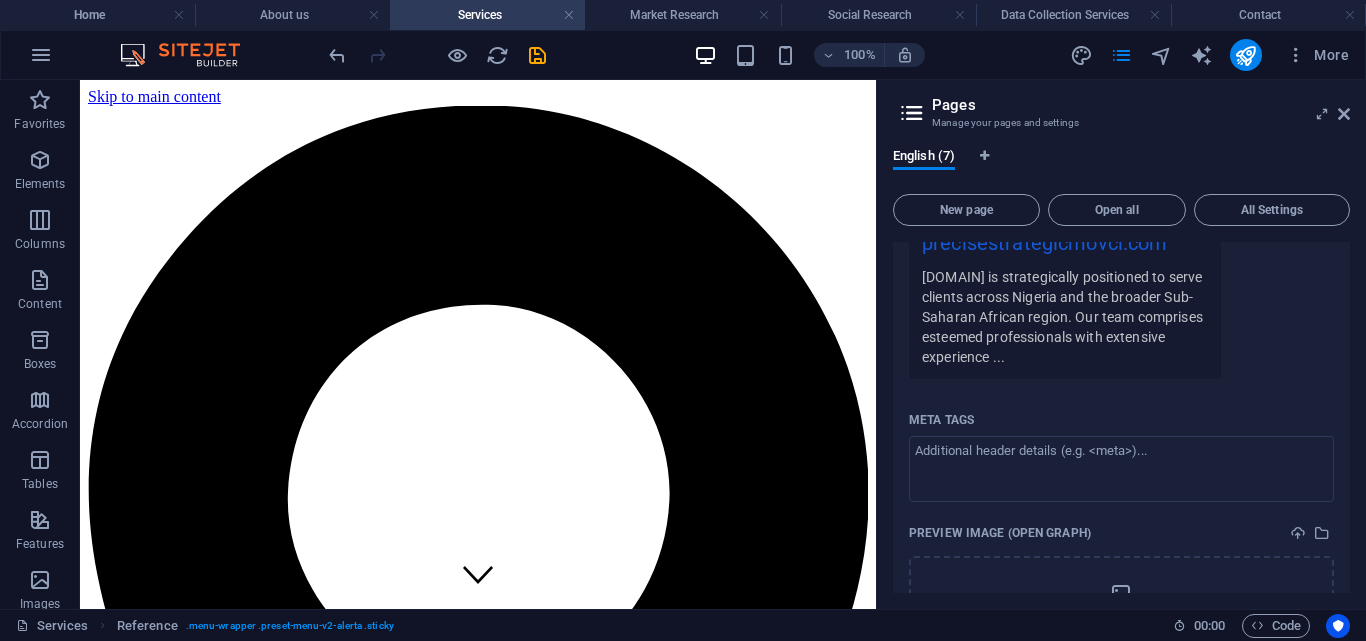 scroll, scrollTop: 759, scrollLeft: 0, axis: vertical 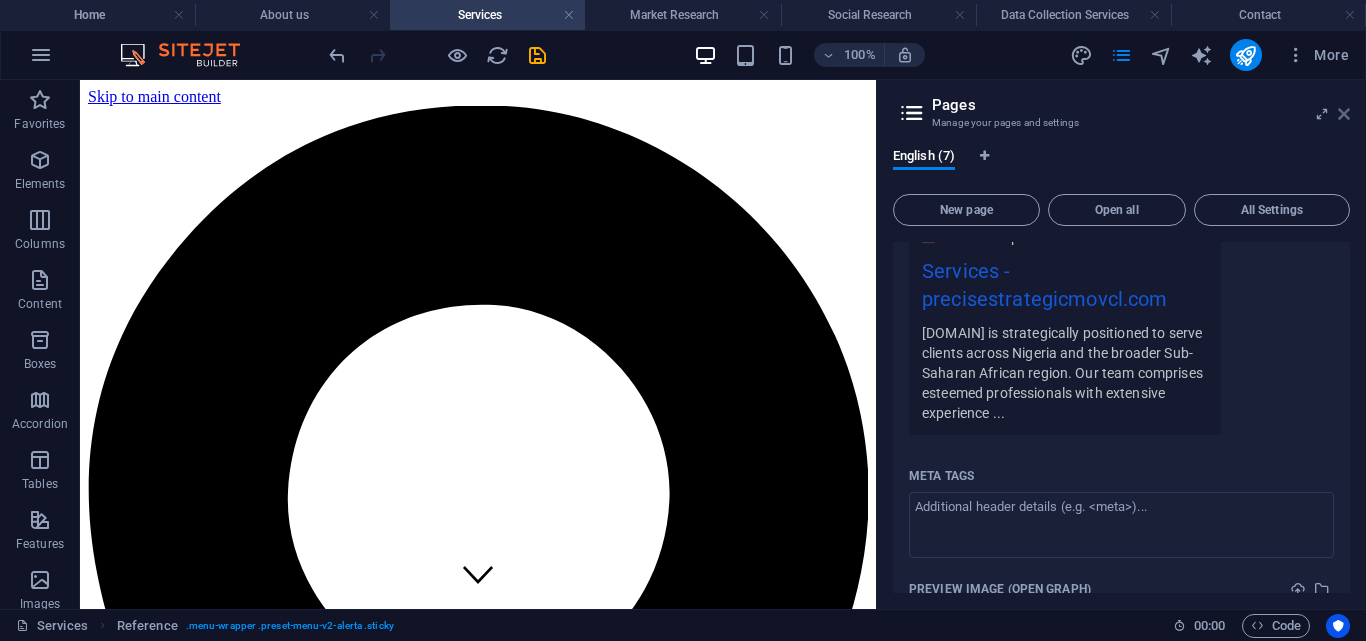 click at bounding box center [1344, 114] 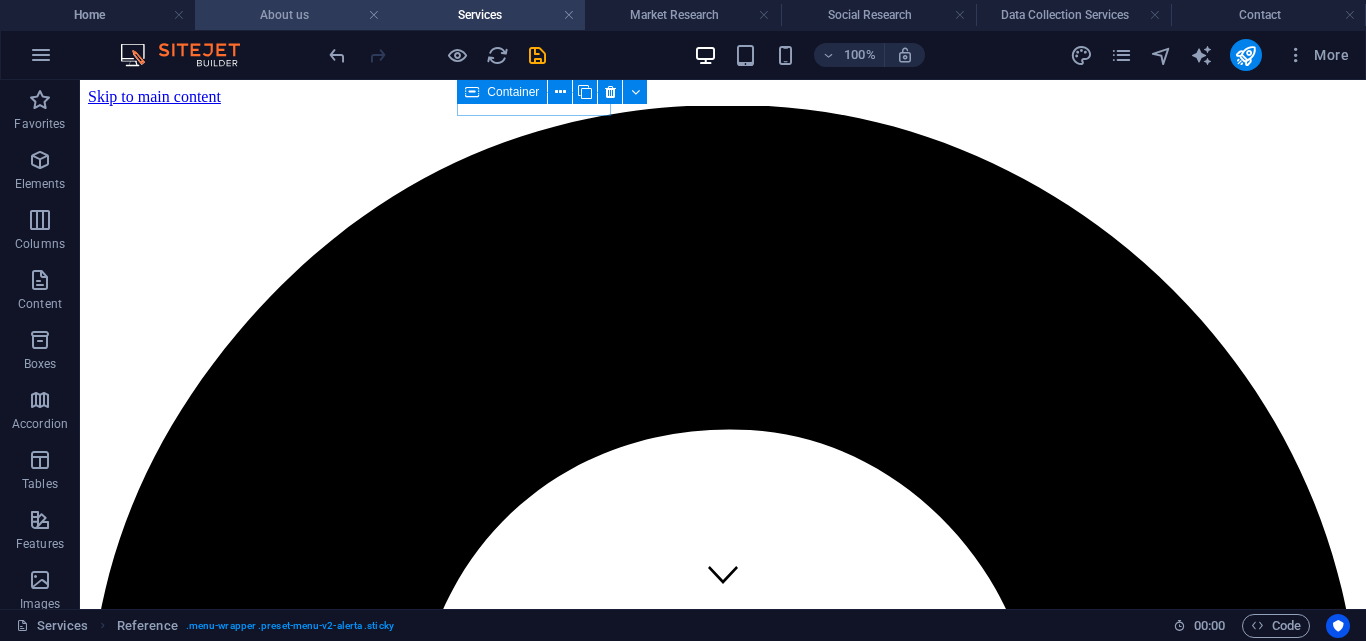 click on "About us" at bounding box center [292, 15] 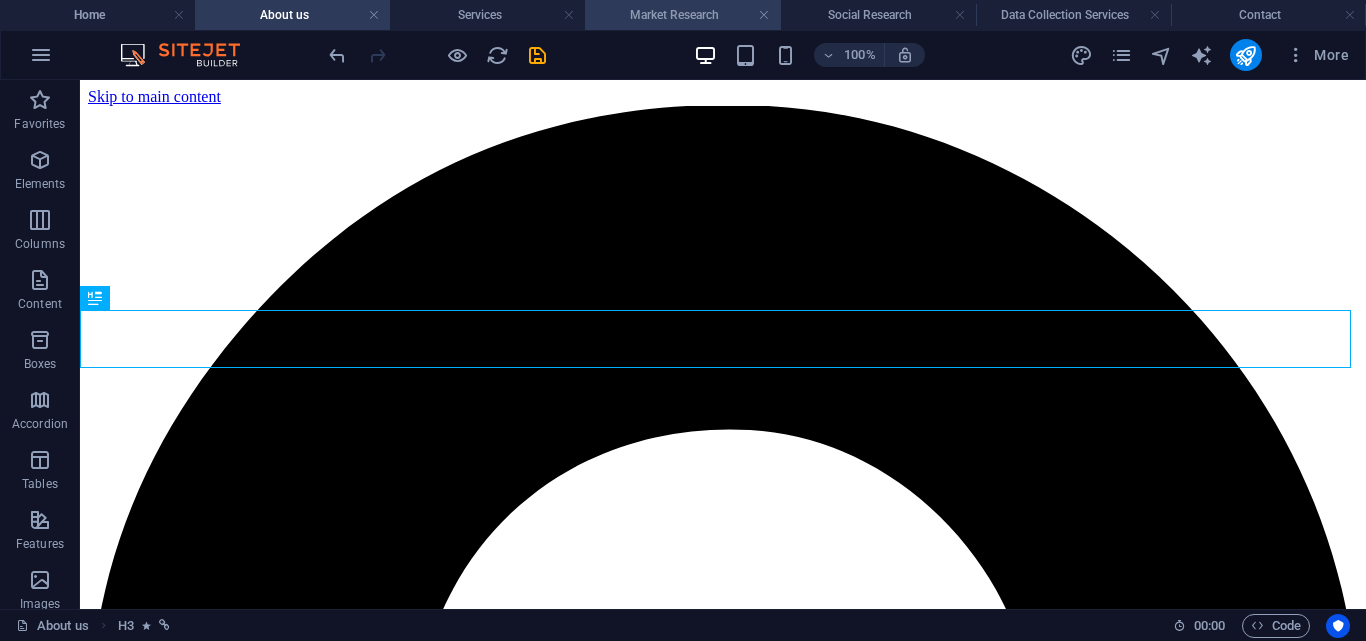 click on "Market Research" at bounding box center [682, 15] 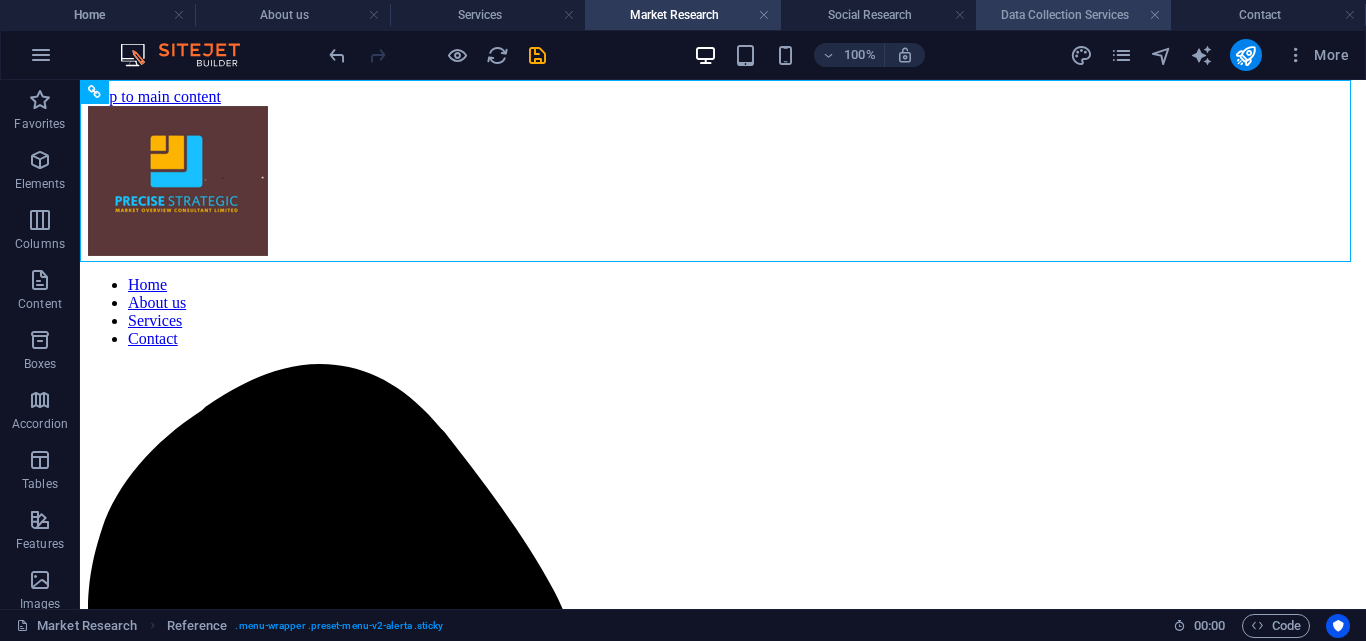 click on "Data Collection Services" at bounding box center (1073, 15) 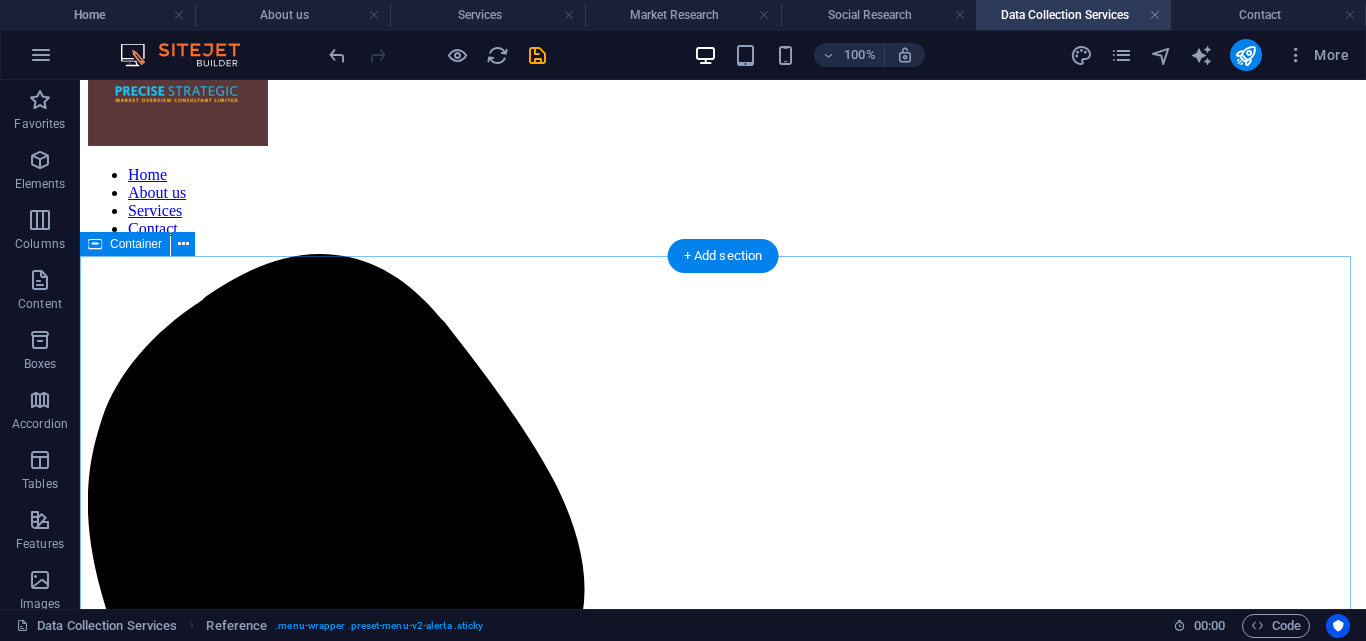 scroll, scrollTop: 0, scrollLeft: 0, axis: both 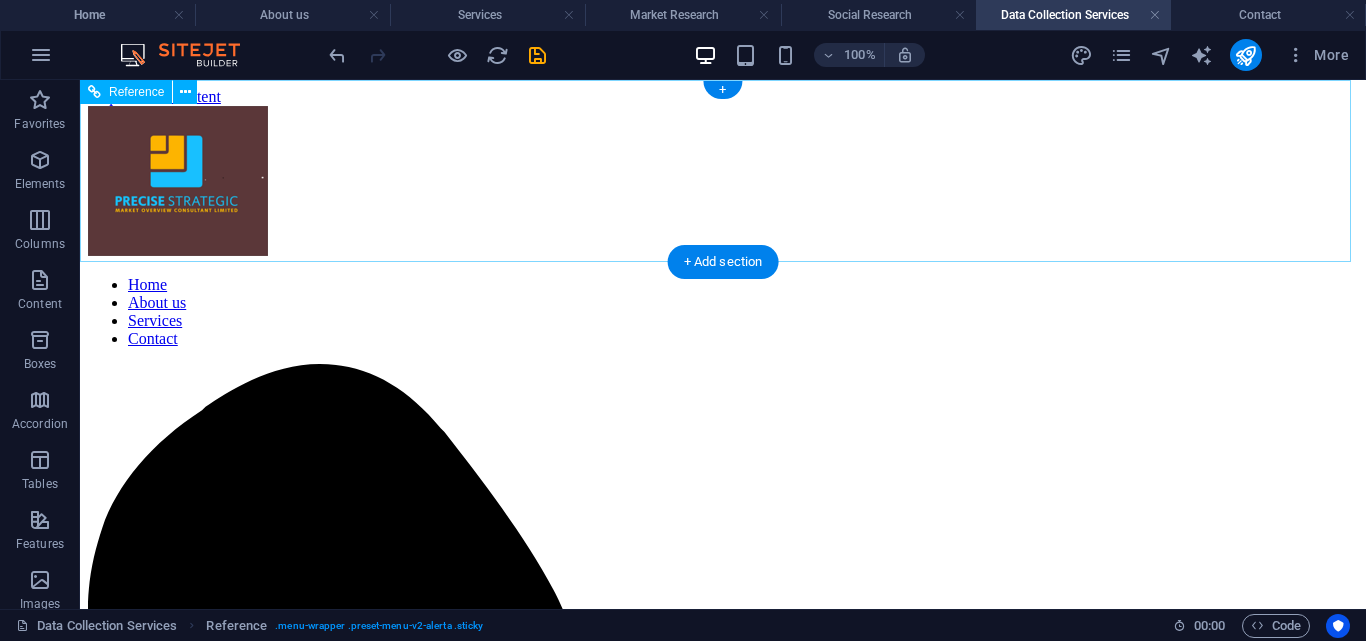 click on "Home About us Services Contact" at bounding box center [723, 312] 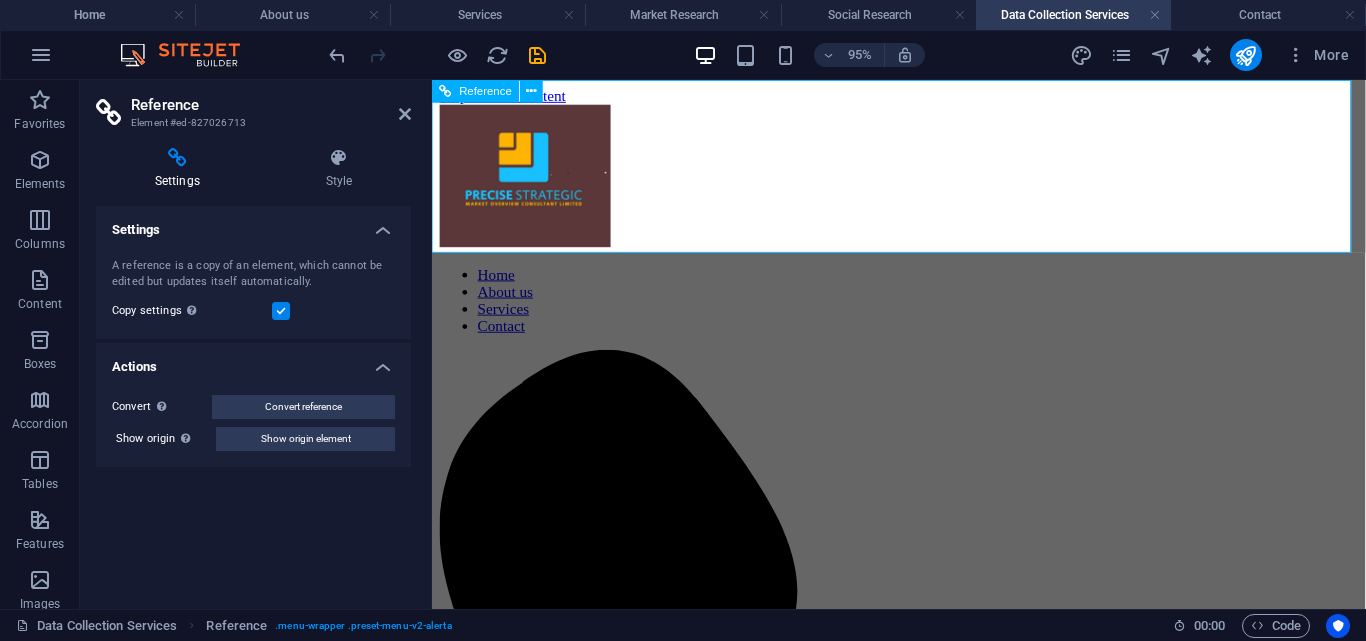 click on "Home About us Services Contact" at bounding box center [923, 312] 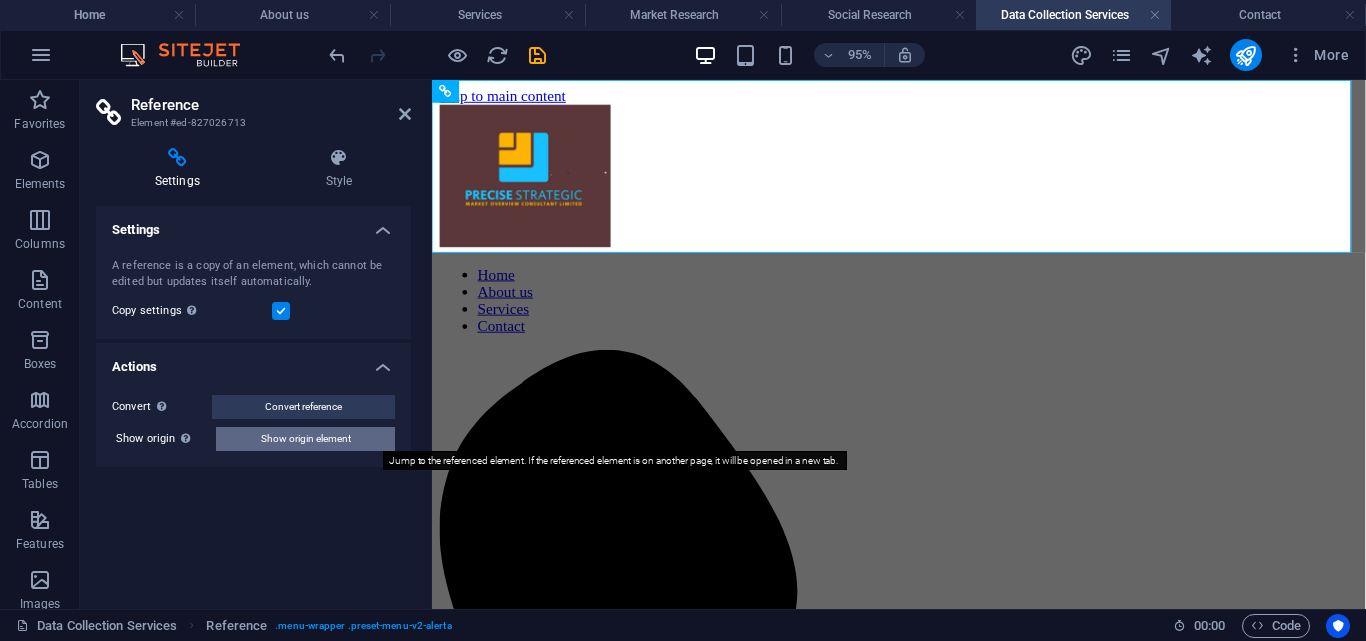 click on "Show origin element" at bounding box center (306, 439) 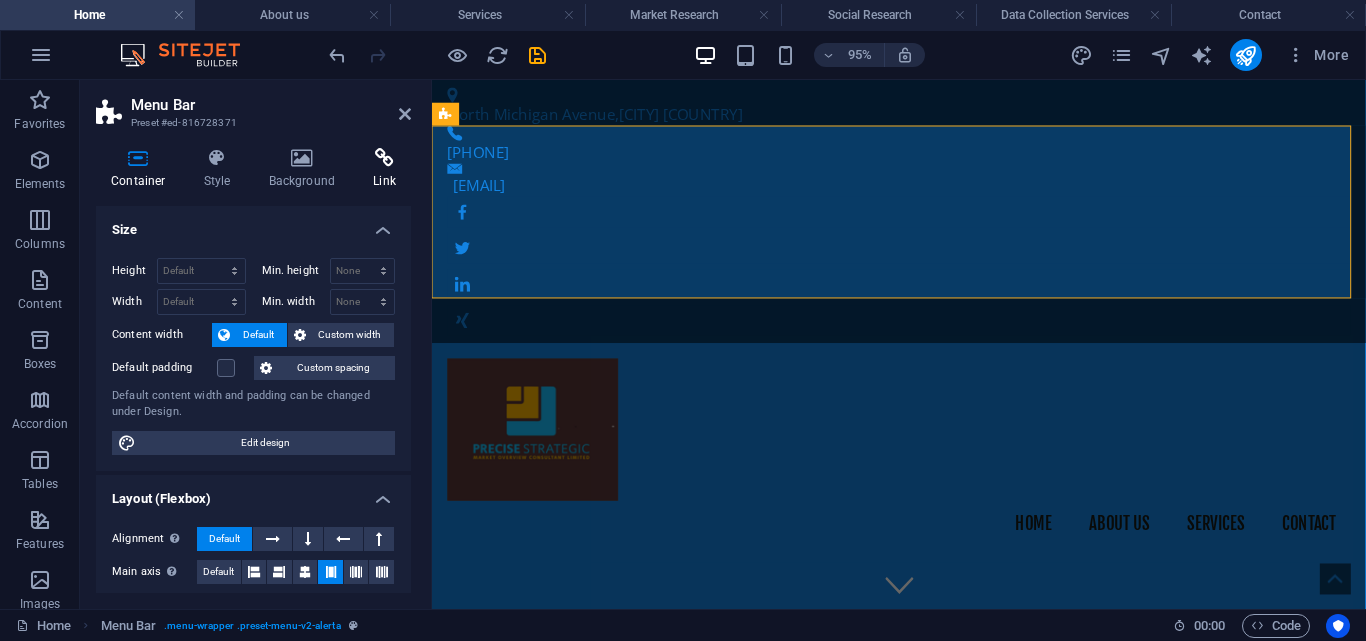 click at bounding box center [384, 158] 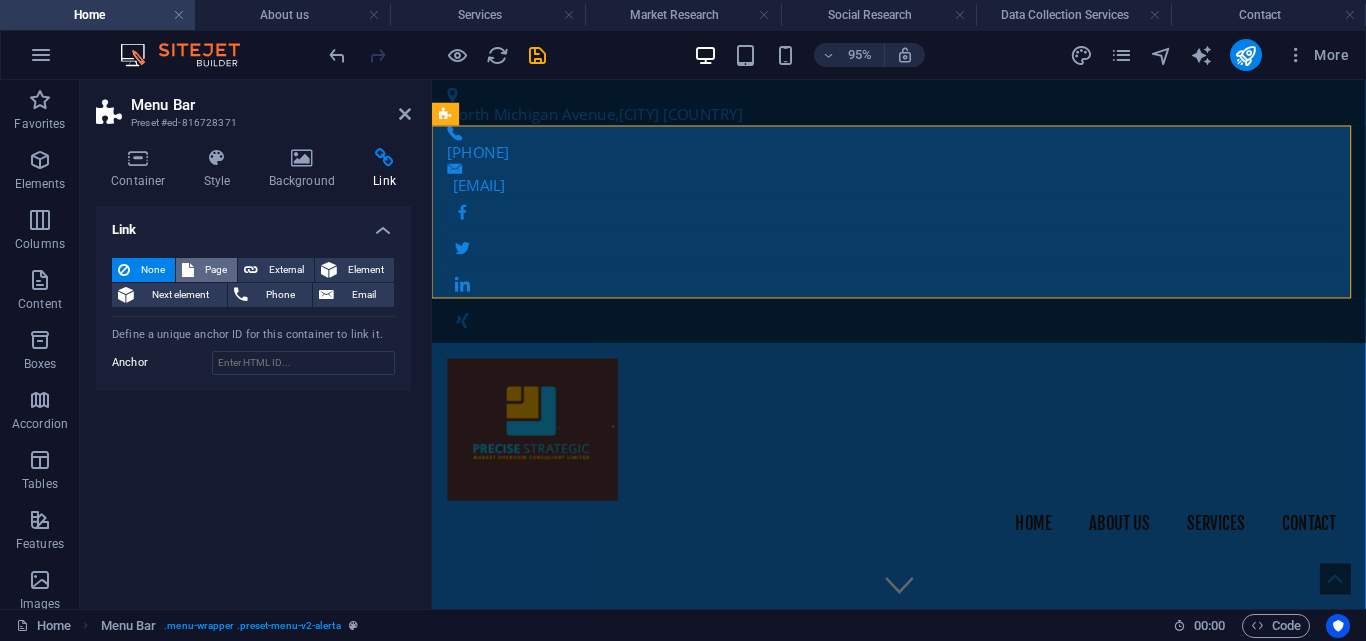 click on "Page" at bounding box center [215, 270] 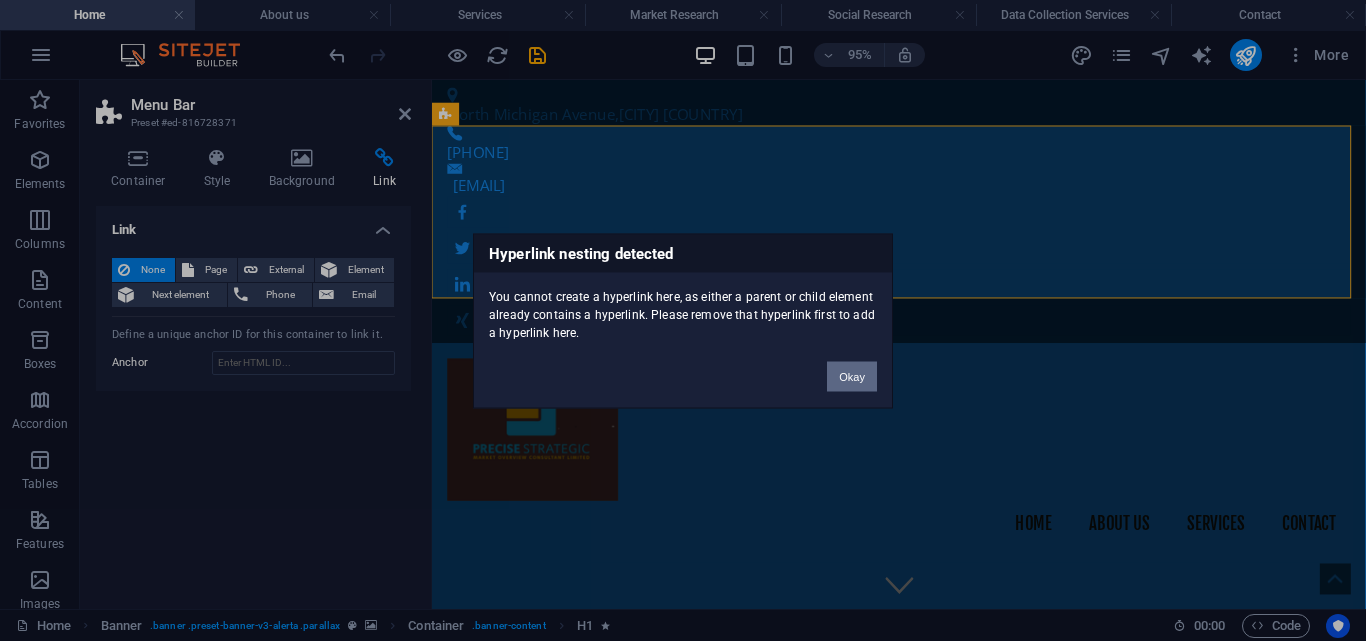 click on "Okay" at bounding box center (852, 376) 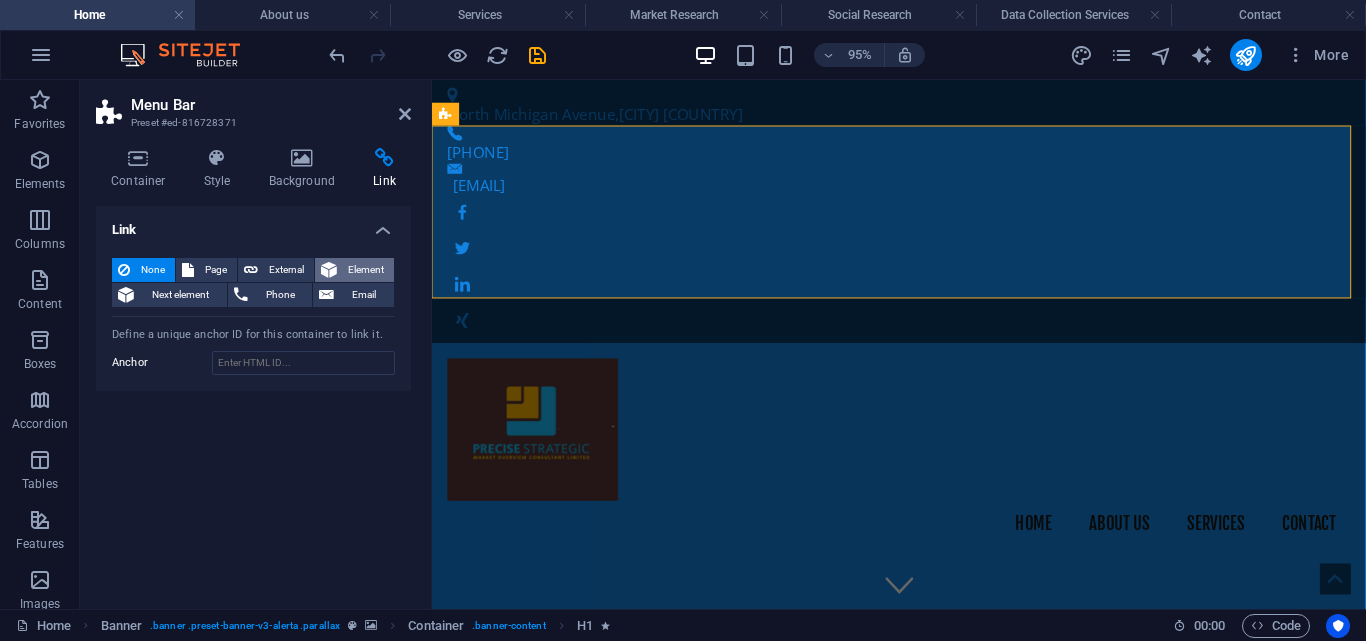 click on "Element" at bounding box center (365, 270) 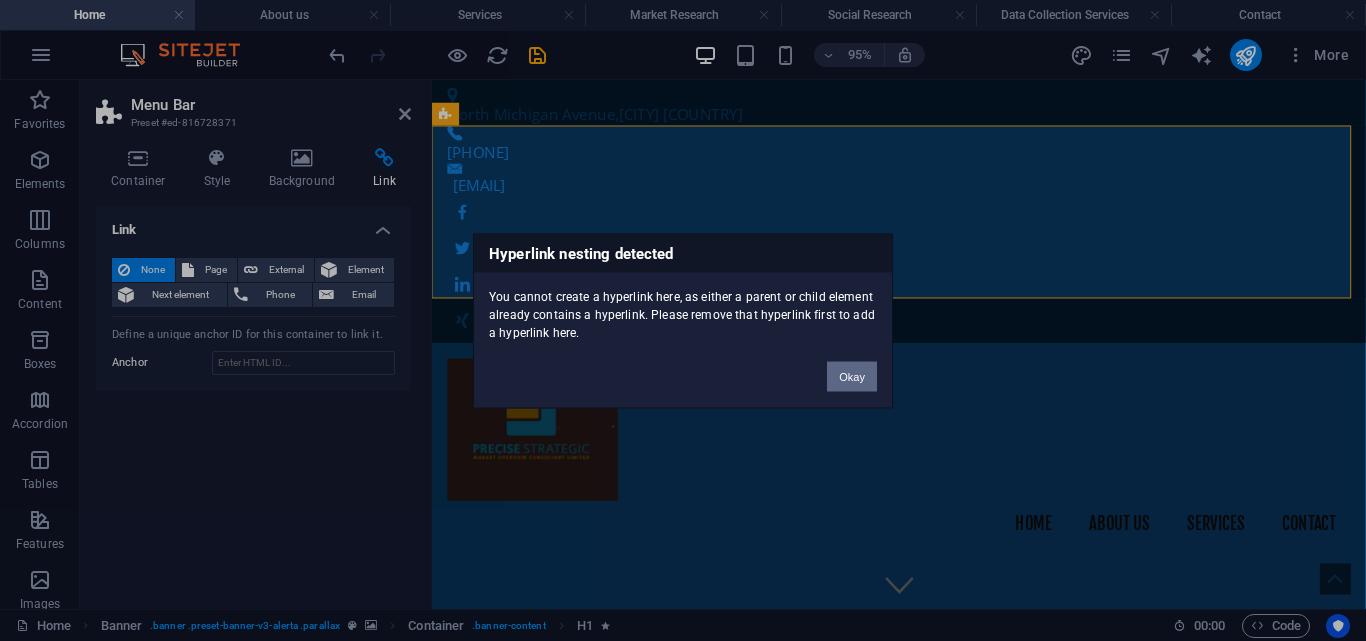 click on "Okay" at bounding box center (852, 376) 